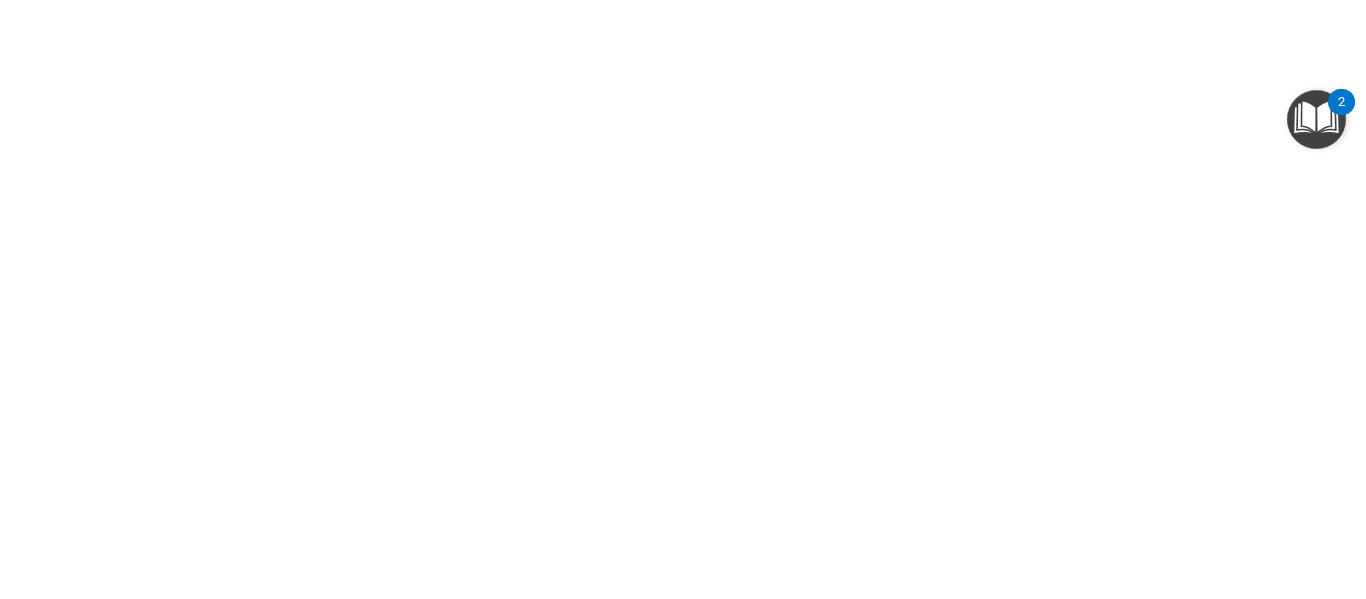 scroll, scrollTop: 0, scrollLeft: 0, axis: both 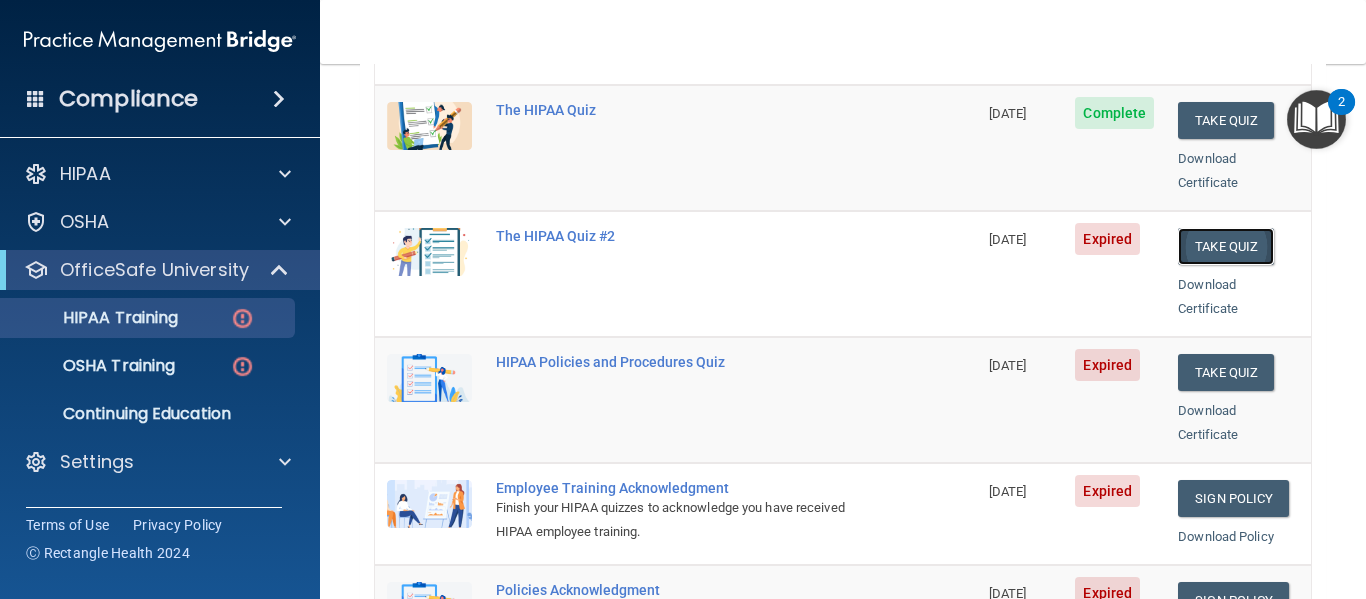 click on "Take Quiz" at bounding box center (1226, 246) 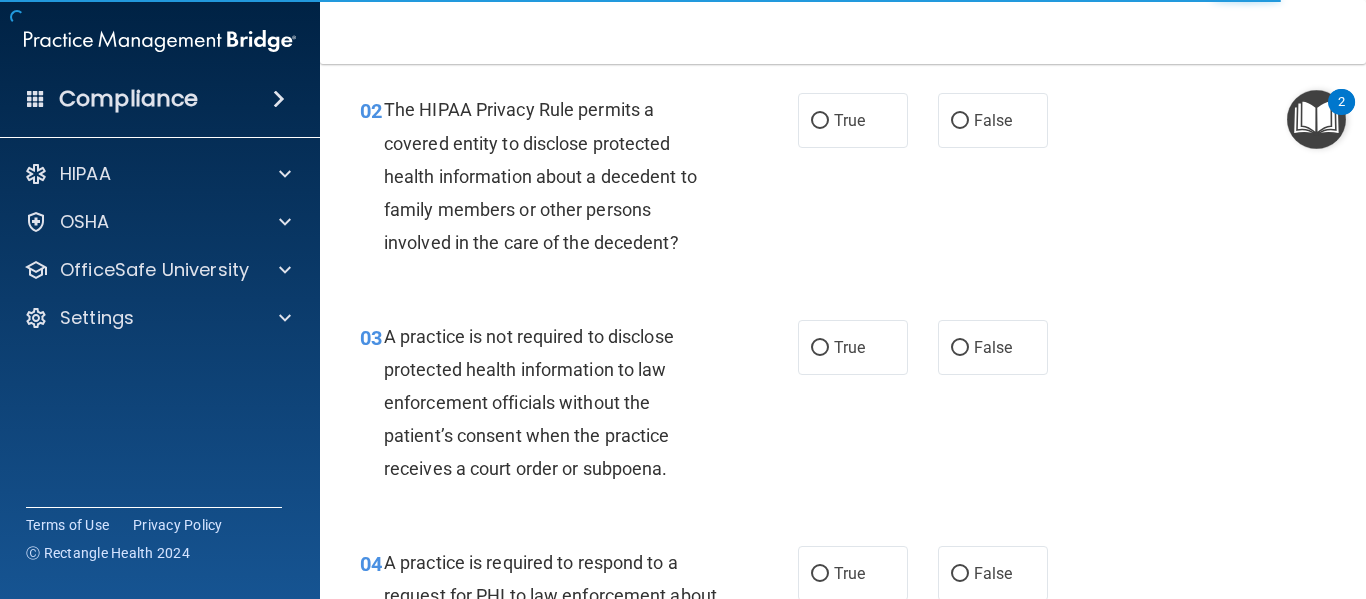 scroll, scrollTop: 0, scrollLeft: 0, axis: both 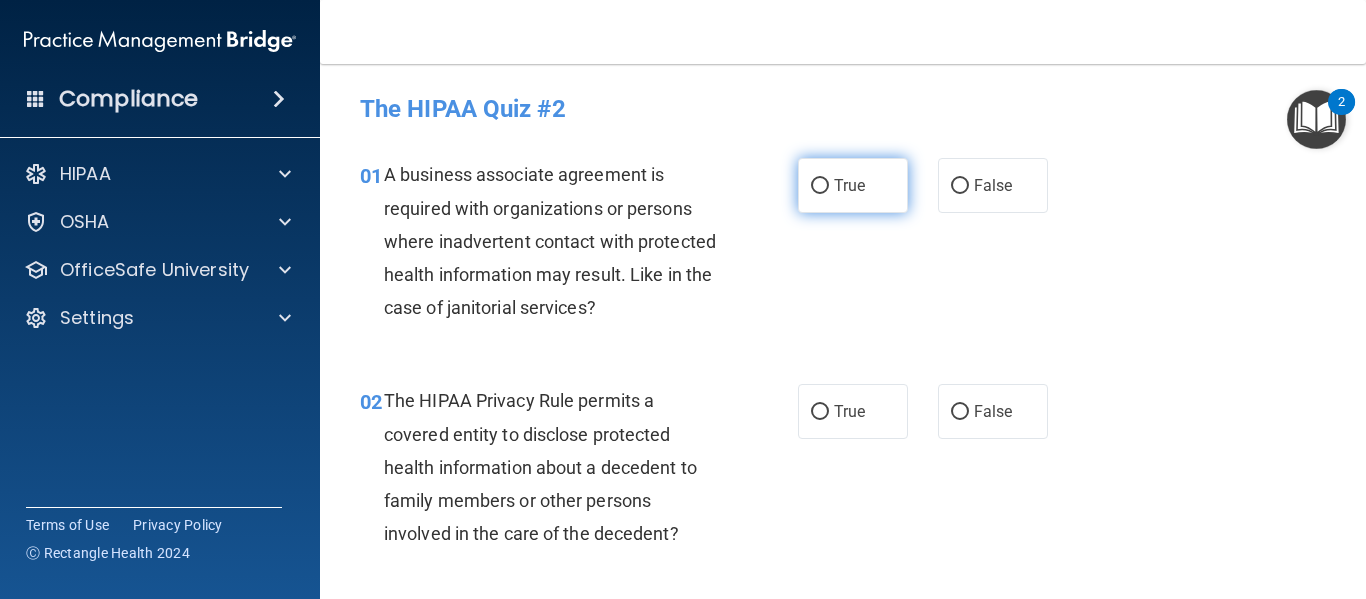 click on "True" at bounding box center [853, 185] 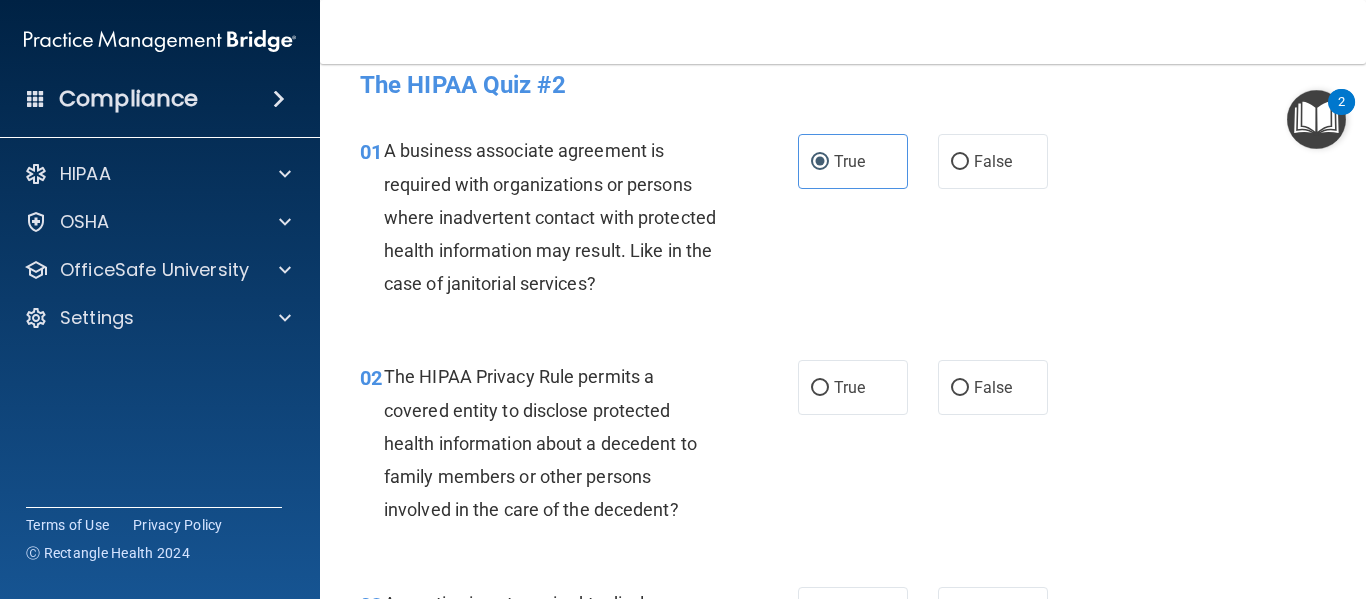 scroll, scrollTop: 26, scrollLeft: 0, axis: vertical 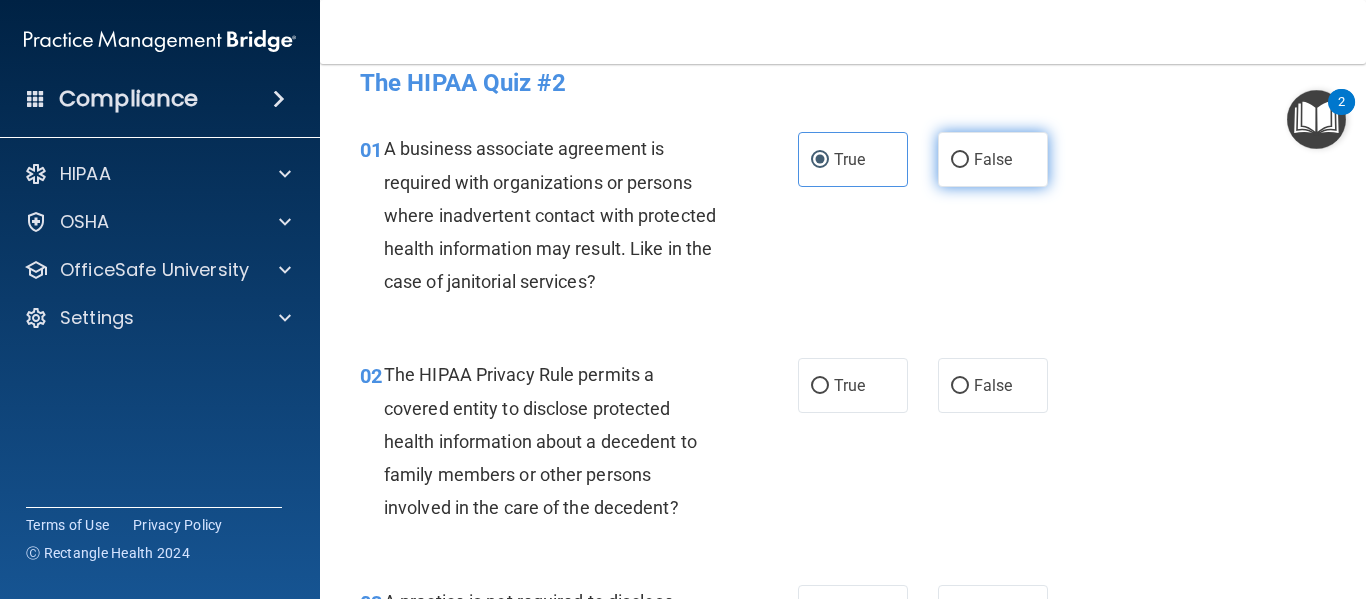 click on "False" at bounding box center [993, 159] 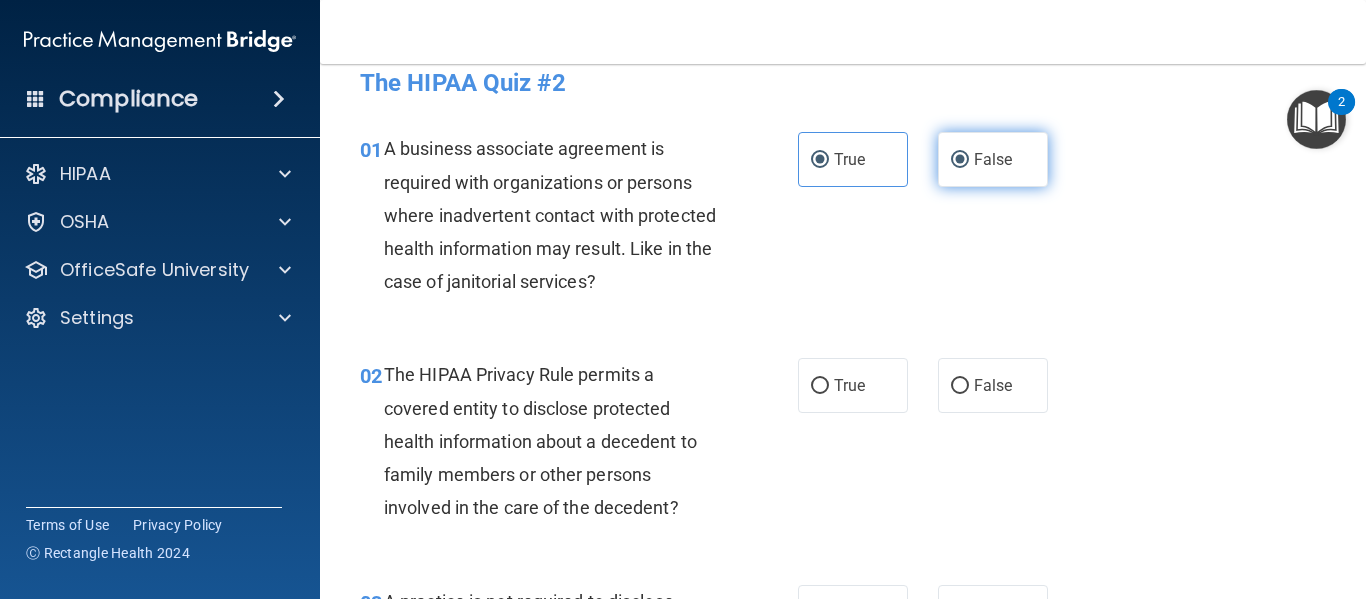 radio on "false" 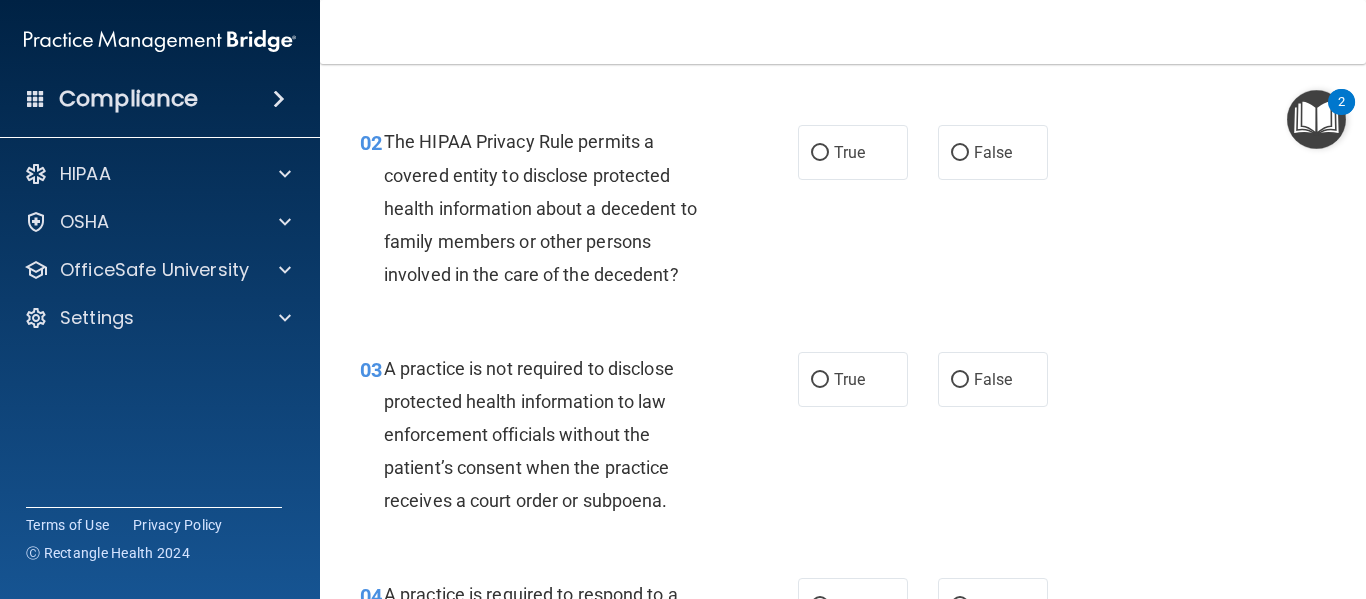 scroll, scrollTop: 259, scrollLeft: 0, axis: vertical 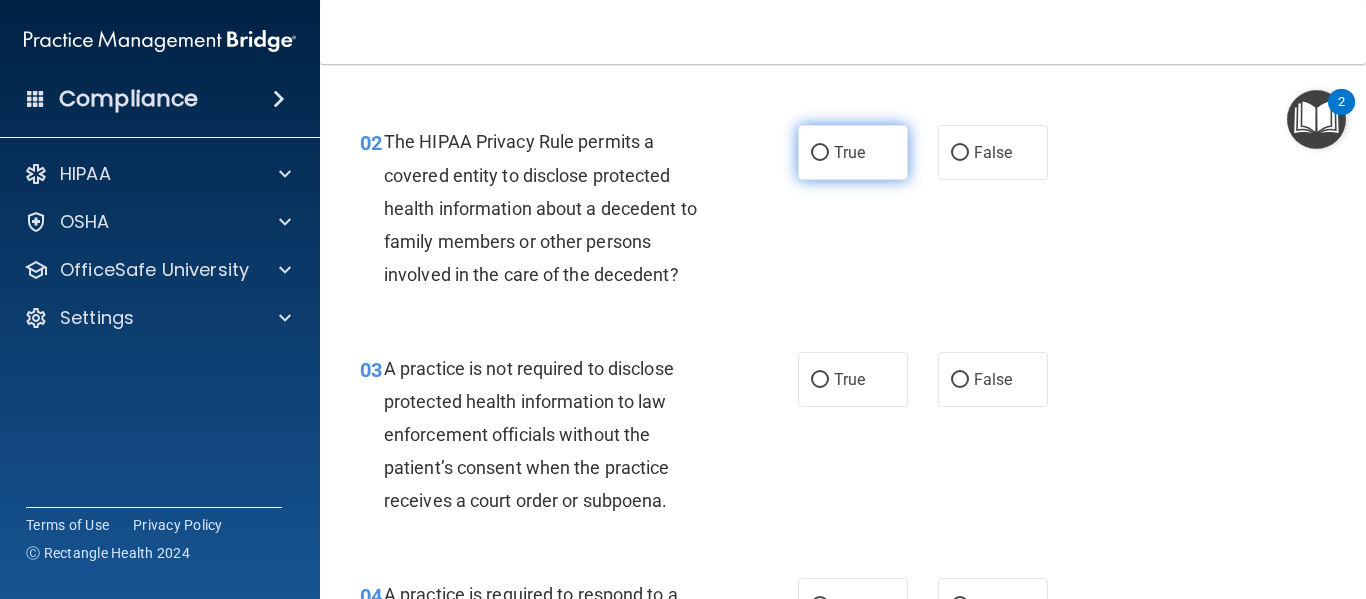 click on "True" at bounding box center (853, 152) 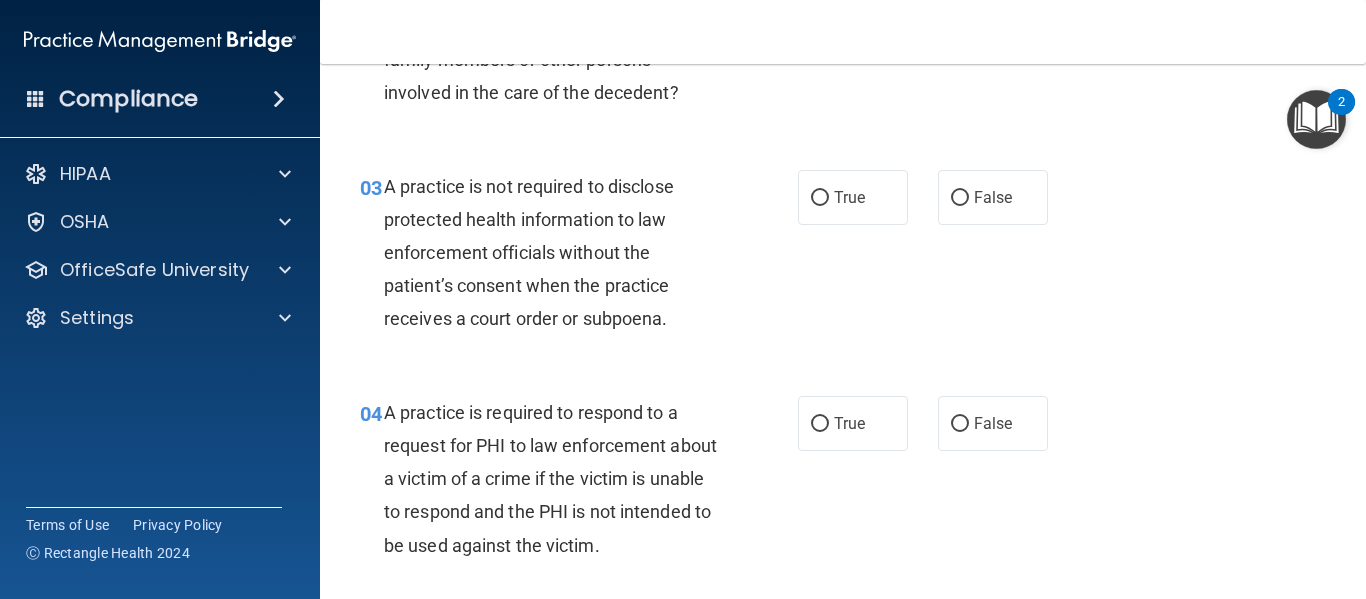 scroll, scrollTop: 440, scrollLeft: 0, axis: vertical 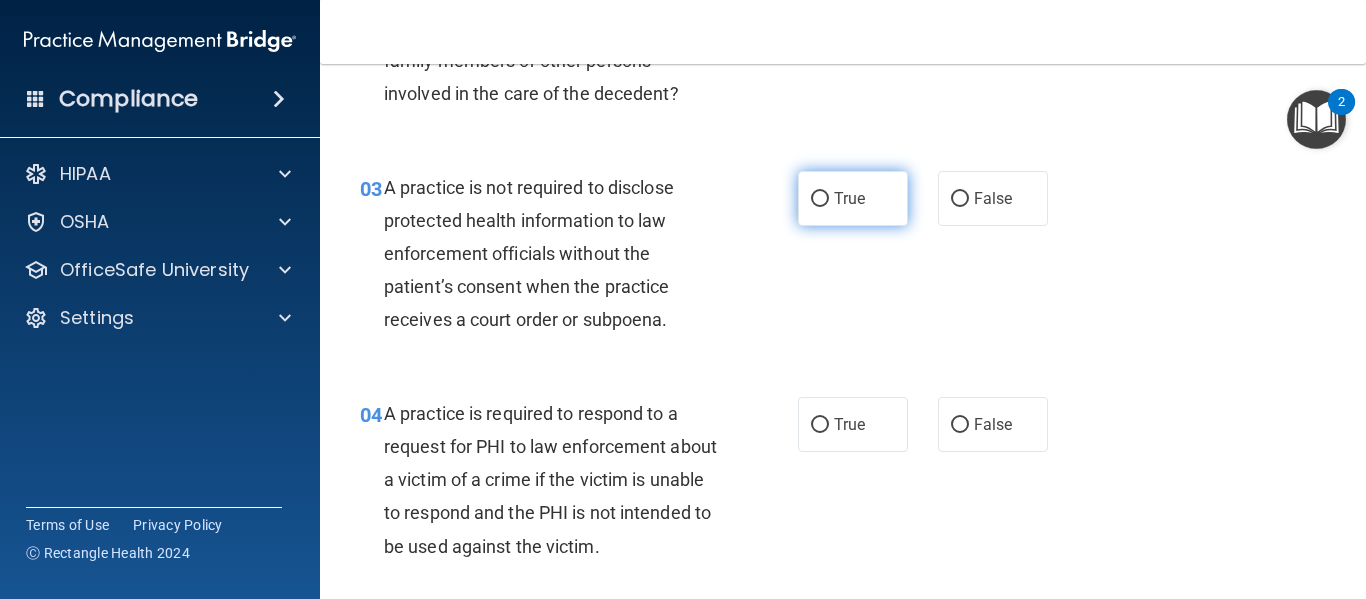 click on "True" at bounding box center [853, 198] 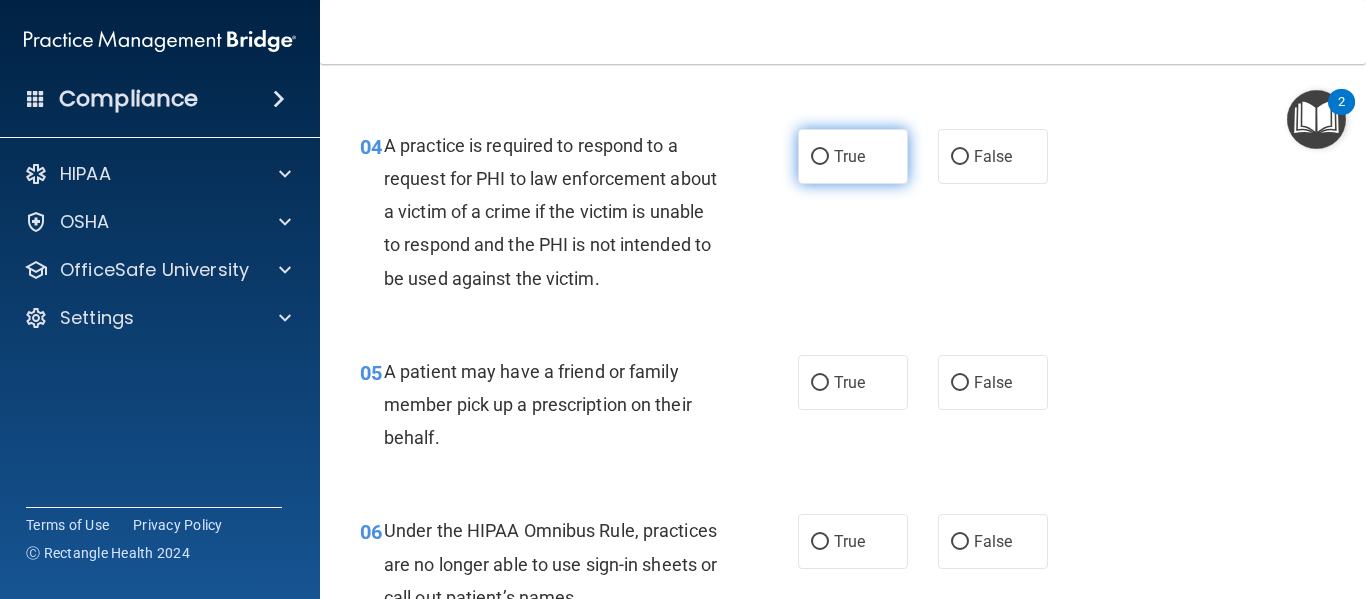 scroll, scrollTop: 710, scrollLeft: 0, axis: vertical 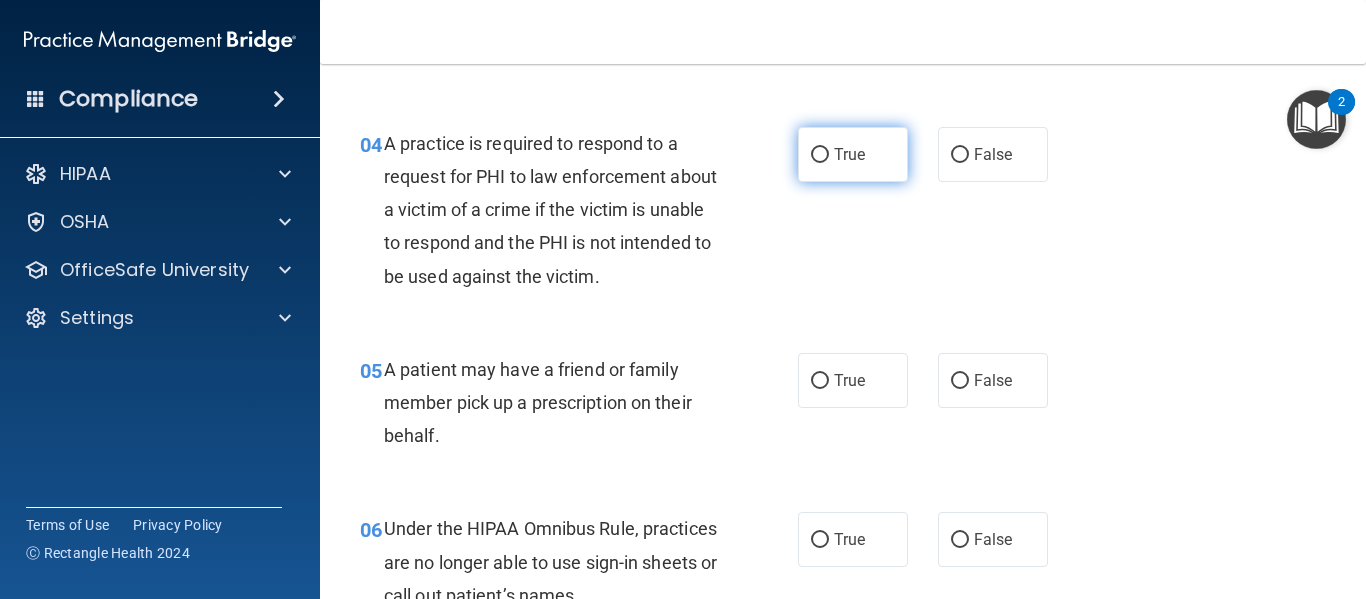 click on "True" at bounding box center [853, 154] 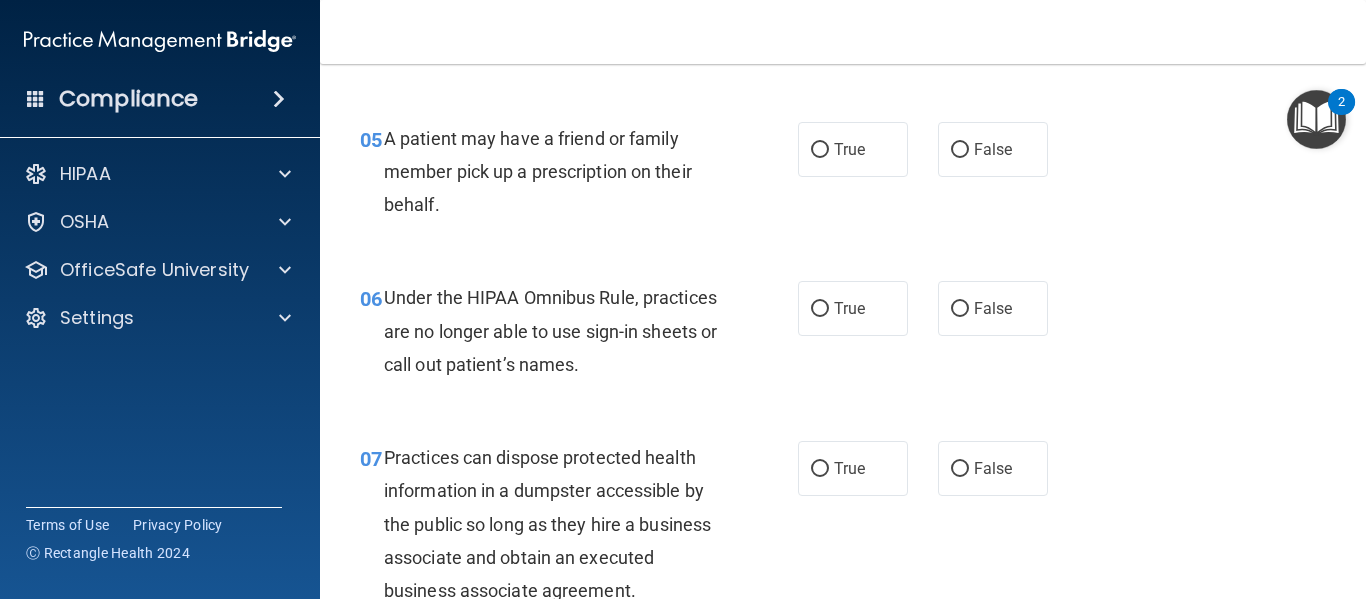 scroll, scrollTop: 940, scrollLeft: 0, axis: vertical 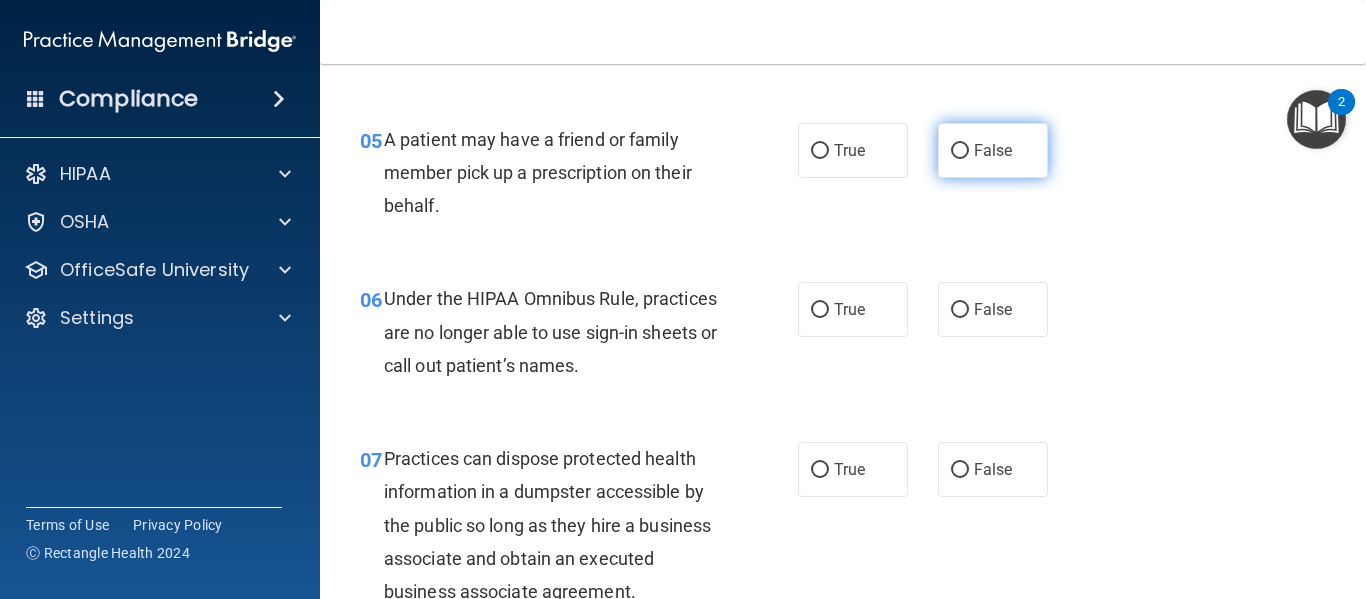 click on "False" at bounding box center [993, 150] 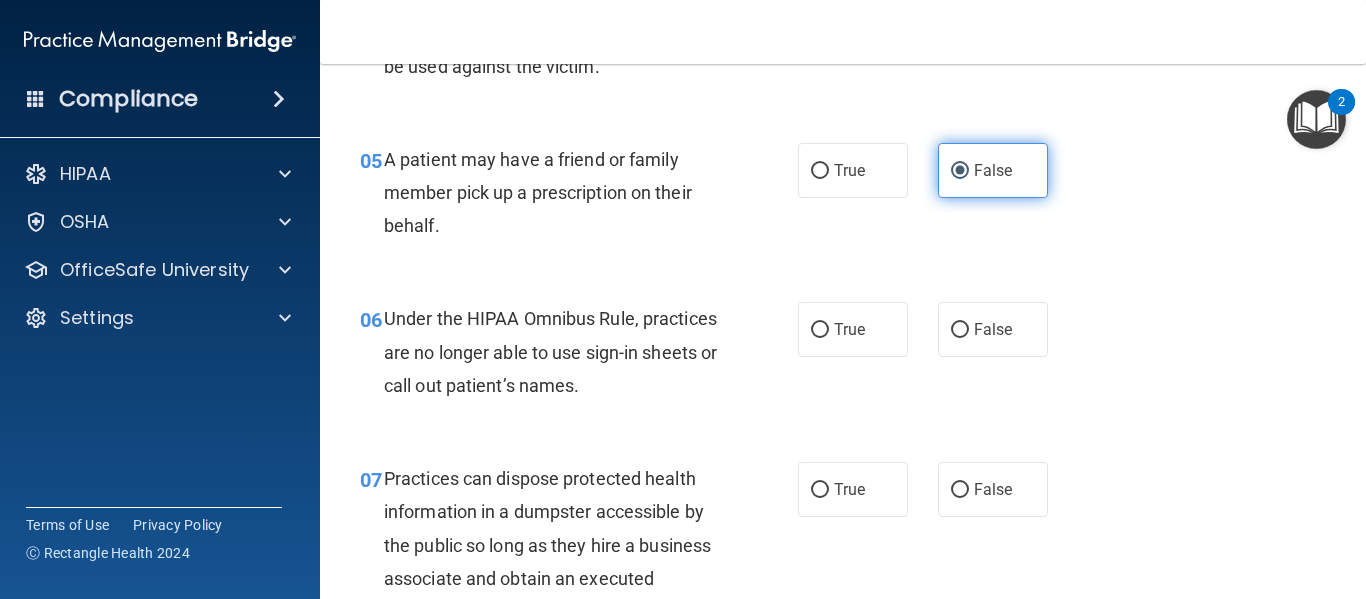 scroll, scrollTop: 923, scrollLeft: 0, axis: vertical 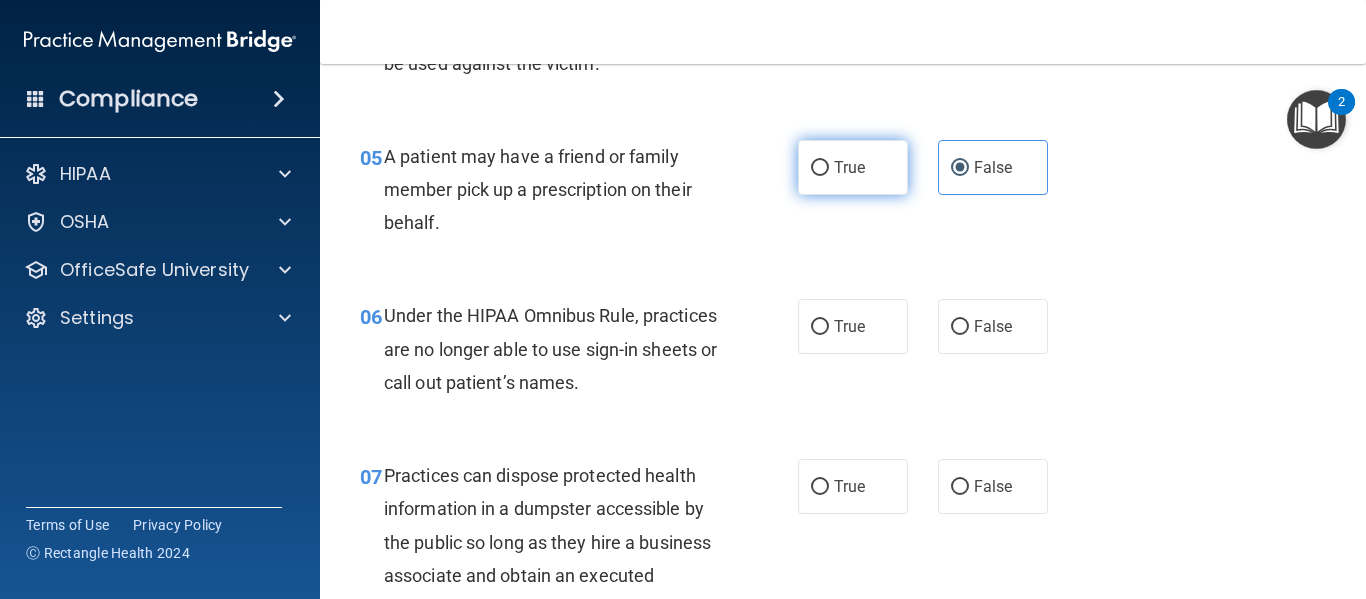 click on "True" at bounding box center [853, 167] 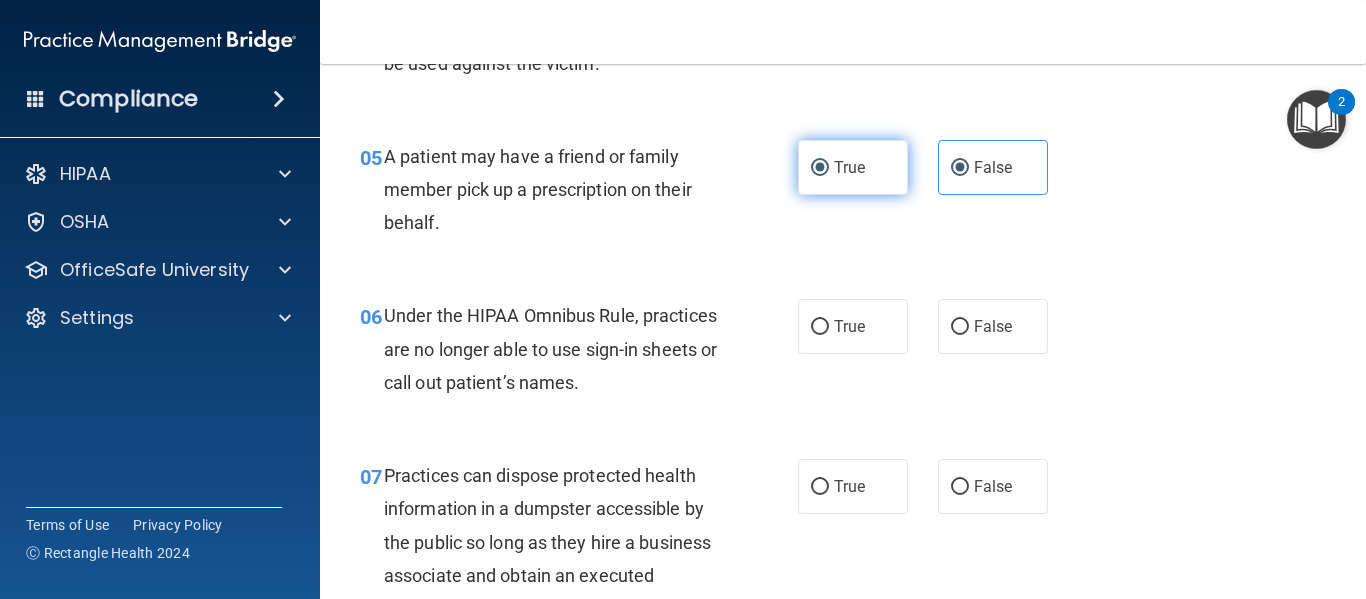 radio on "false" 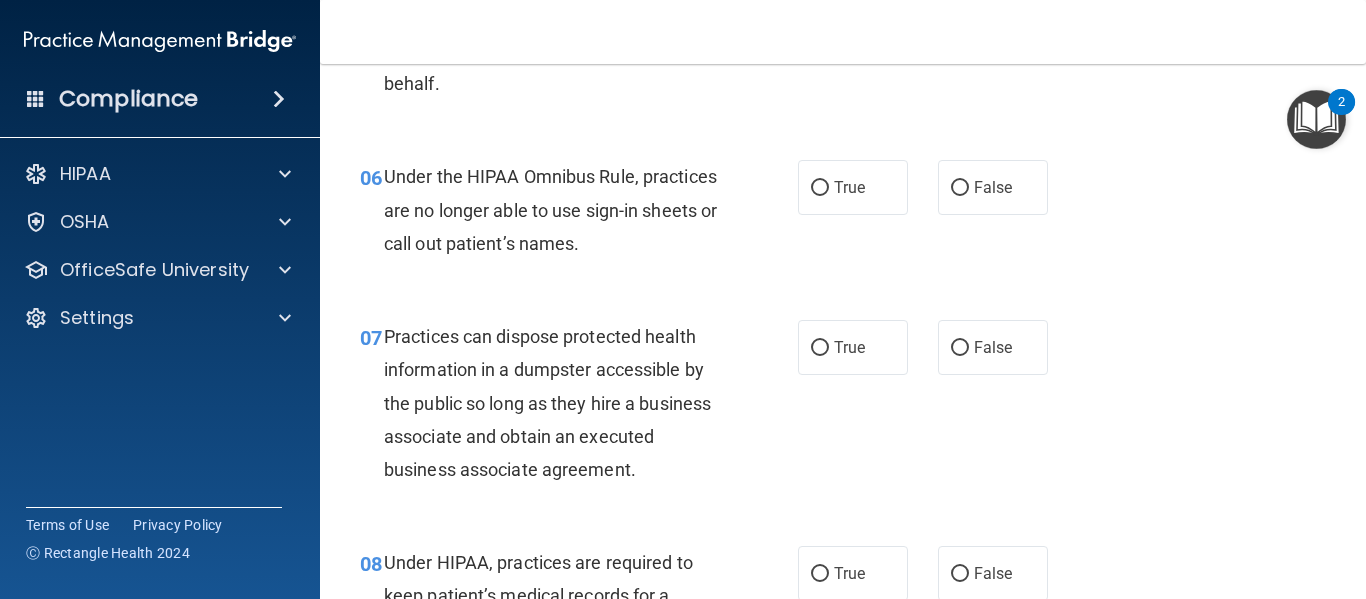 scroll, scrollTop: 1062, scrollLeft: 0, axis: vertical 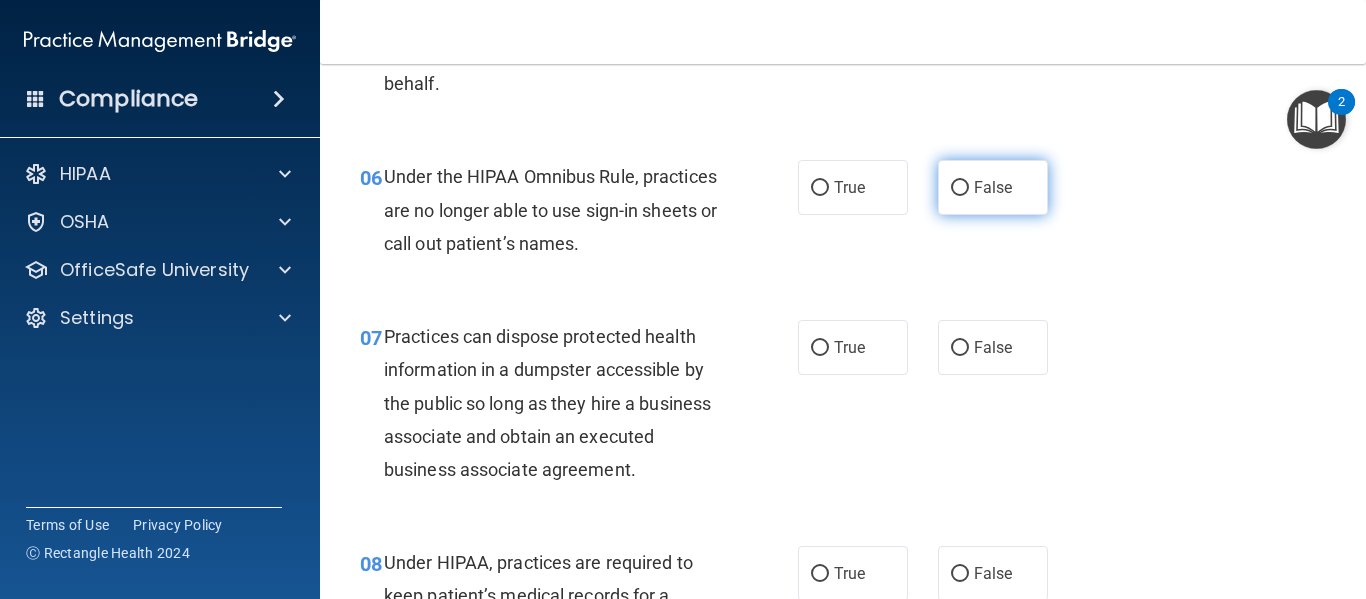 click on "False" at bounding box center [993, 187] 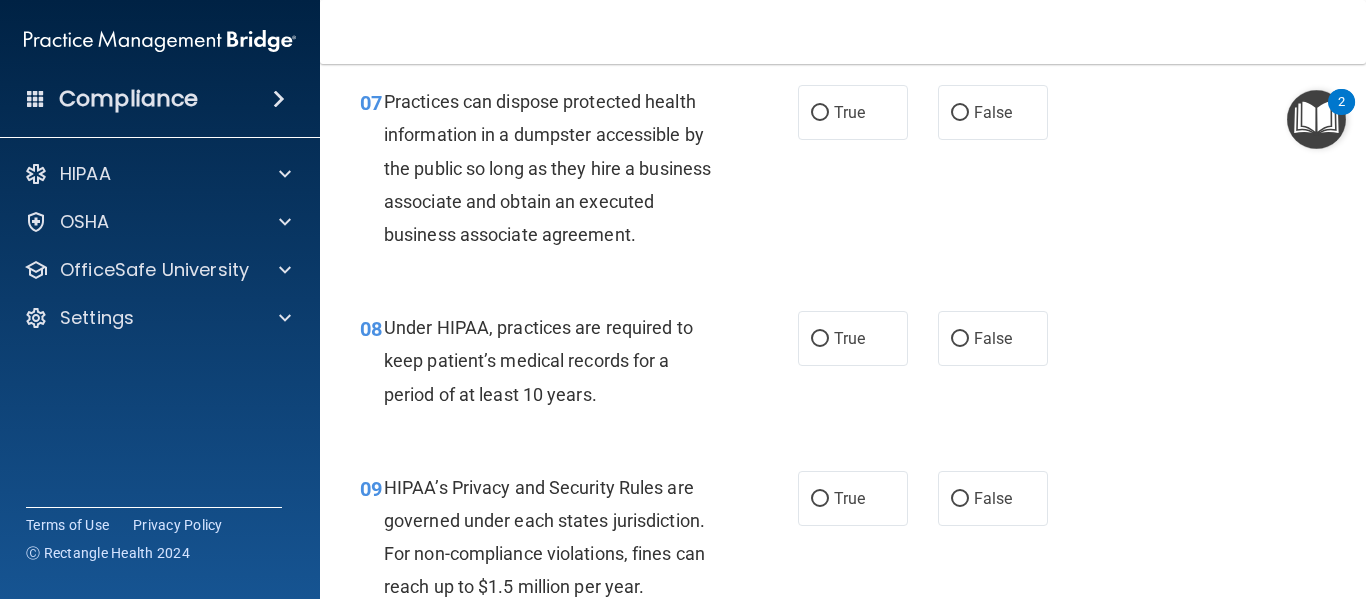 scroll, scrollTop: 1307, scrollLeft: 0, axis: vertical 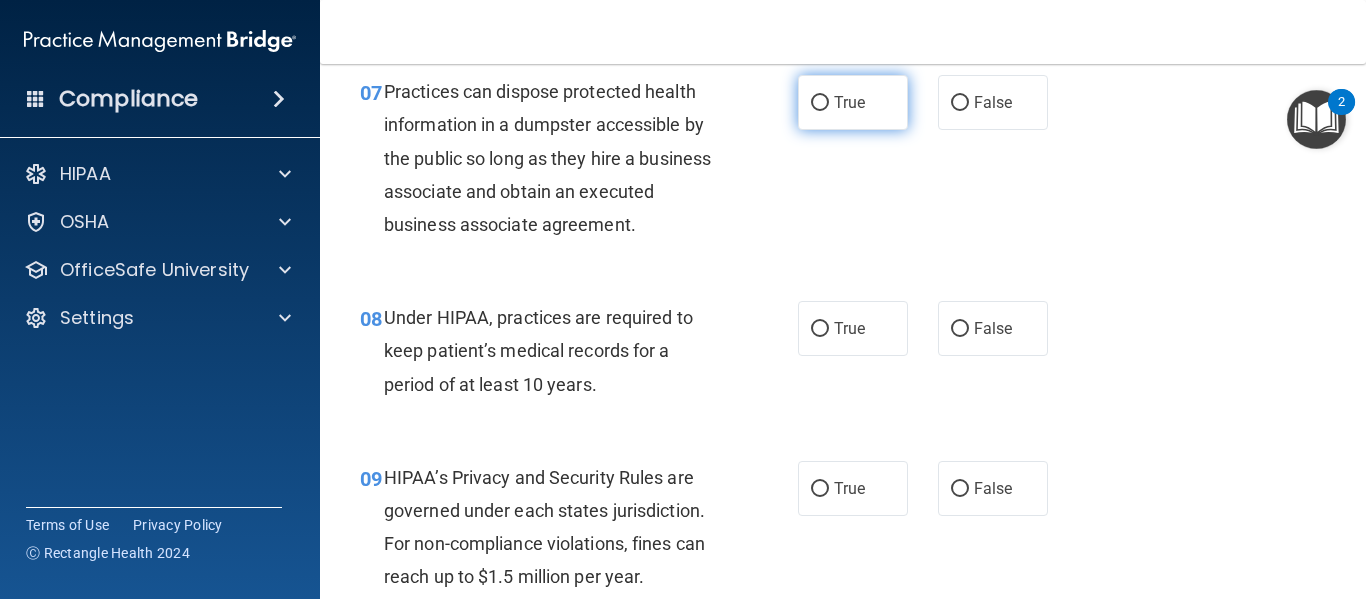 click on "True" at bounding box center (853, 102) 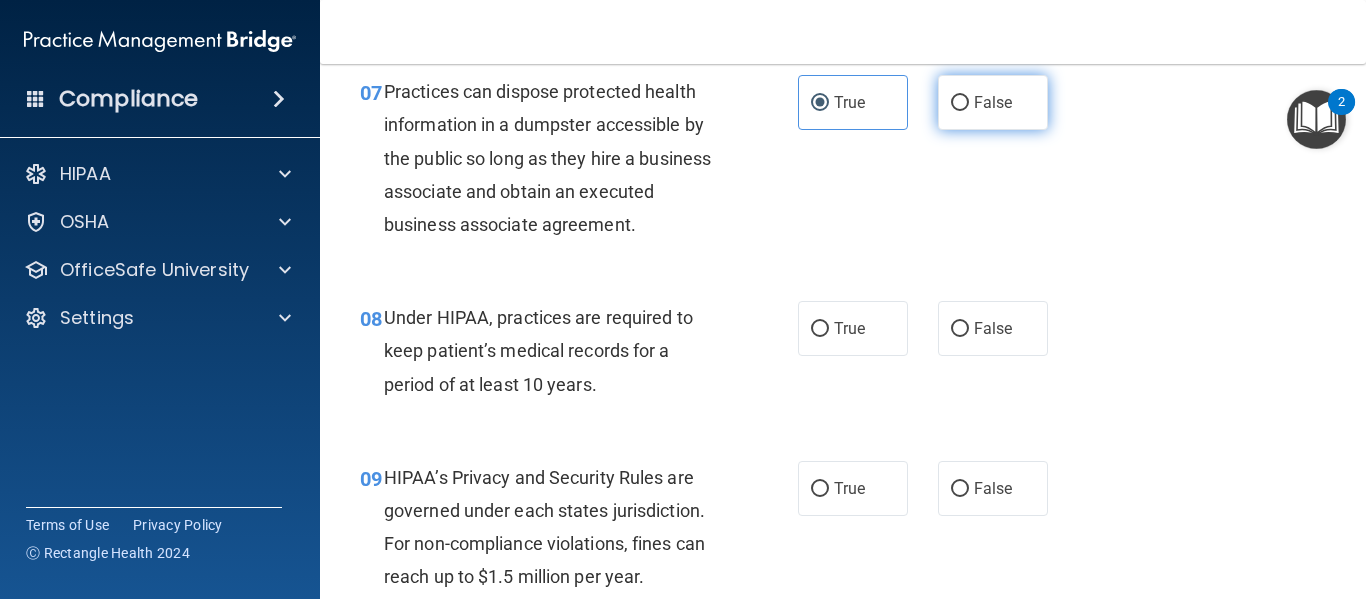 click on "False" at bounding box center [960, 103] 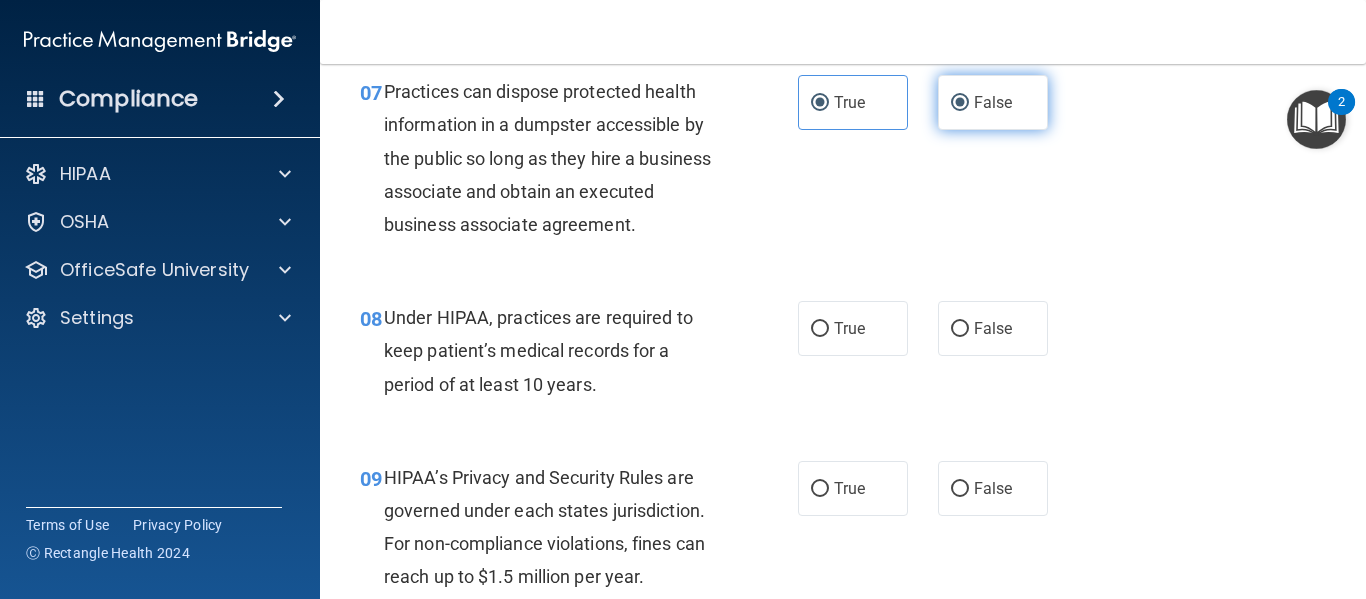 radio on "false" 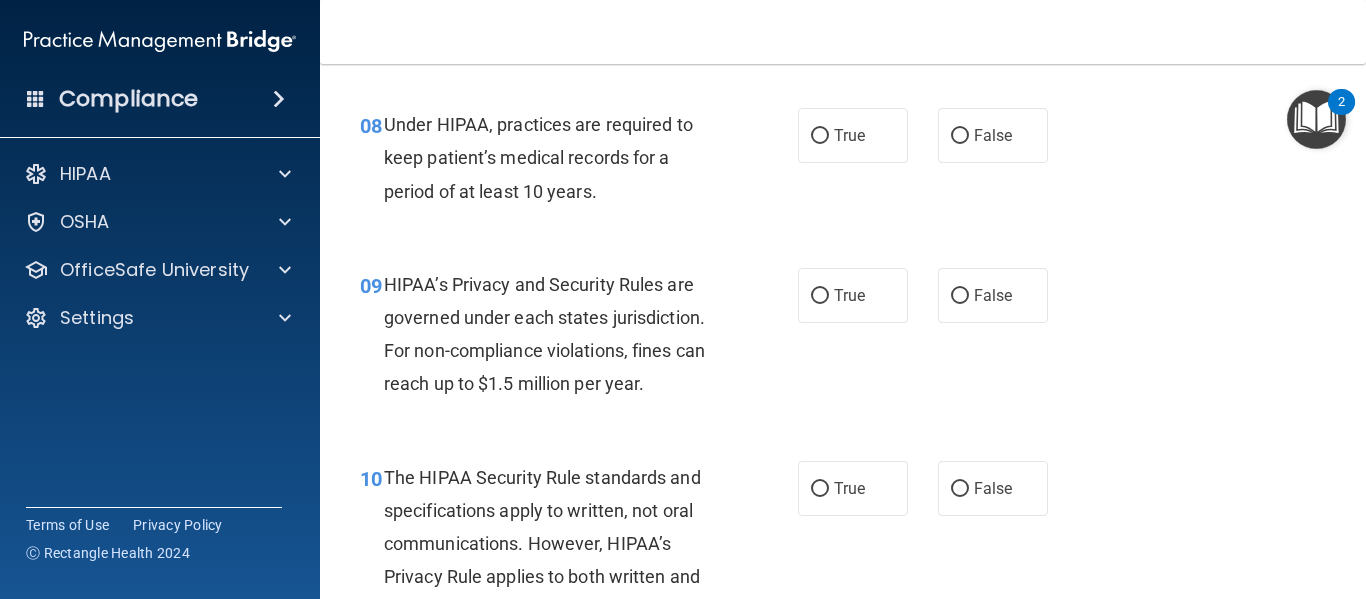 scroll, scrollTop: 1499, scrollLeft: 0, axis: vertical 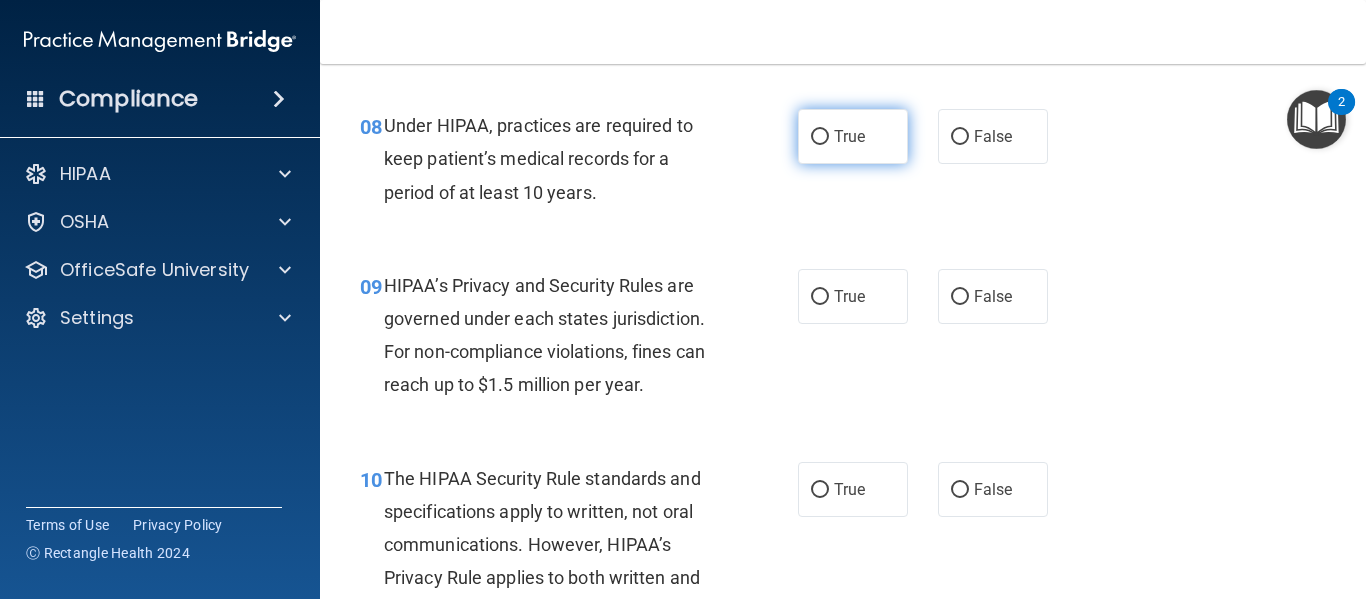 click on "True" at bounding box center [853, 136] 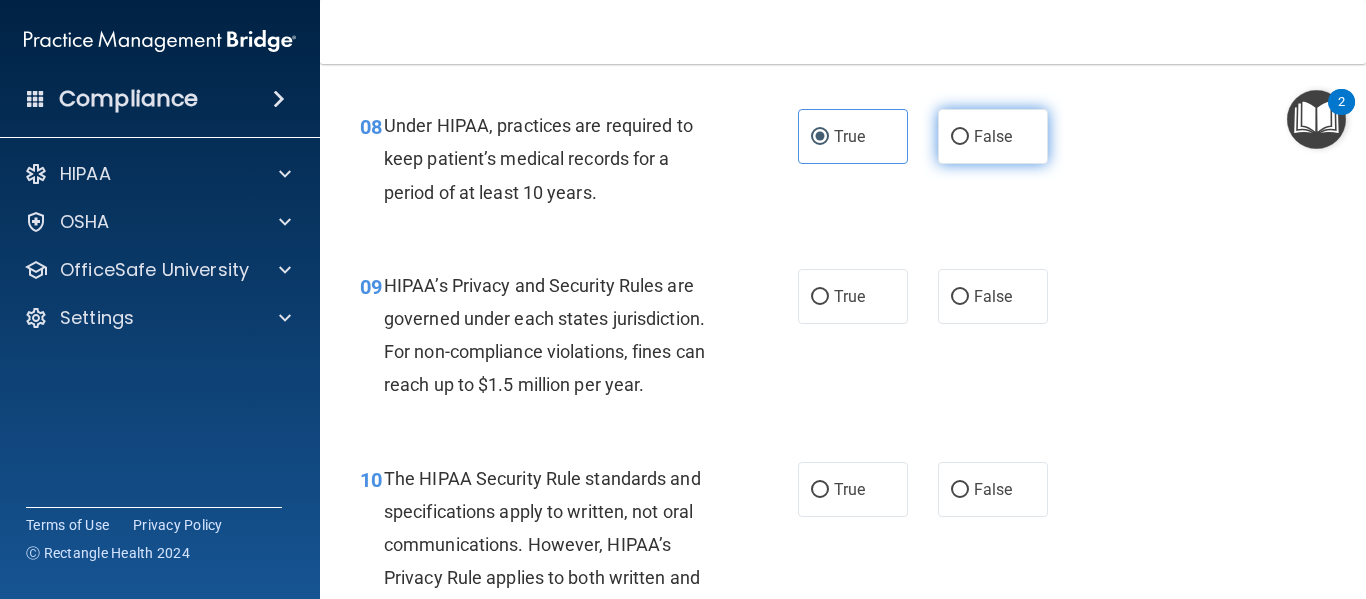 click on "False" at bounding box center (993, 136) 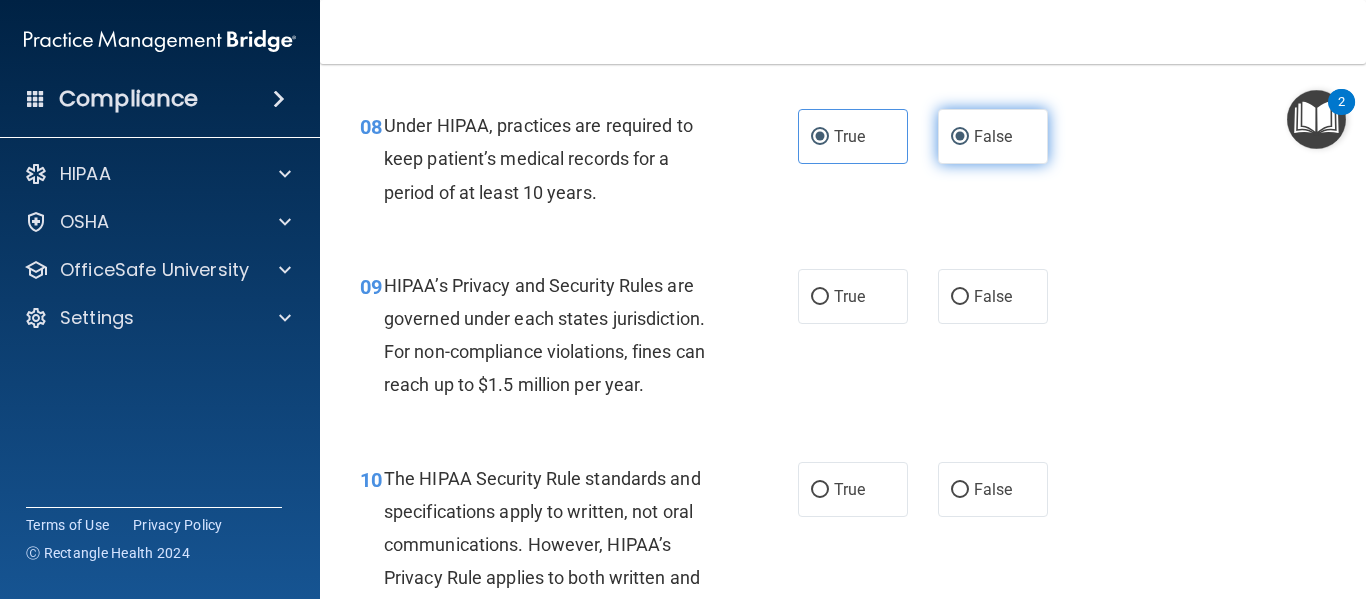 radio on "false" 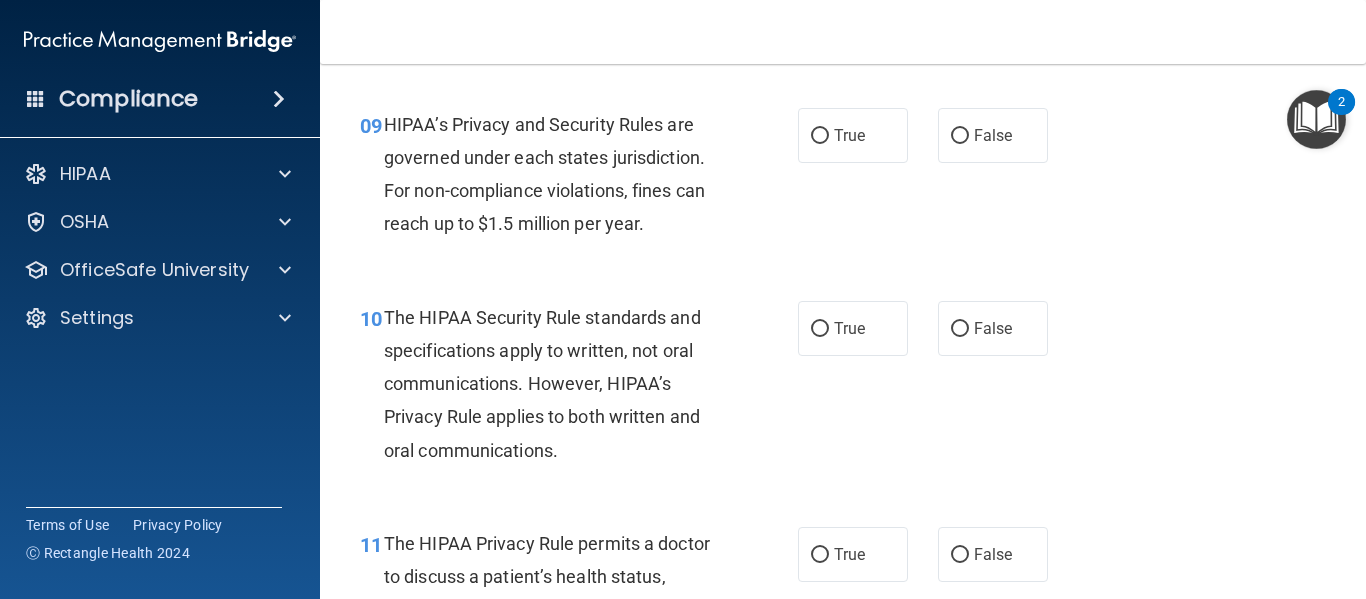 scroll, scrollTop: 1659, scrollLeft: 0, axis: vertical 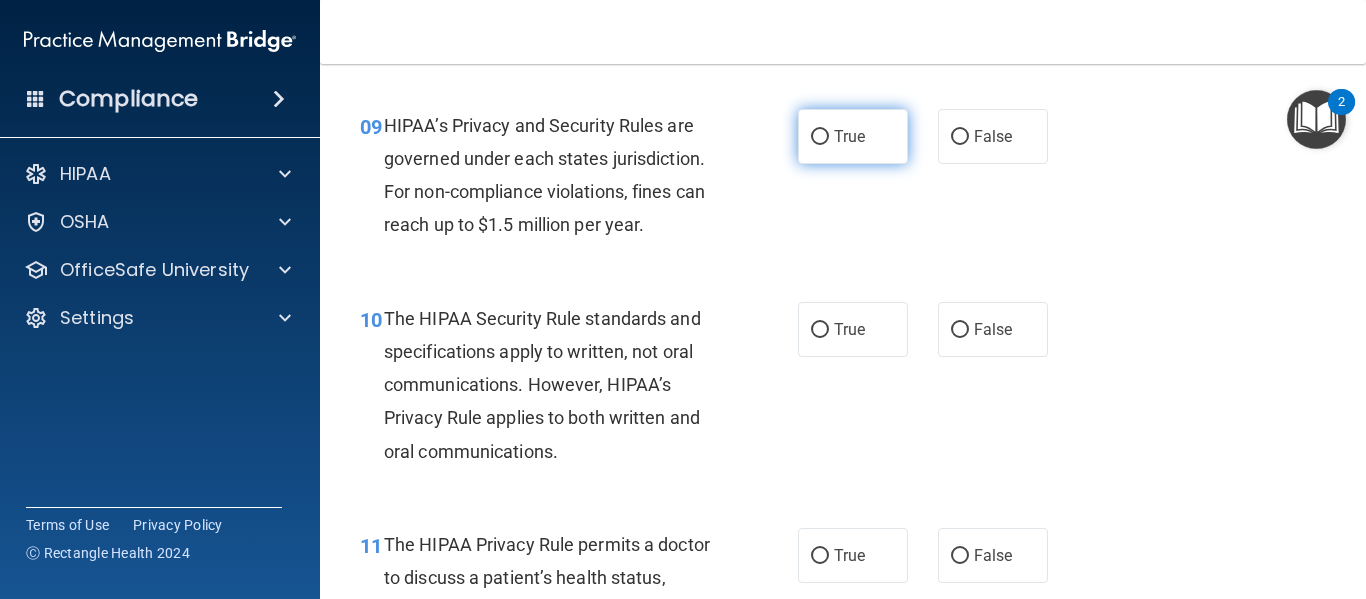 click on "True" at bounding box center [853, 136] 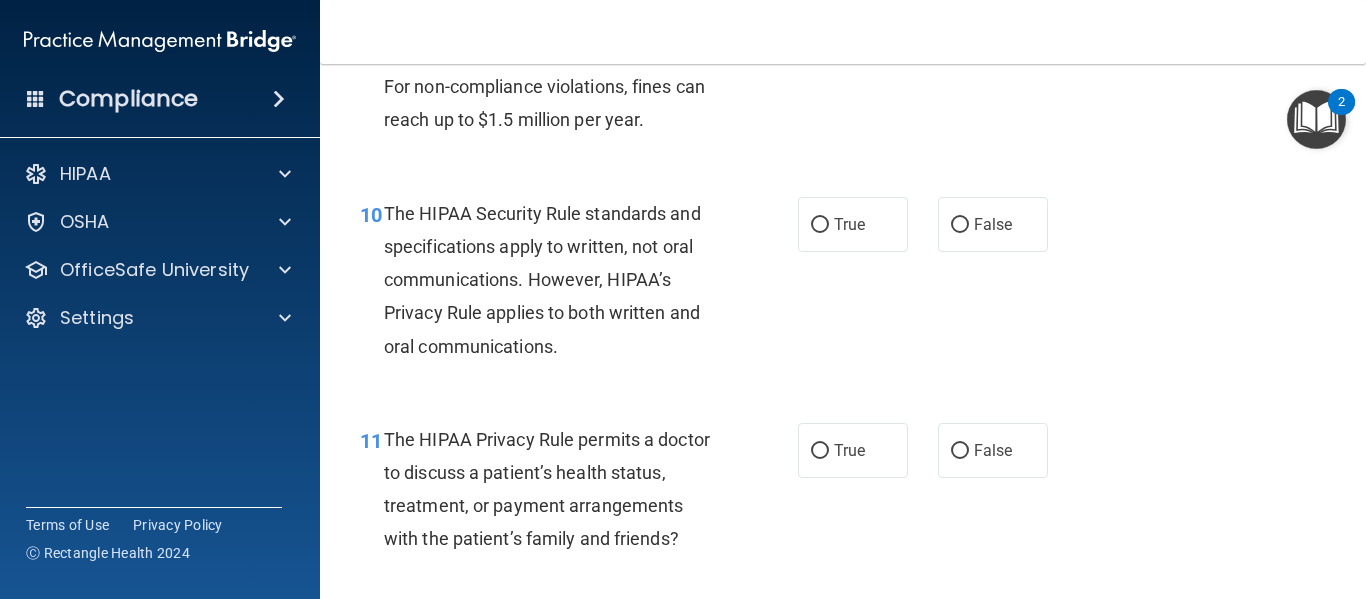scroll, scrollTop: 1765, scrollLeft: 0, axis: vertical 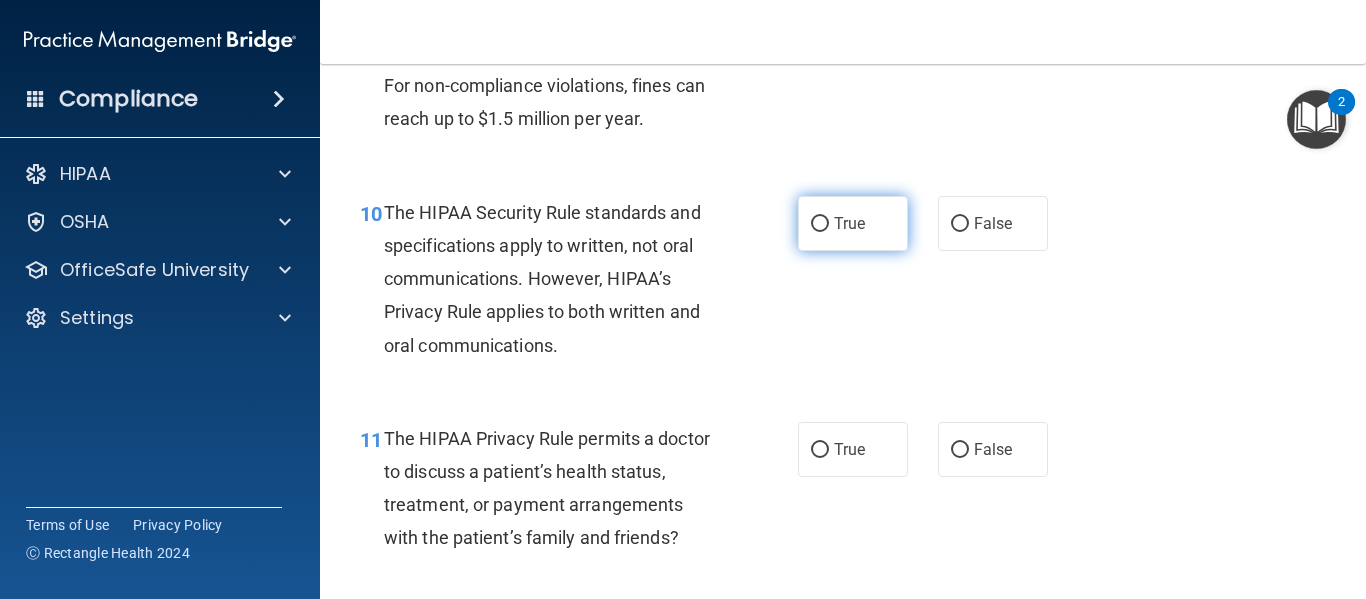 click on "True" at bounding box center (853, 223) 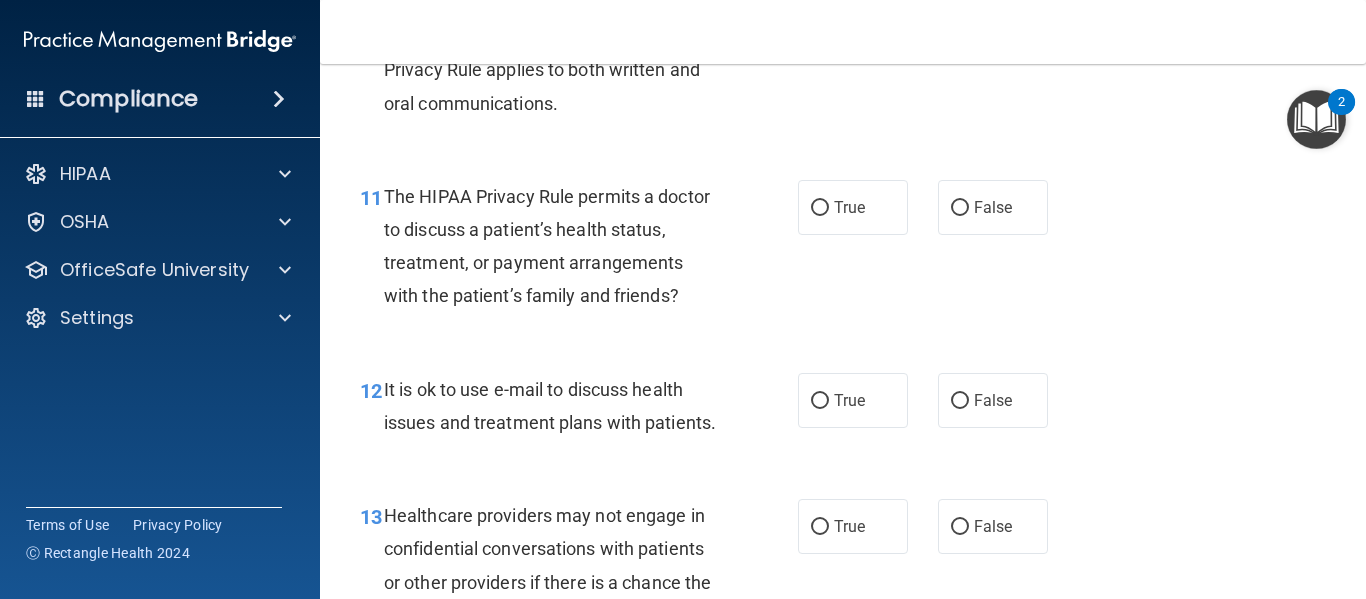 scroll, scrollTop: 2008, scrollLeft: 0, axis: vertical 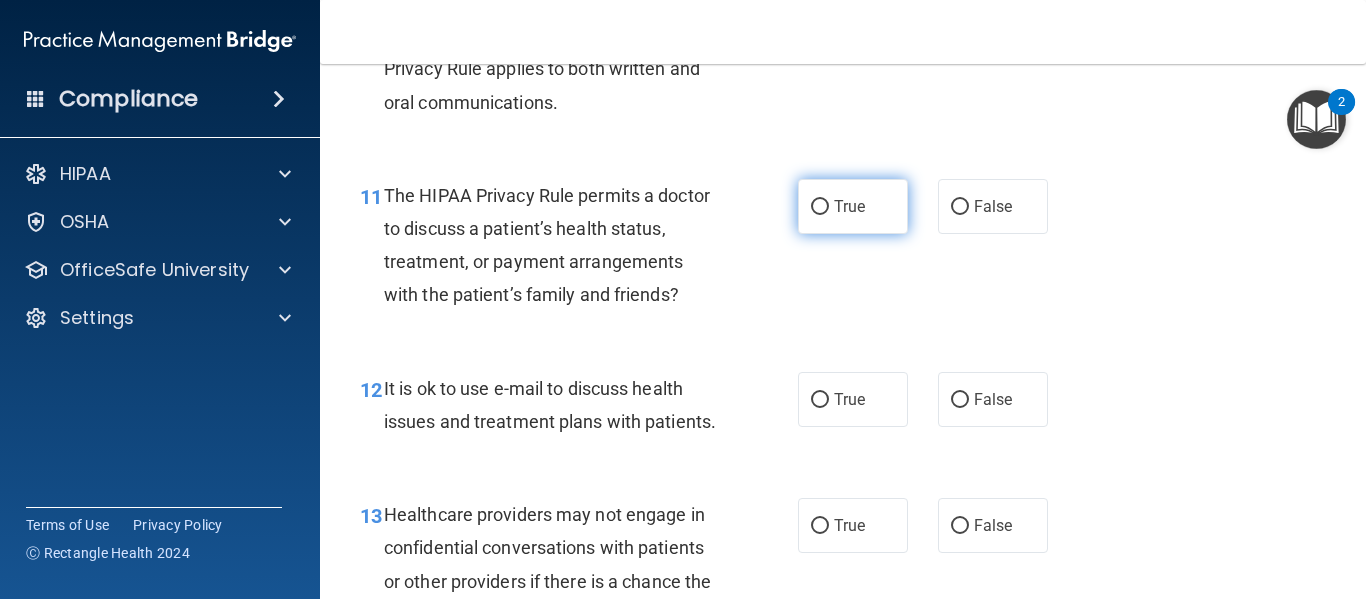 click on "True" at bounding box center (853, 206) 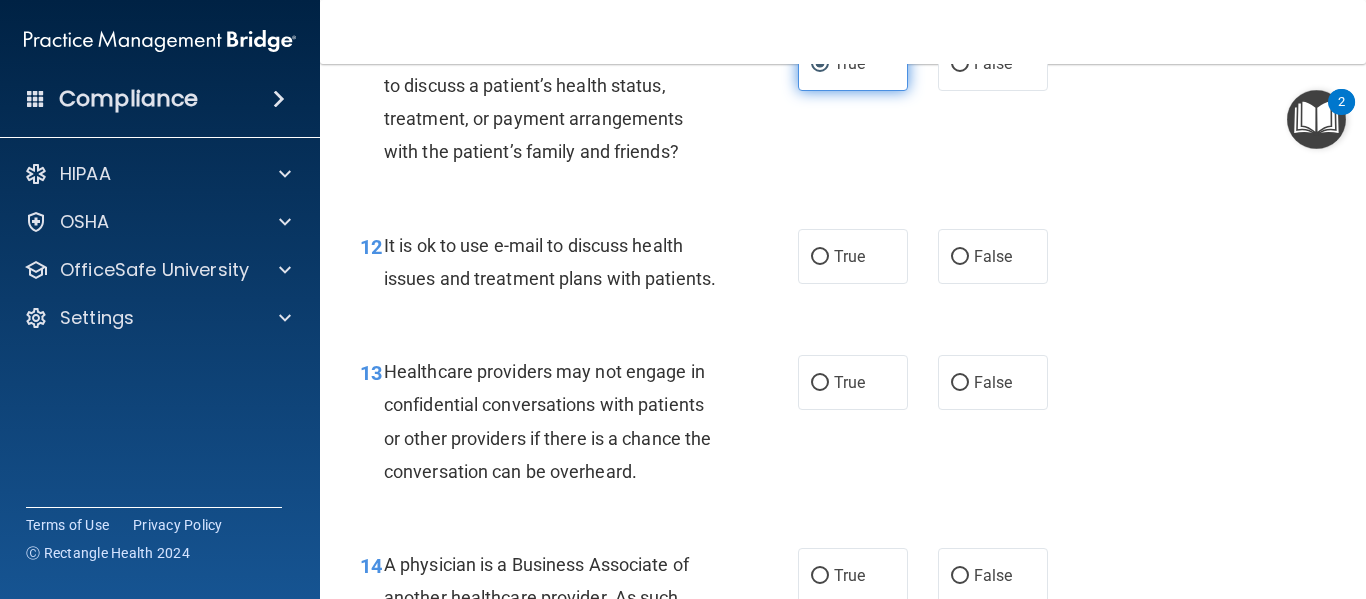 scroll, scrollTop: 2153, scrollLeft: 0, axis: vertical 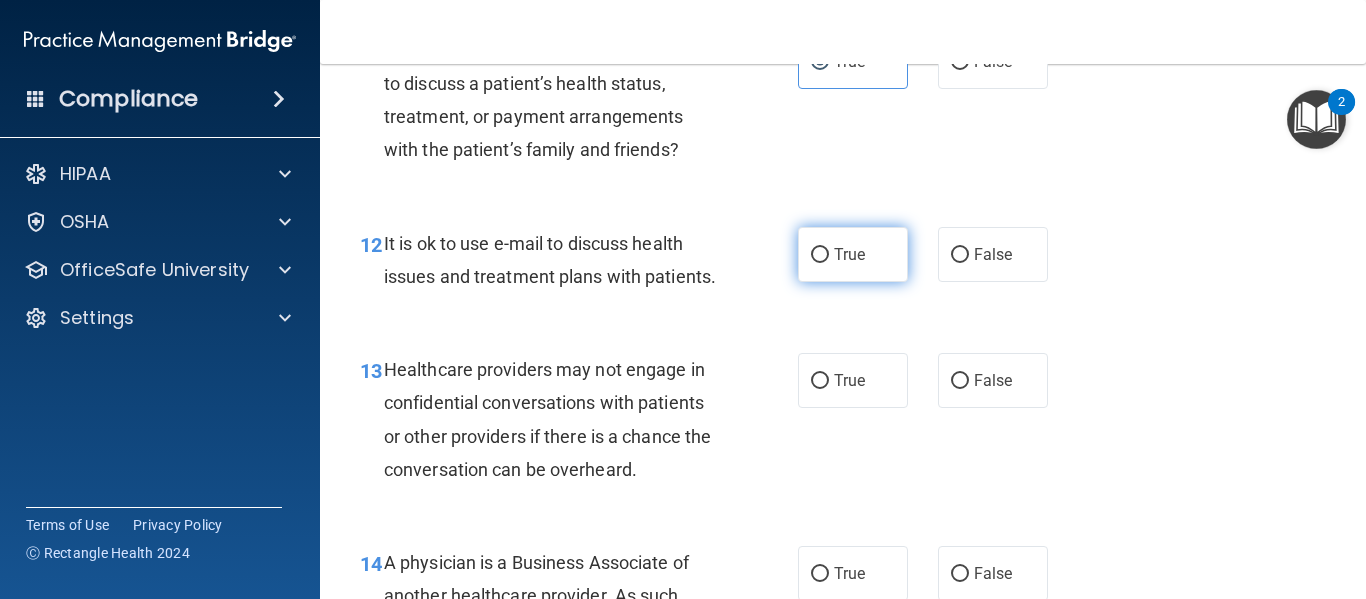 click on "True" at bounding box center (849, 254) 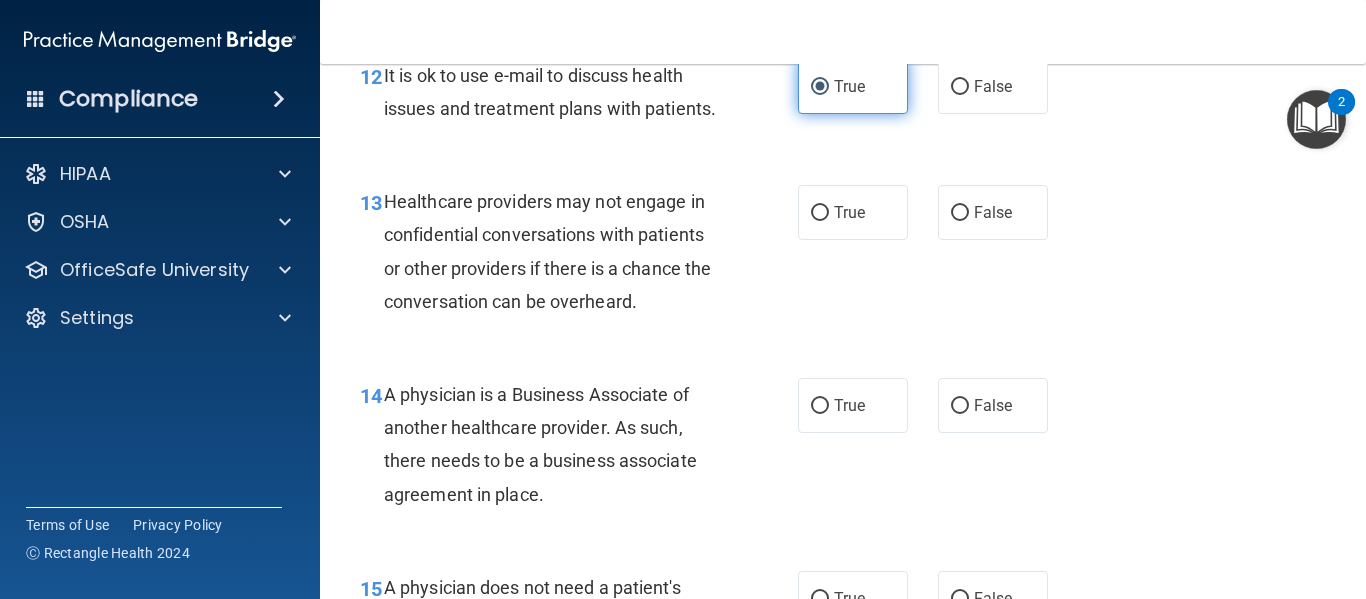 scroll, scrollTop: 2321, scrollLeft: 0, axis: vertical 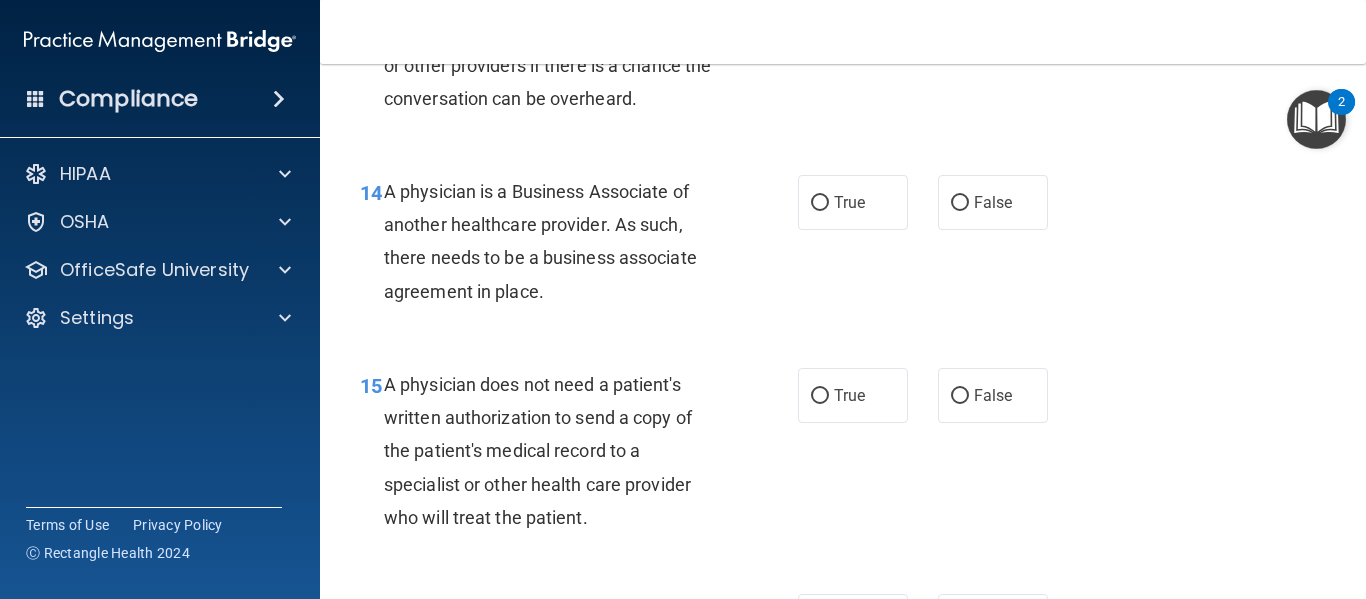 click on "True" at bounding box center (853, 202) 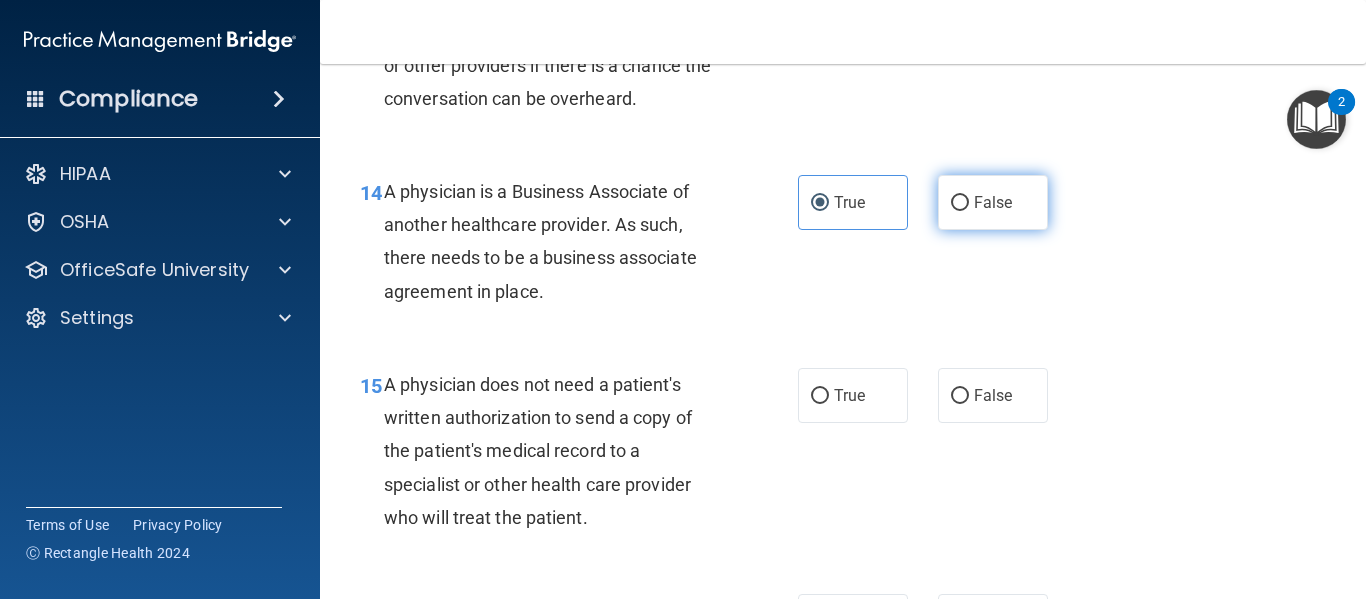 click on "False" at bounding box center [993, 202] 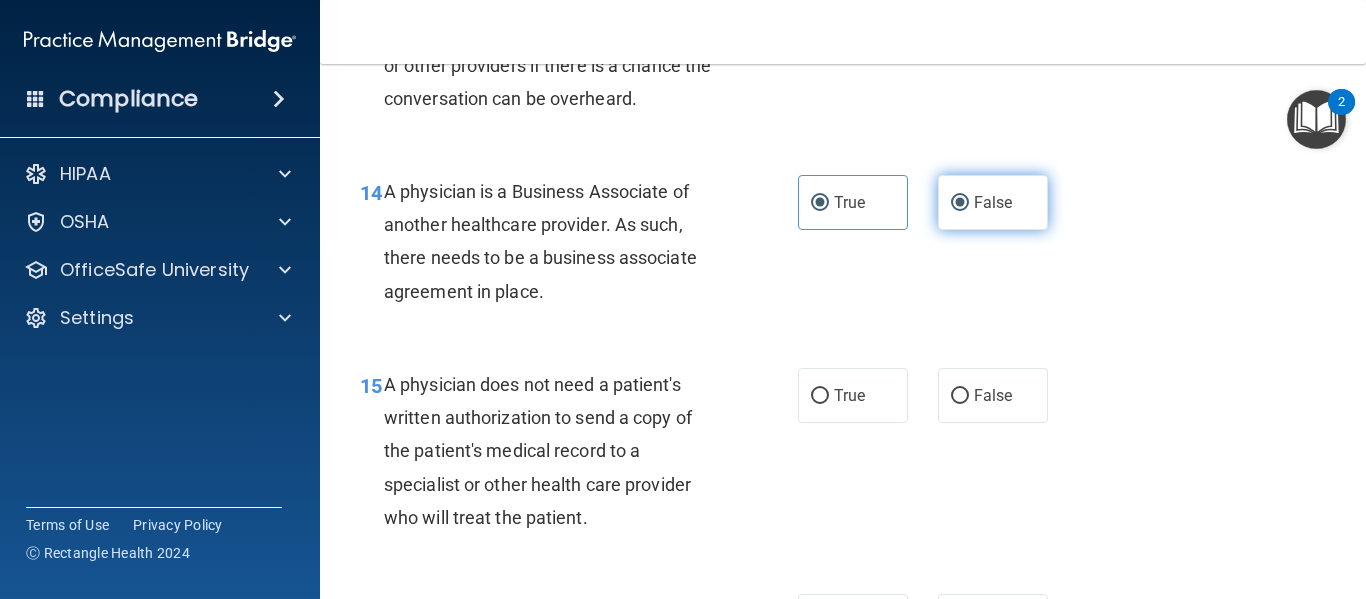 radio on "false" 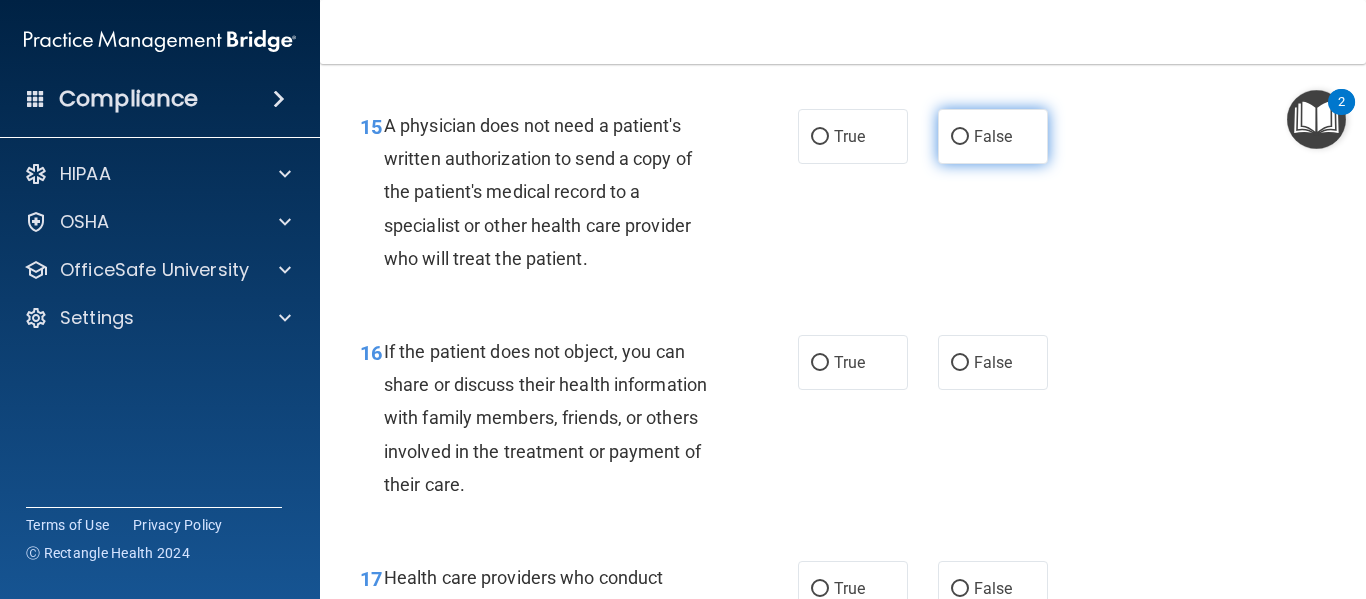 scroll, scrollTop: 2784, scrollLeft: 0, axis: vertical 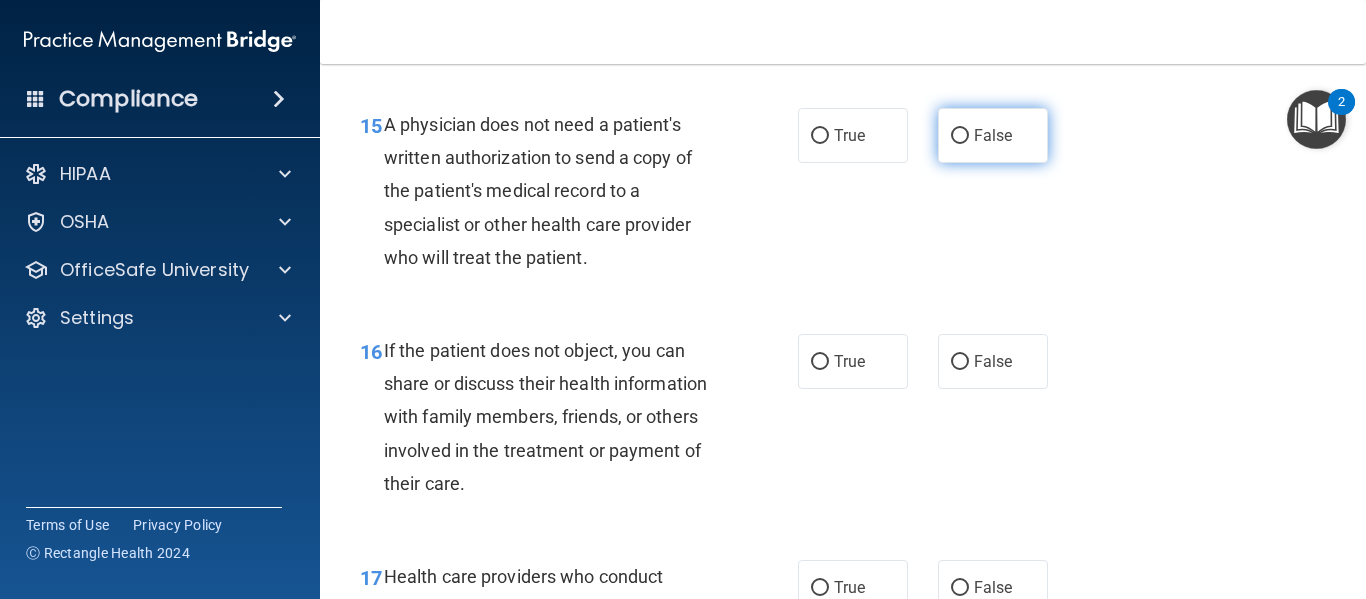 click on "False" at bounding box center (993, 135) 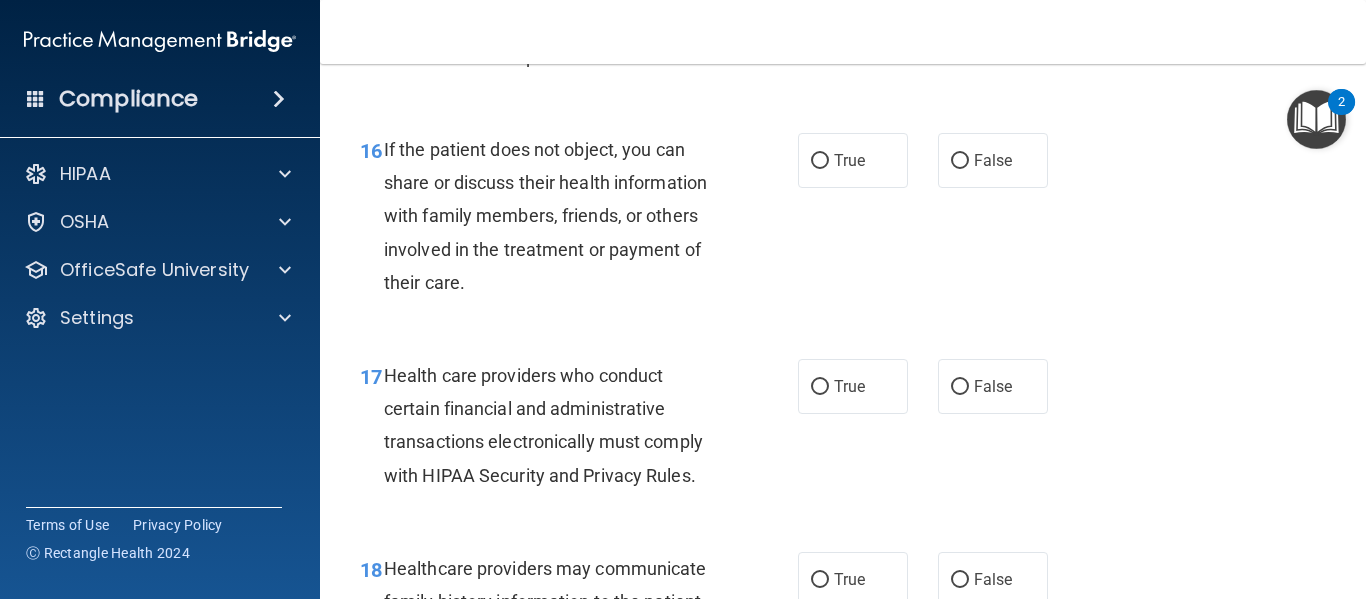 scroll, scrollTop: 2984, scrollLeft: 0, axis: vertical 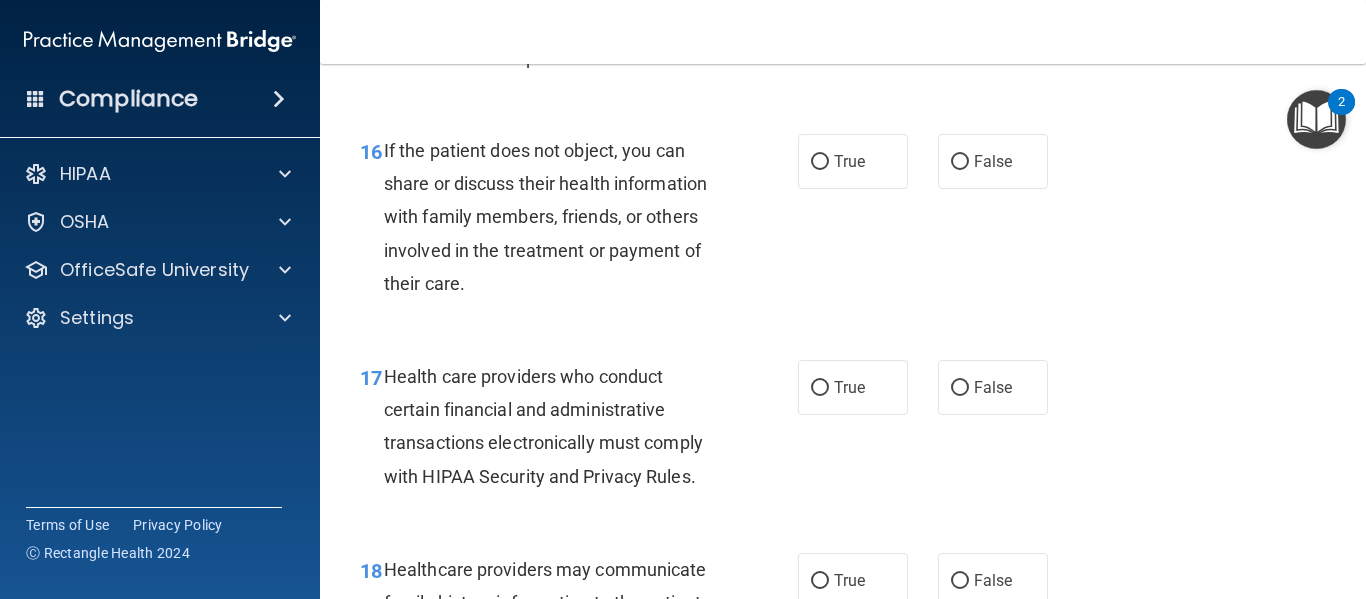click on "False" at bounding box center [993, 161] 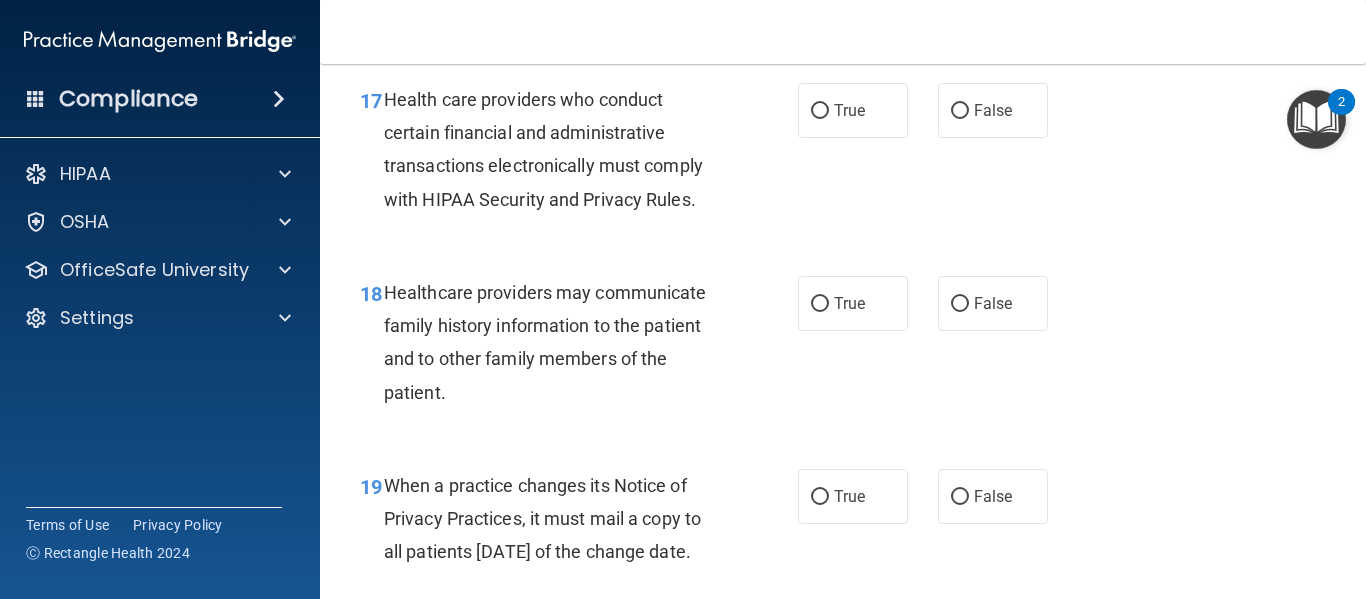 scroll, scrollTop: 3260, scrollLeft: 0, axis: vertical 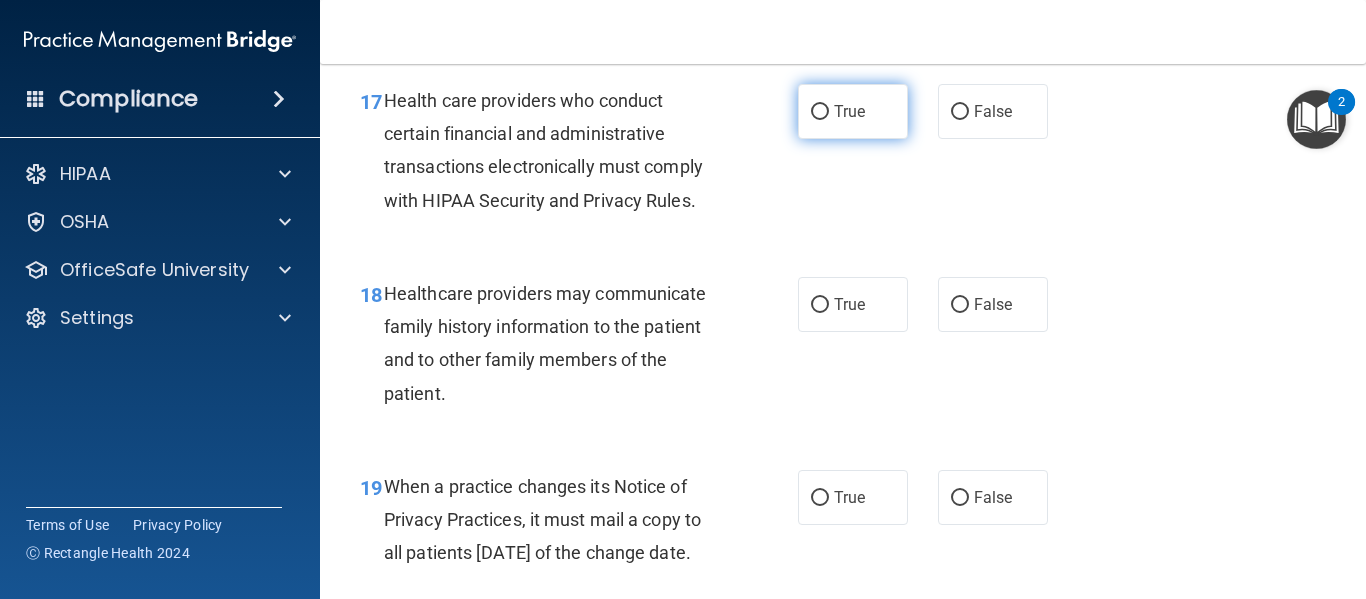 click on "True" at bounding box center (853, 111) 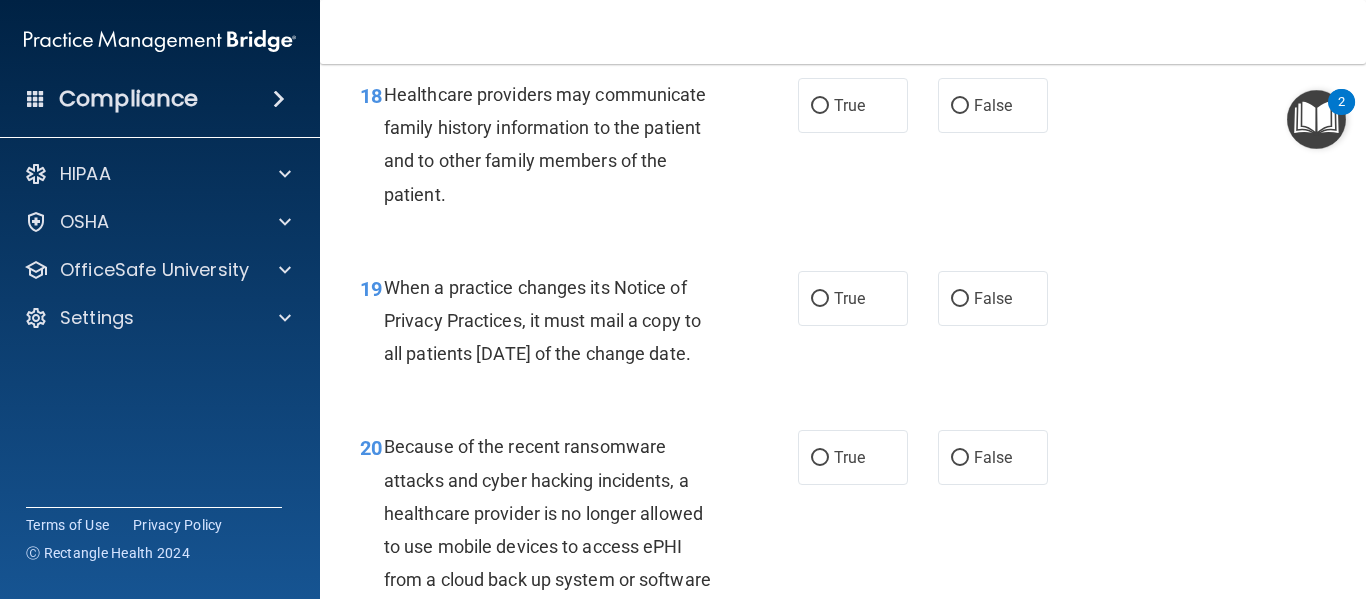 scroll, scrollTop: 3459, scrollLeft: 0, axis: vertical 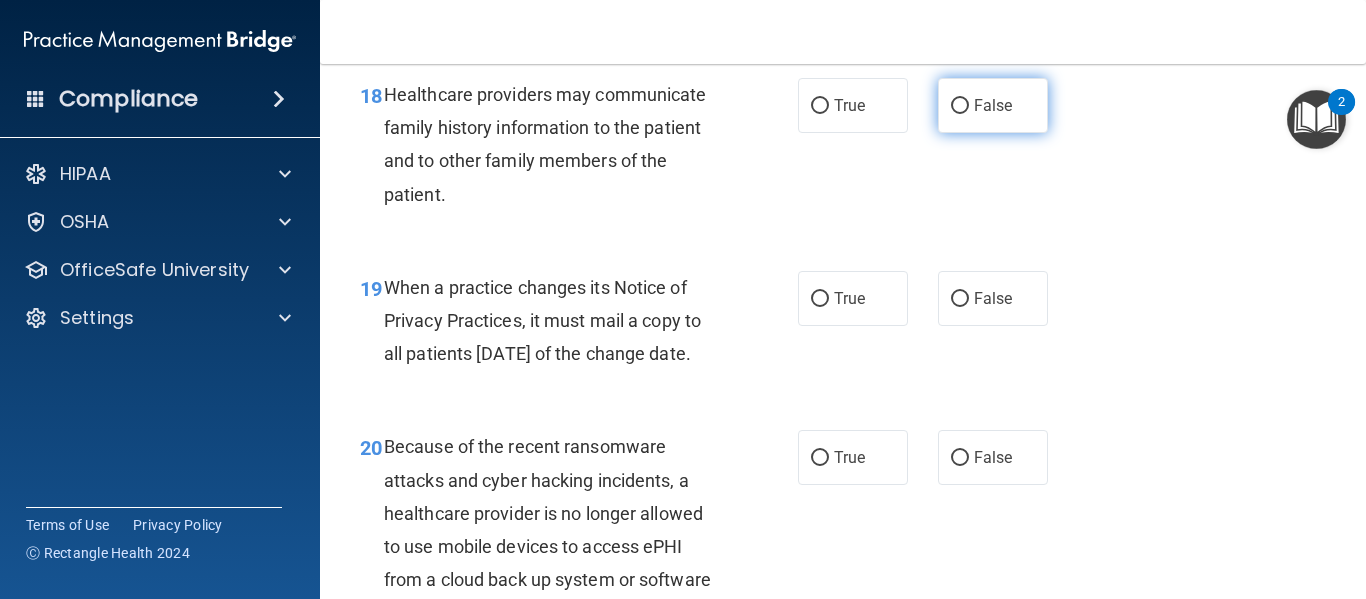 click on "False" at bounding box center [993, 105] 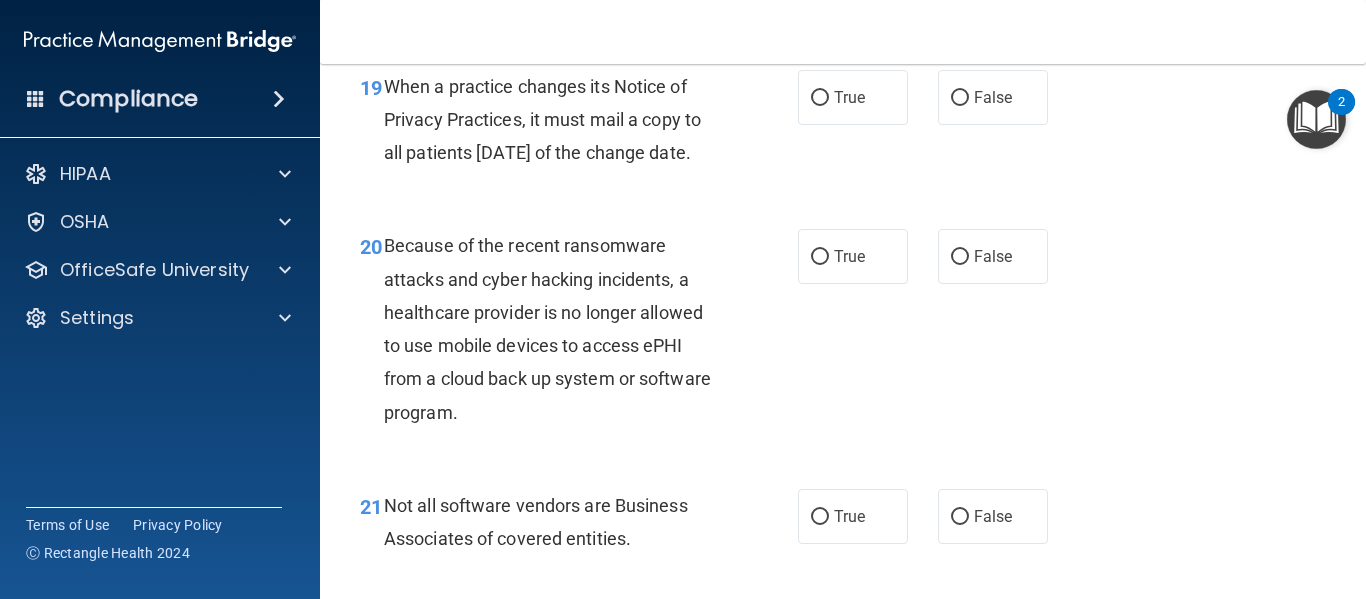 scroll, scrollTop: 3661, scrollLeft: 0, axis: vertical 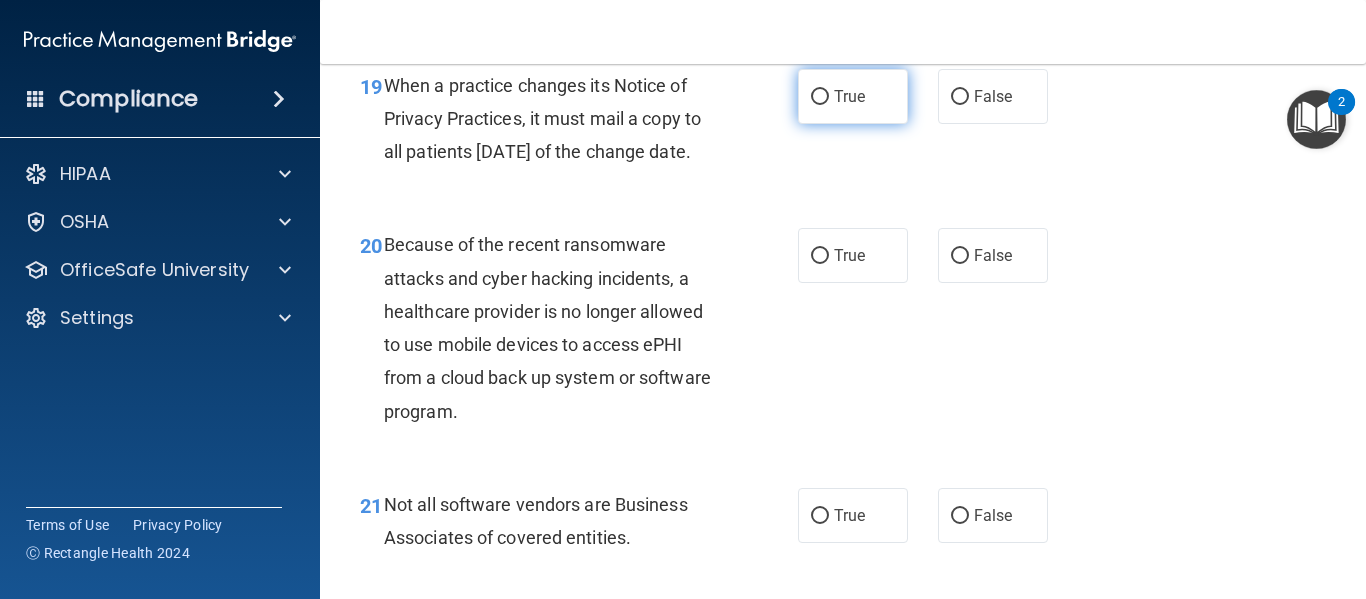 click on "True" at bounding box center (849, 96) 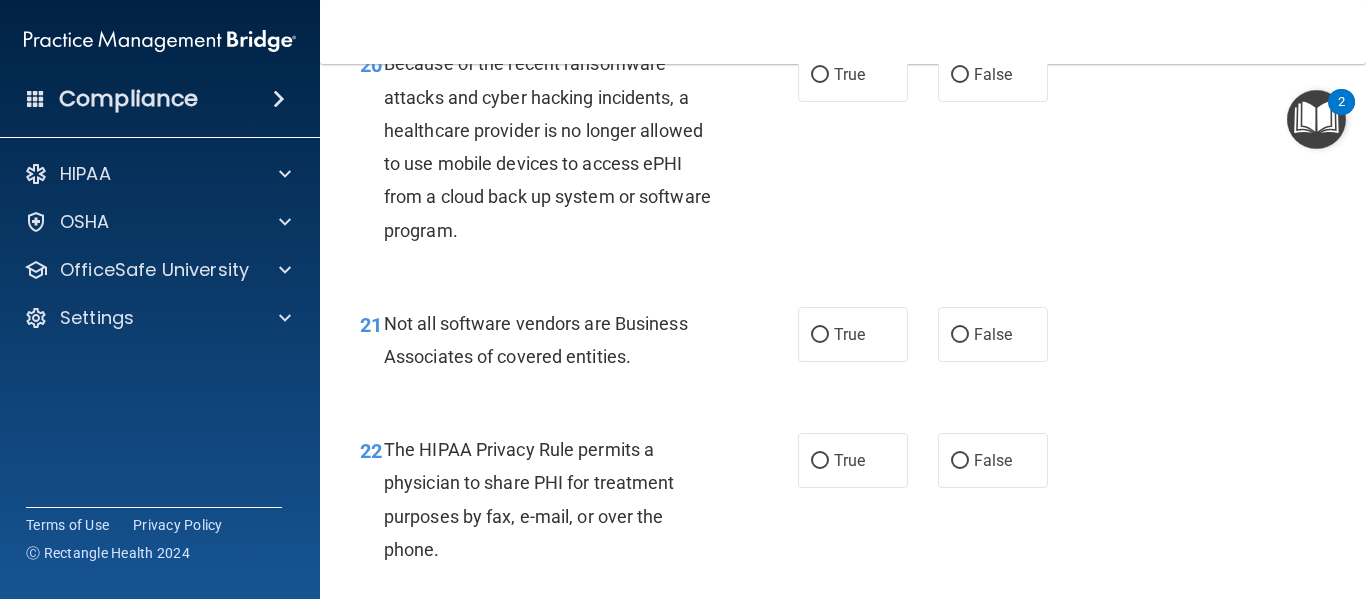 scroll, scrollTop: 3842, scrollLeft: 0, axis: vertical 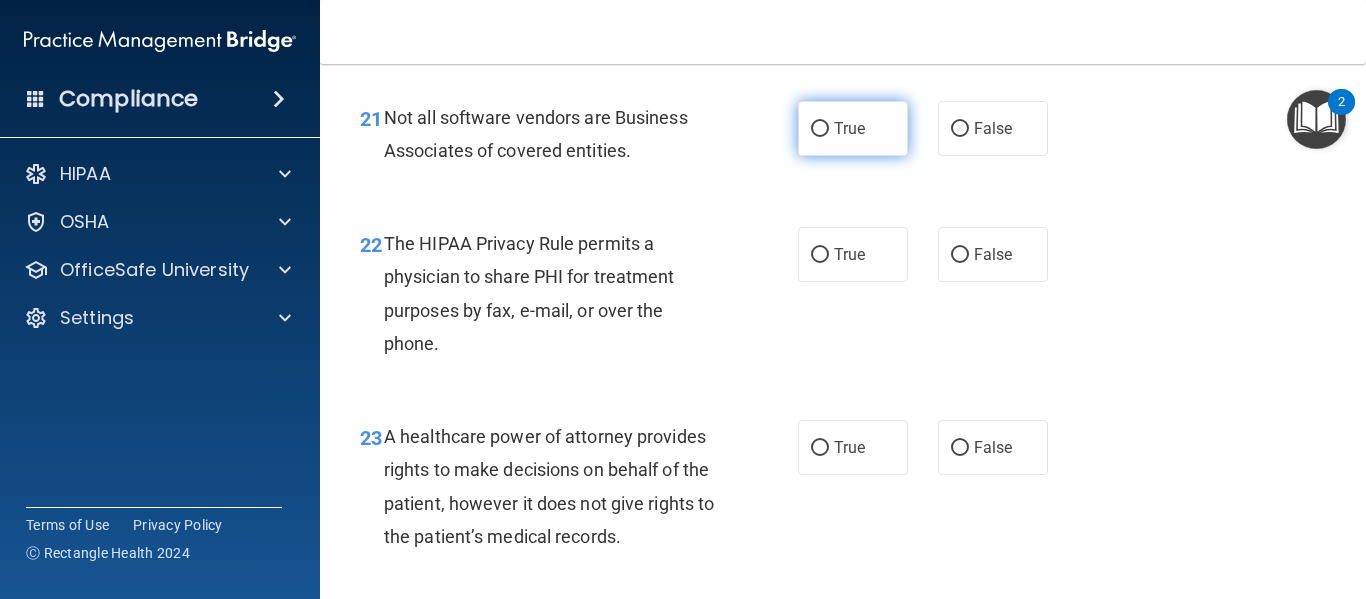 click on "True" at bounding box center (849, 128) 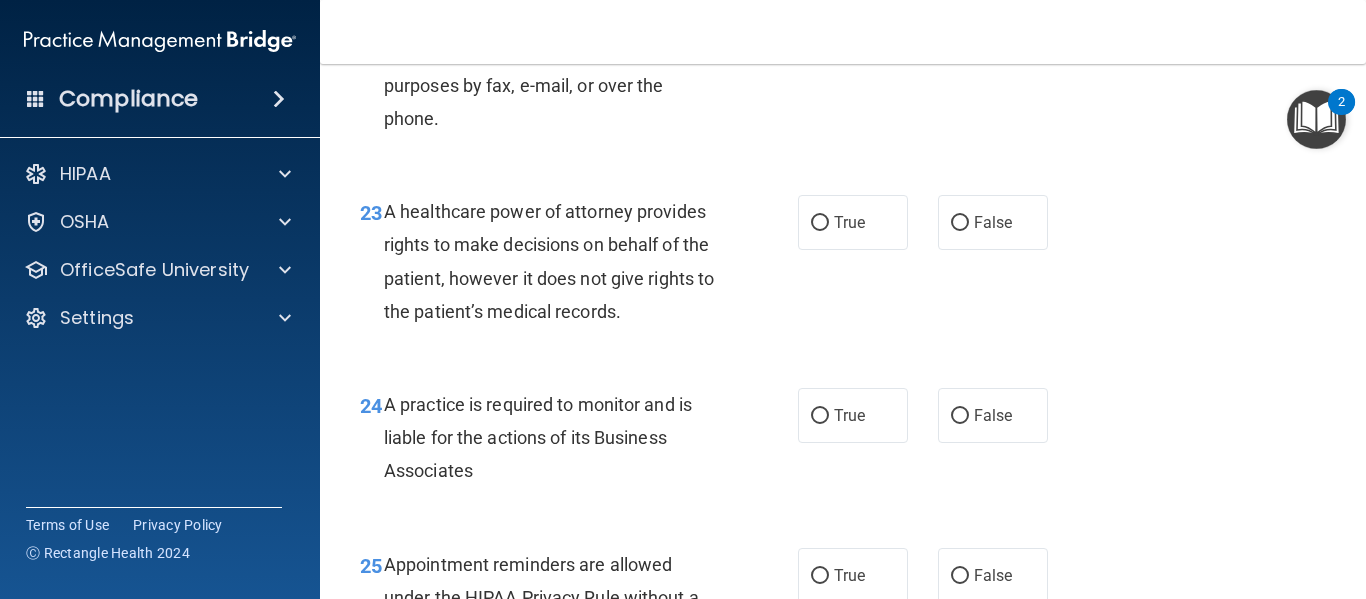scroll, scrollTop: 4274, scrollLeft: 0, axis: vertical 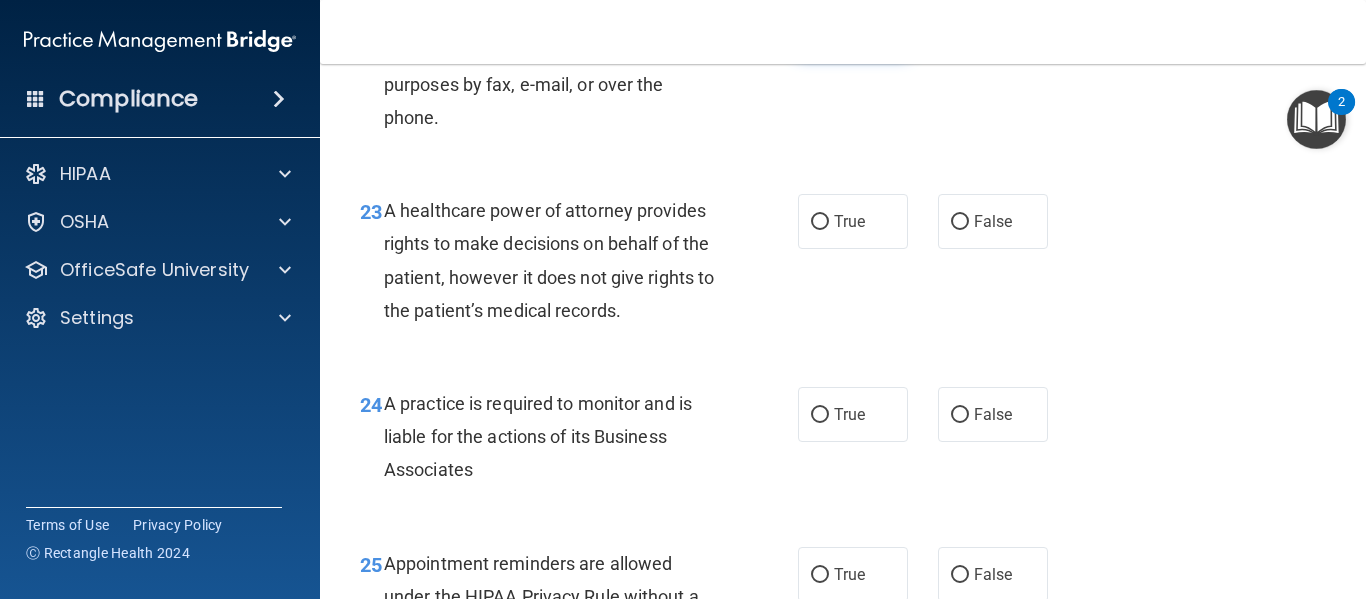 click on "True" at bounding box center (849, 28) 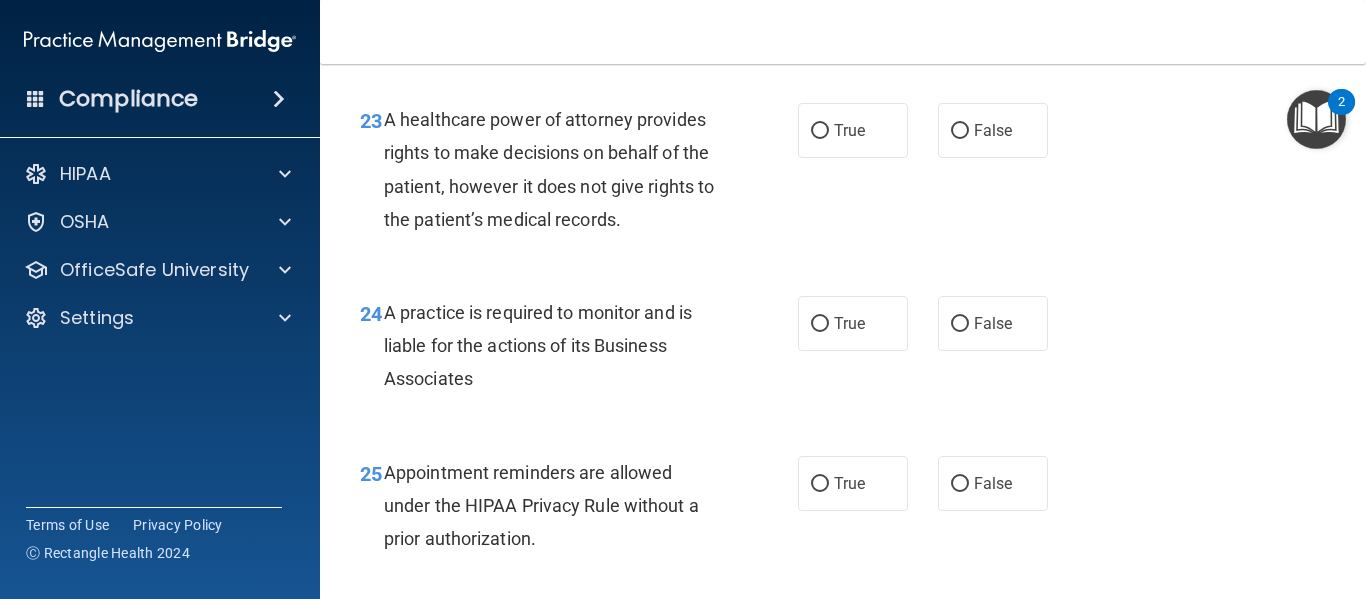 scroll, scrollTop: 4366, scrollLeft: 0, axis: vertical 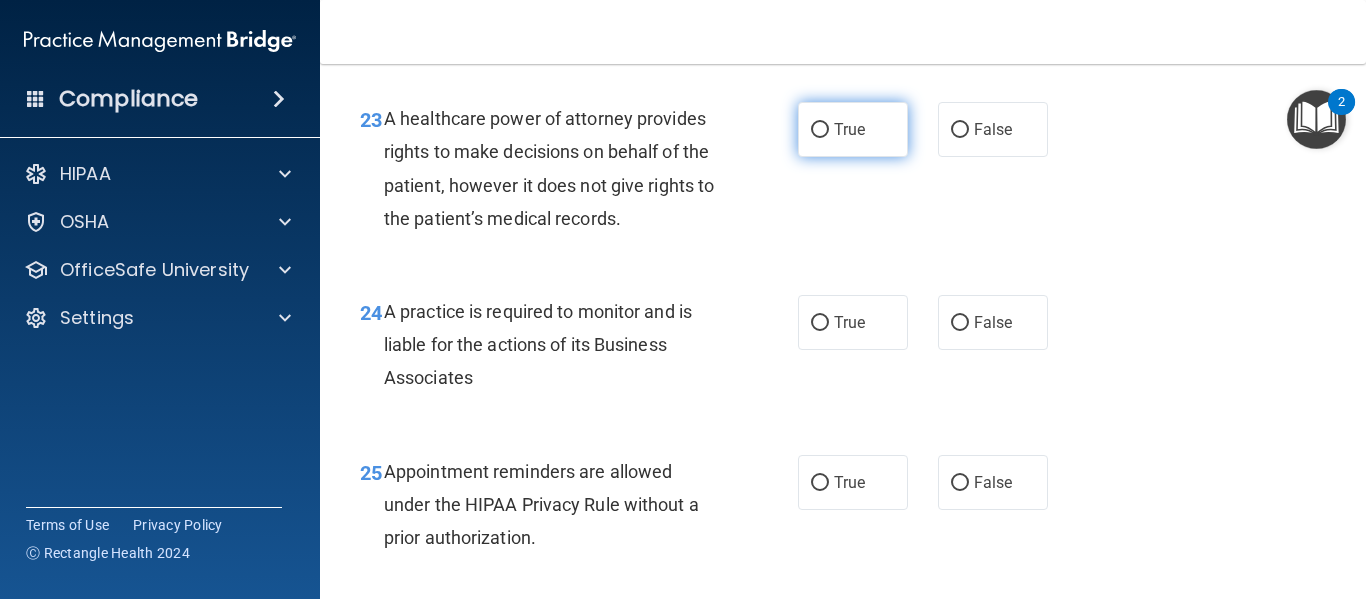 click on "True" at bounding box center (853, 129) 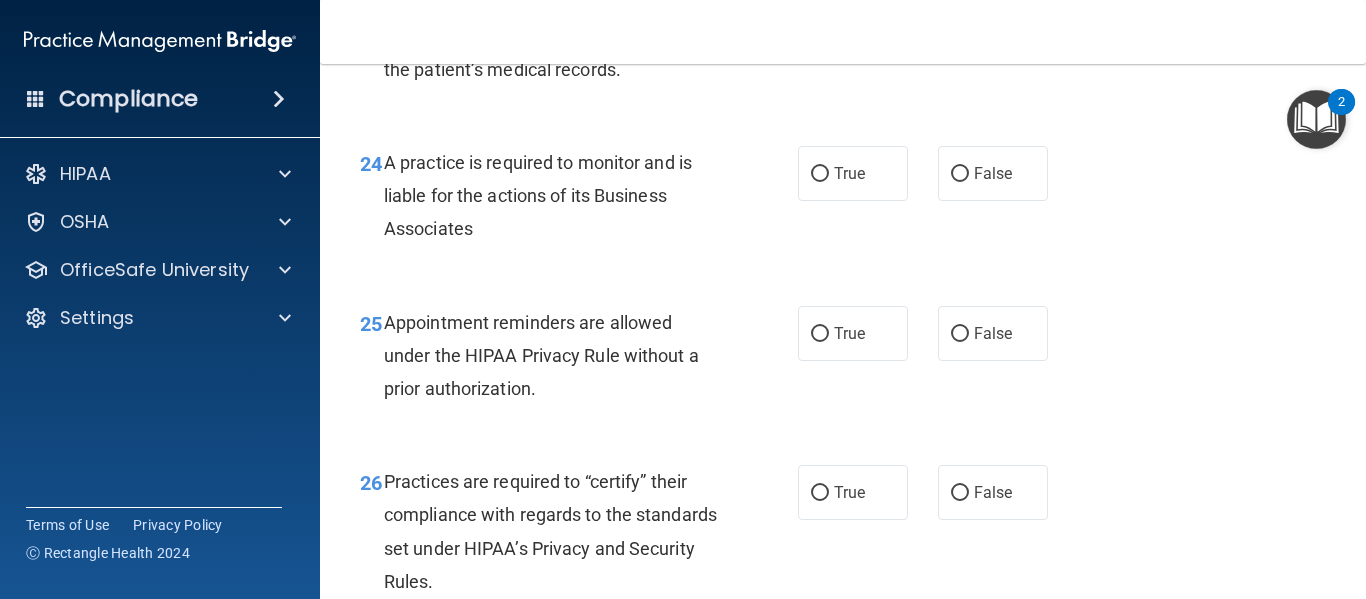 scroll, scrollTop: 4515, scrollLeft: 0, axis: vertical 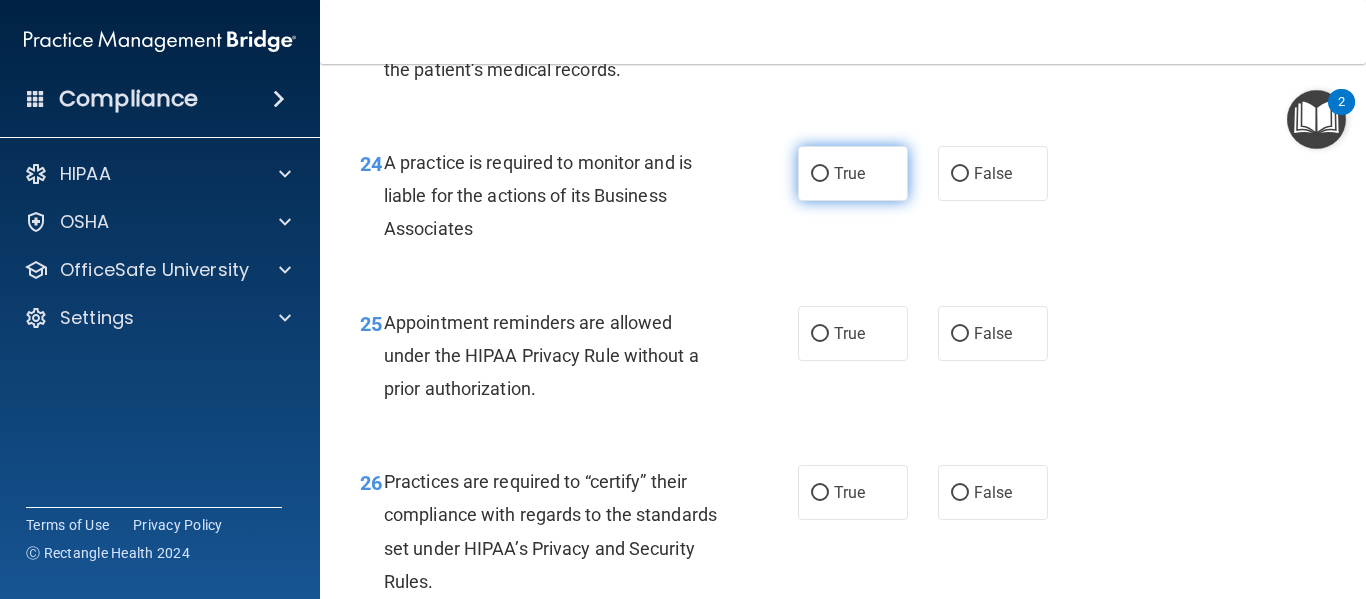 click on "True" at bounding box center [853, 173] 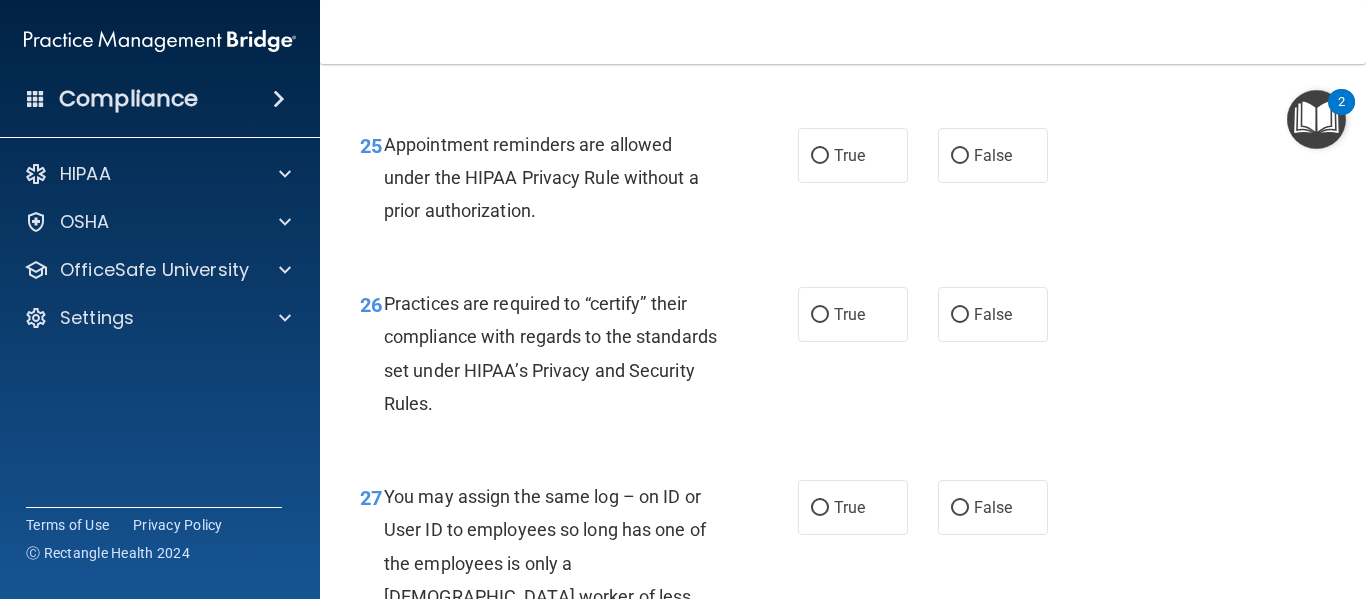 scroll, scrollTop: 4693, scrollLeft: 0, axis: vertical 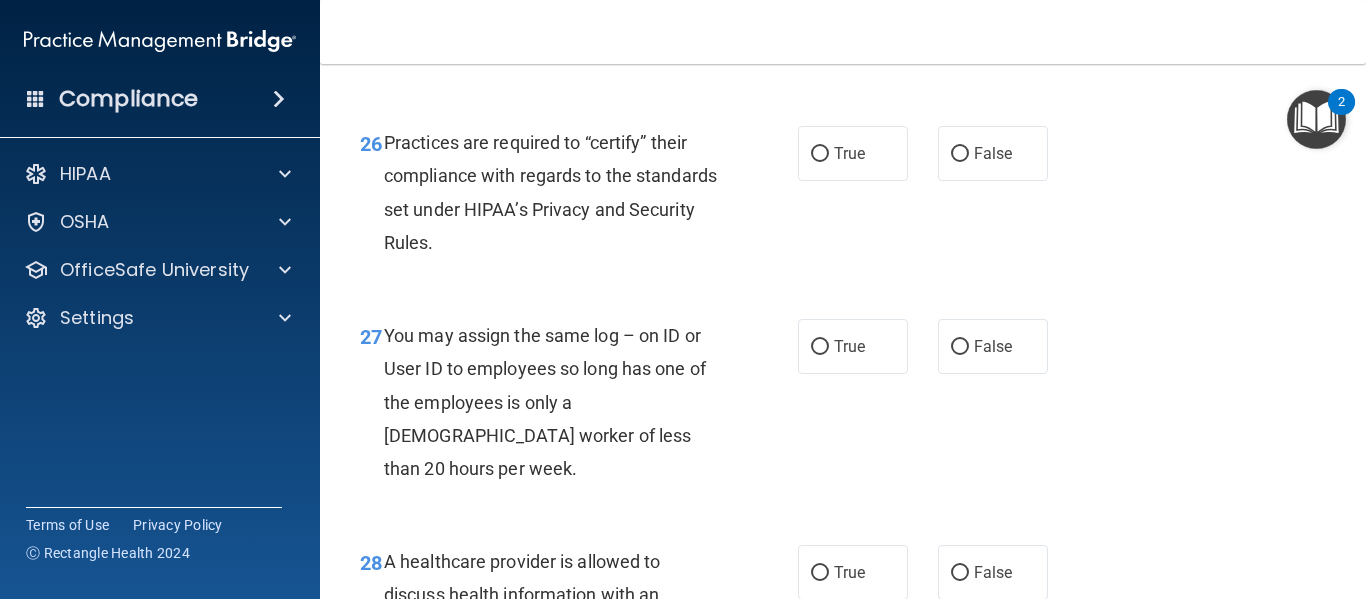 click on "True" at bounding box center (849, 153) 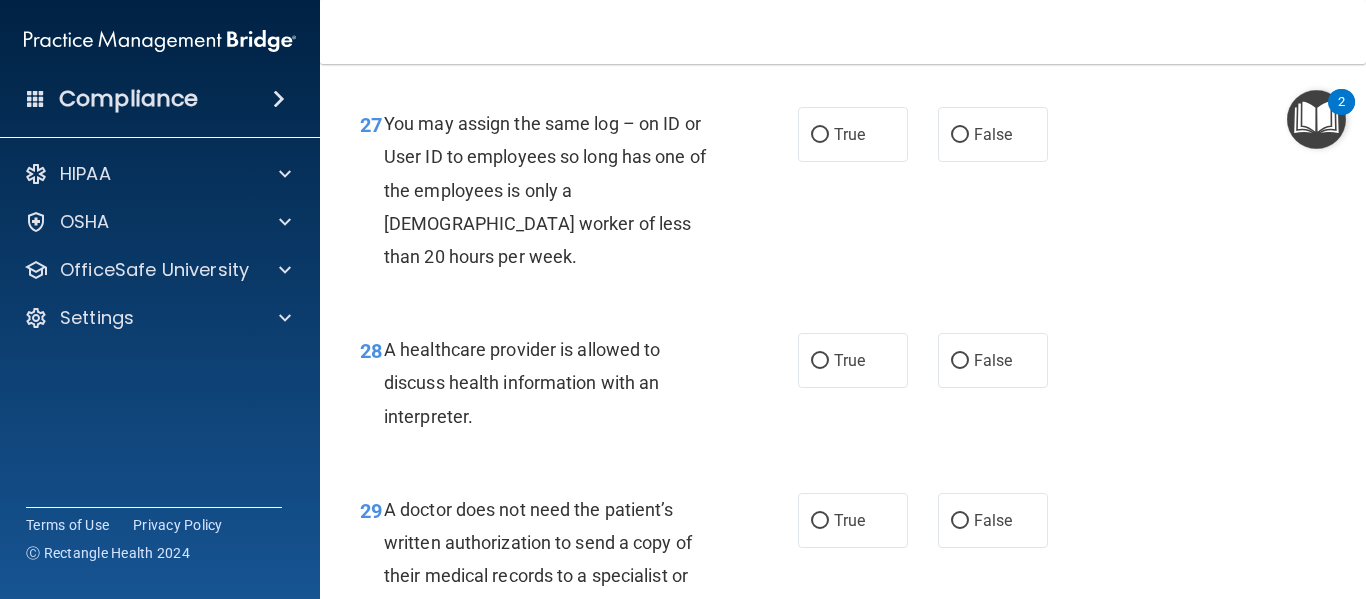 scroll, scrollTop: 5090, scrollLeft: 0, axis: vertical 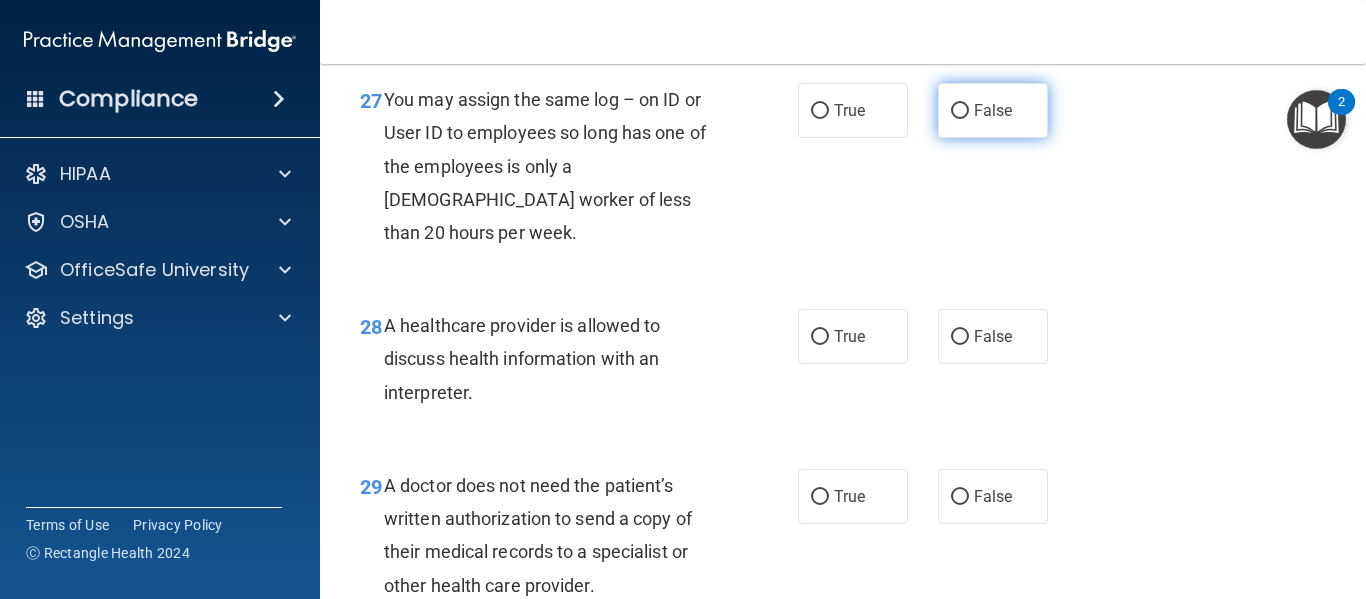 click on "False" at bounding box center (960, 111) 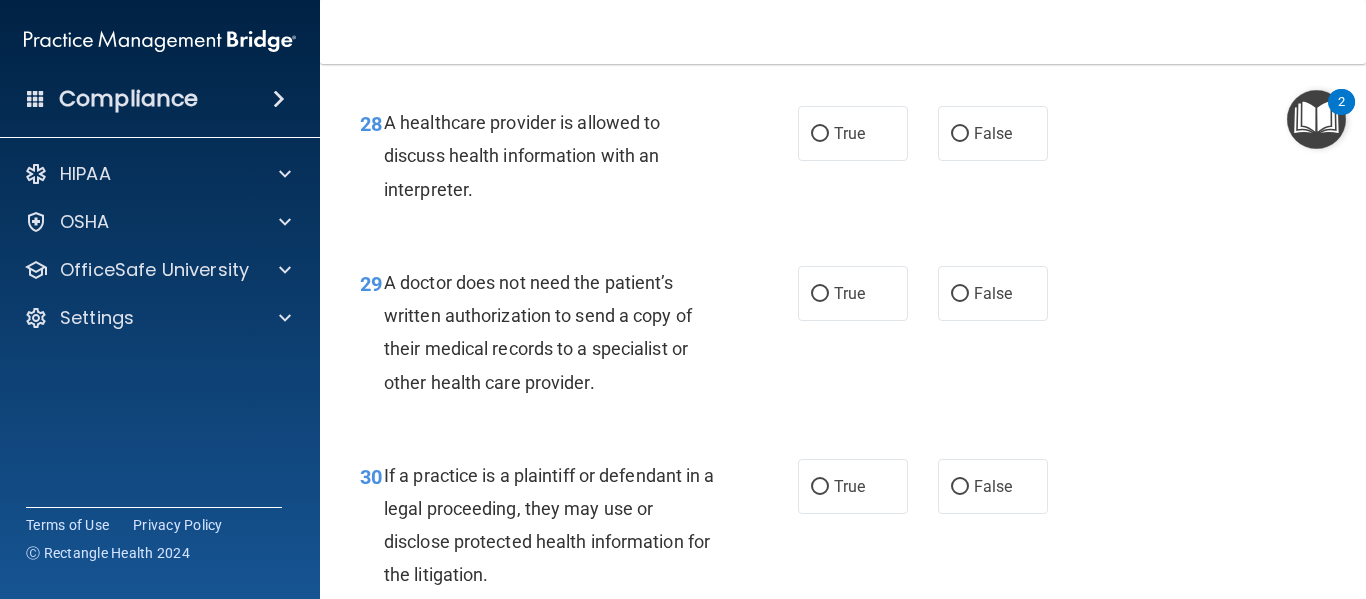 scroll, scrollTop: 5294, scrollLeft: 0, axis: vertical 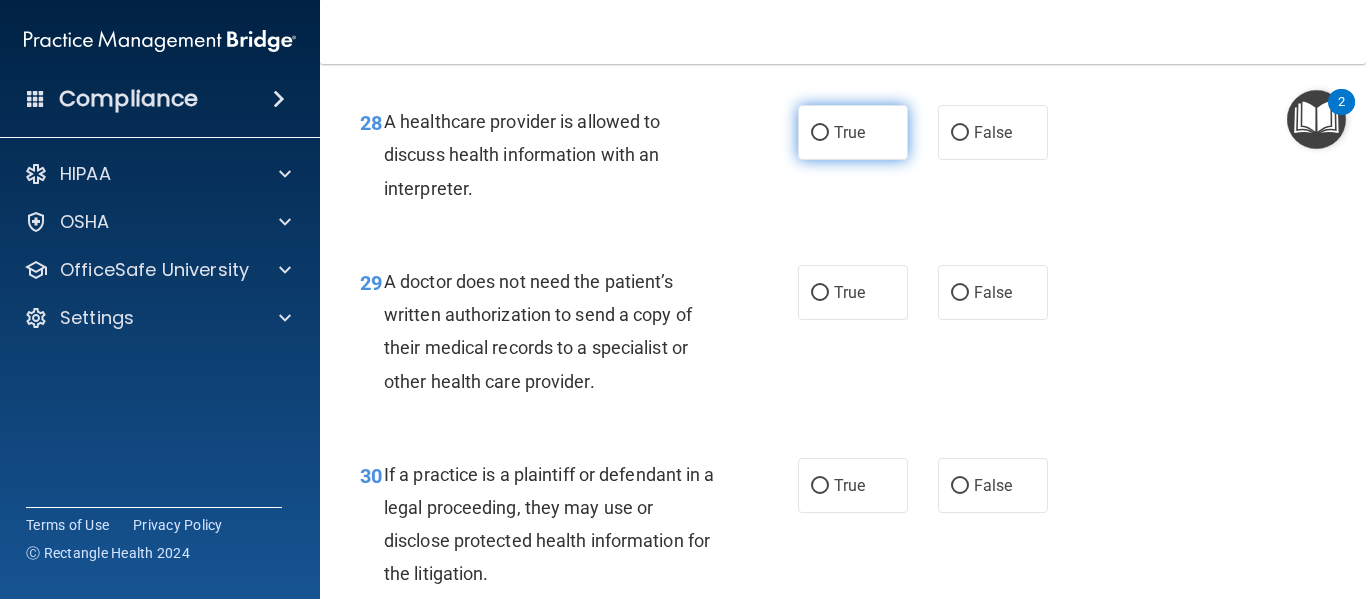 click on "True" at bounding box center (849, 132) 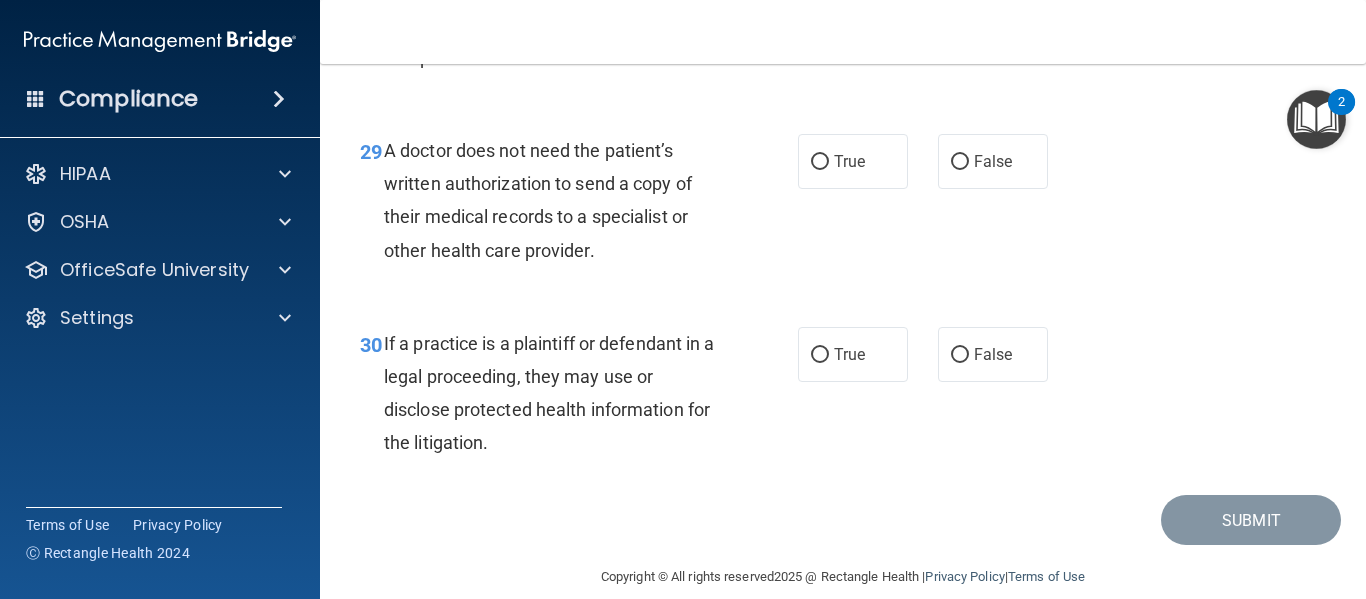 scroll, scrollTop: 5426, scrollLeft: 0, axis: vertical 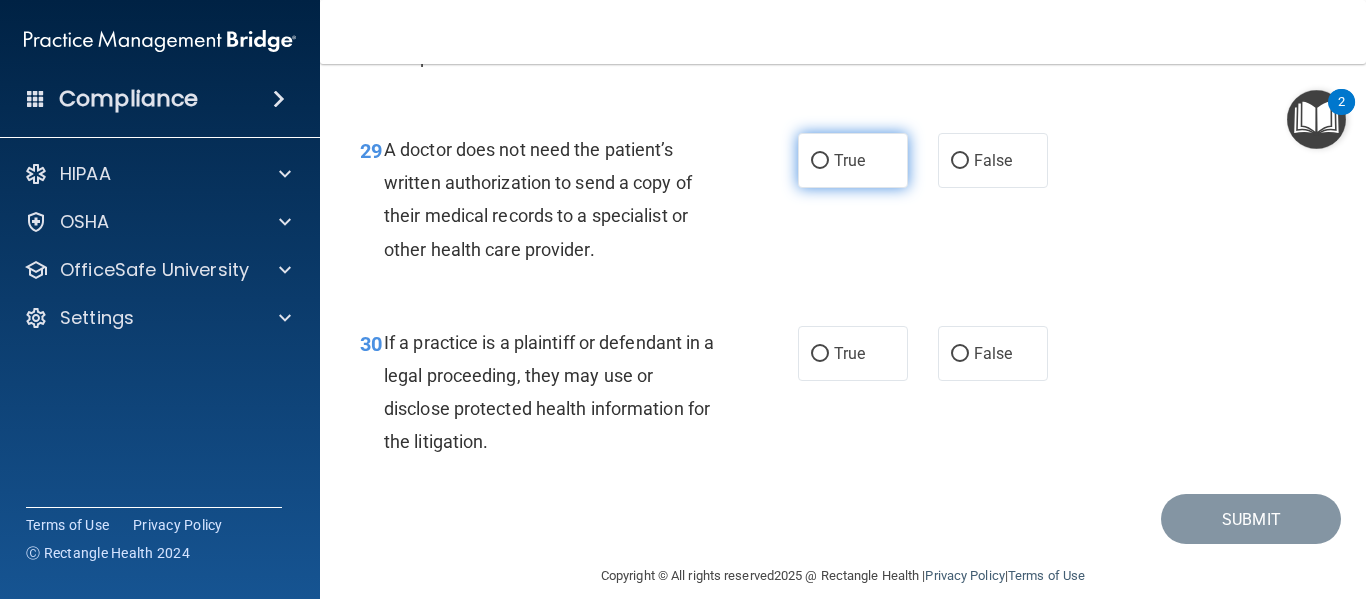 click on "True" at bounding box center (853, 160) 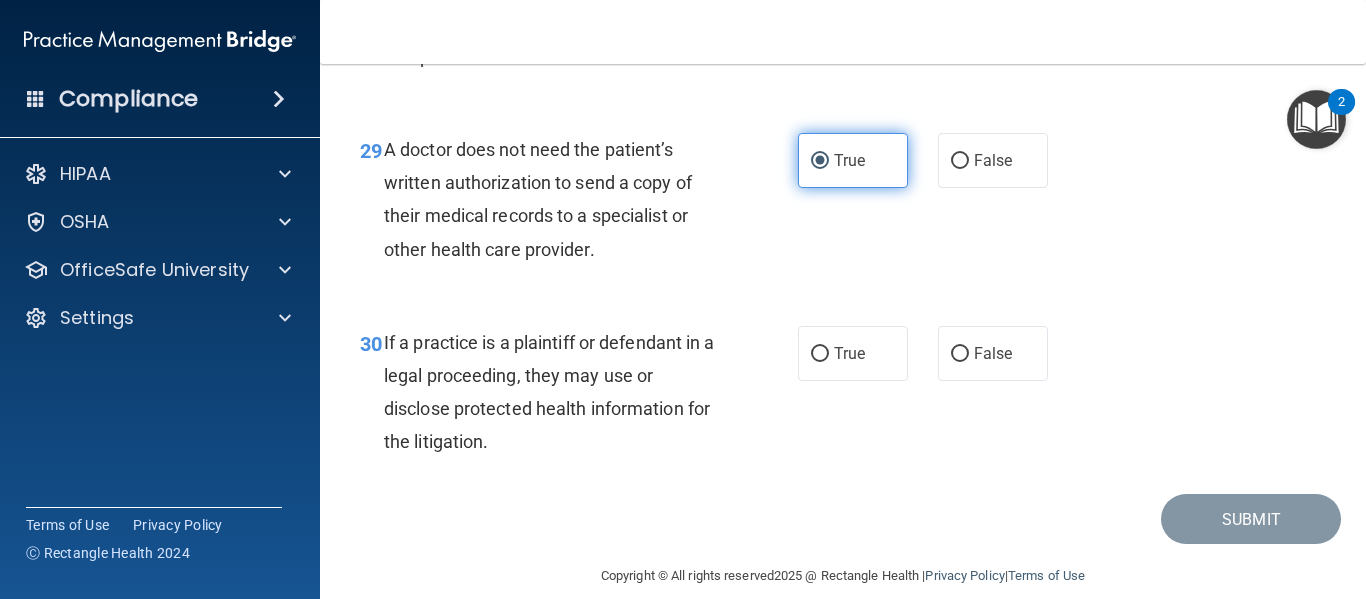 scroll, scrollTop: 5518, scrollLeft: 0, axis: vertical 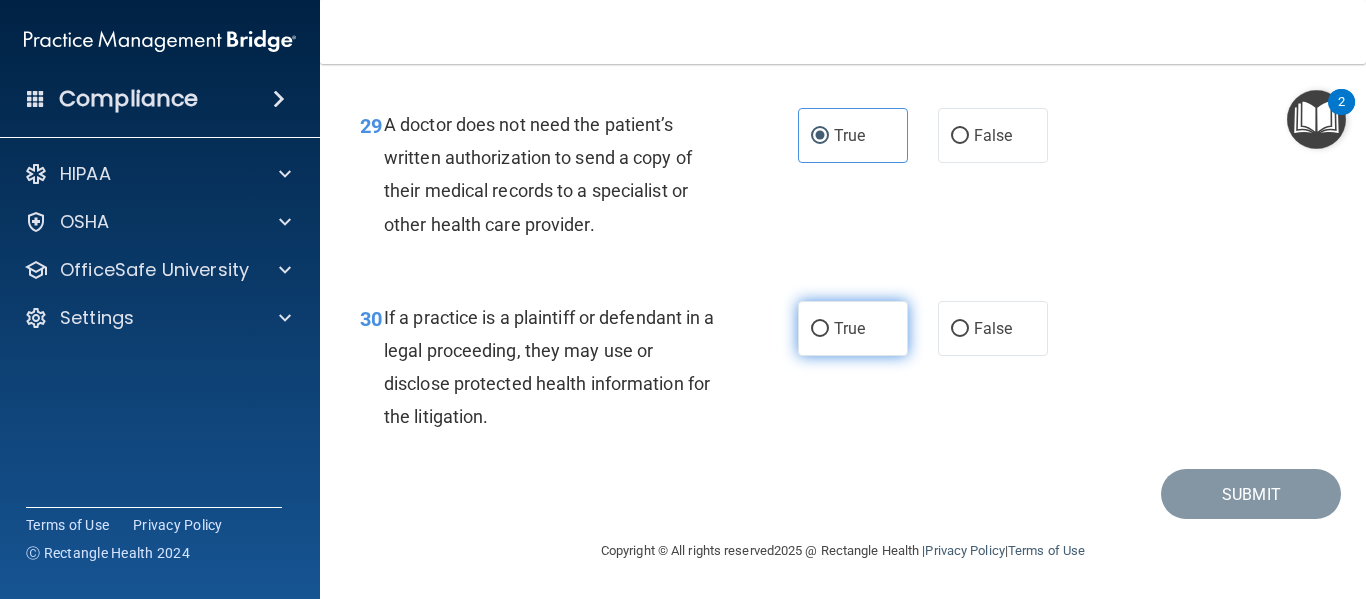 click on "True" at bounding box center [853, 328] 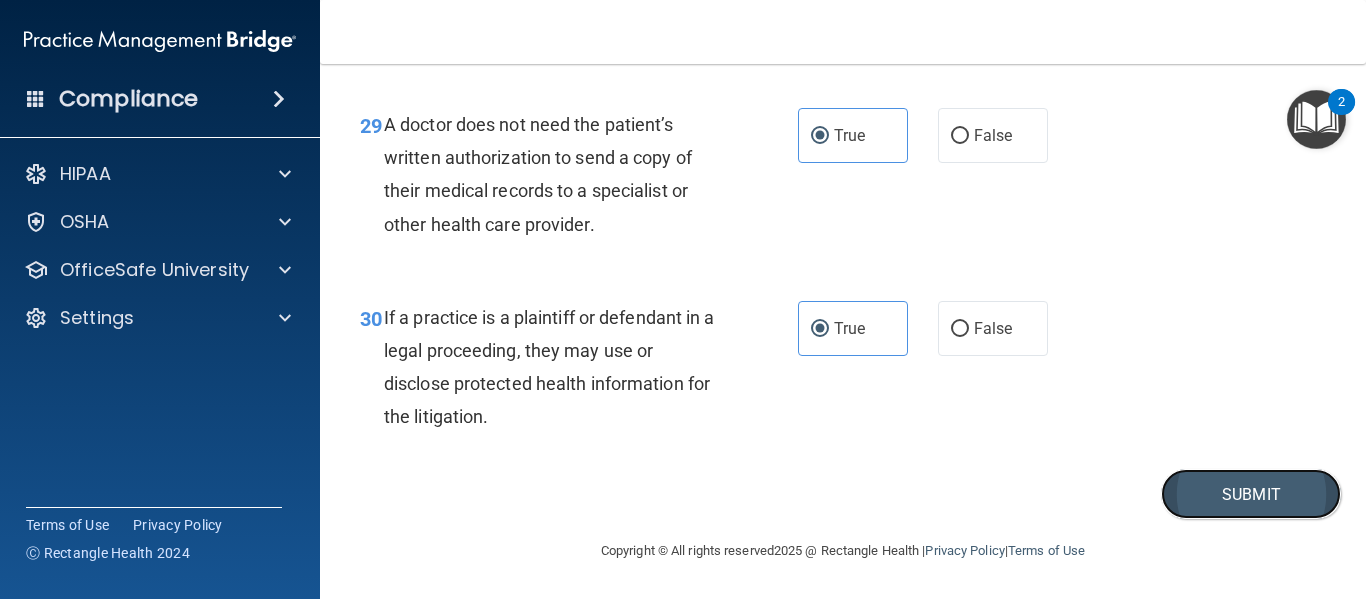 click on "Submit" at bounding box center [1251, 494] 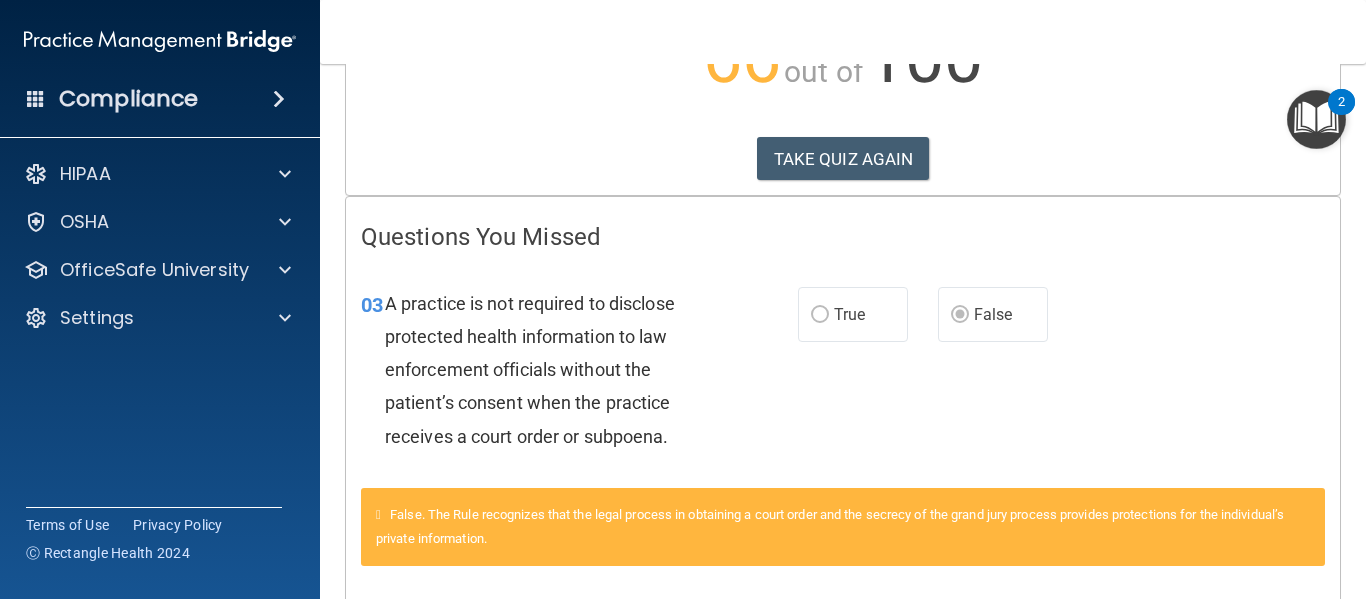 scroll, scrollTop: 0, scrollLeft: 0, axis: both 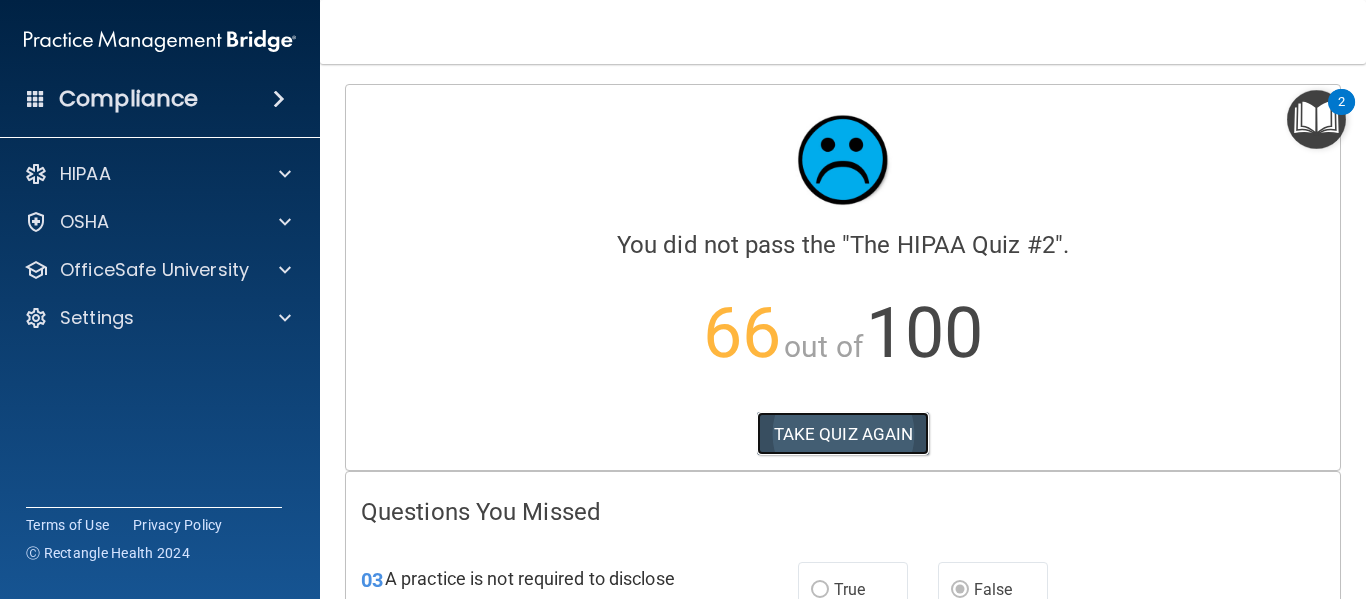 click on "TAKE QUIZ AGAIN" at bounding box center (843, 434) 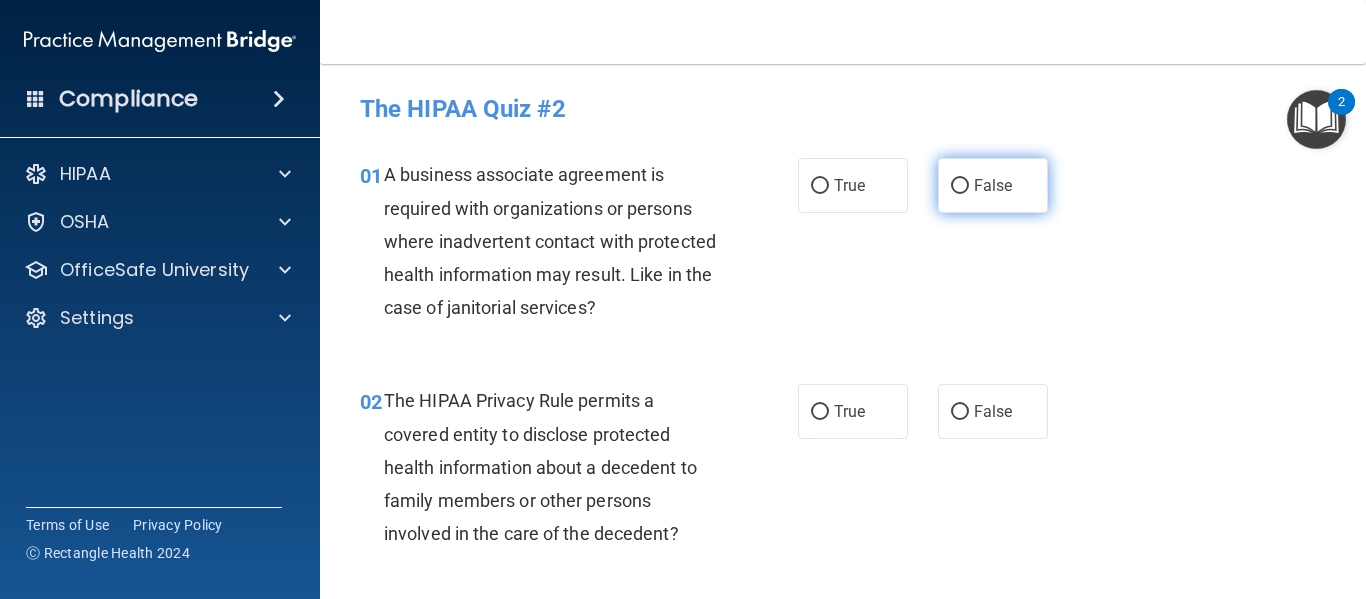 click on "False" at bounding box center (993, 185) 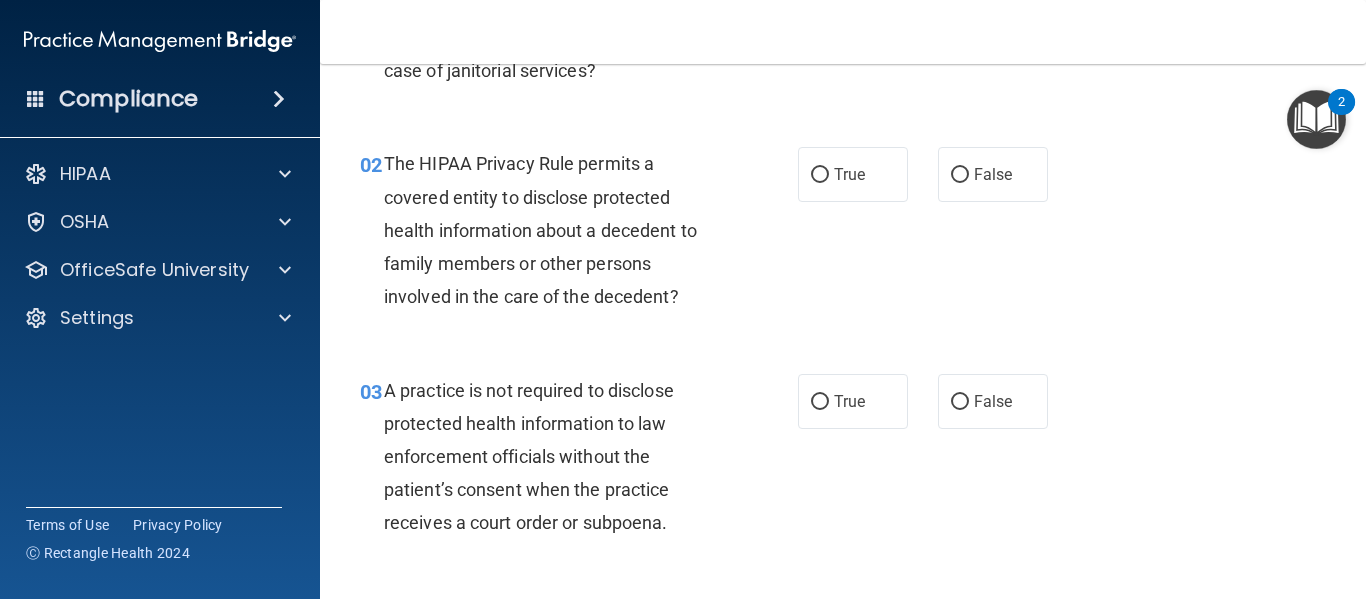 scroll, scrollTop: 238, scrollLeft: 0, axis: vertical 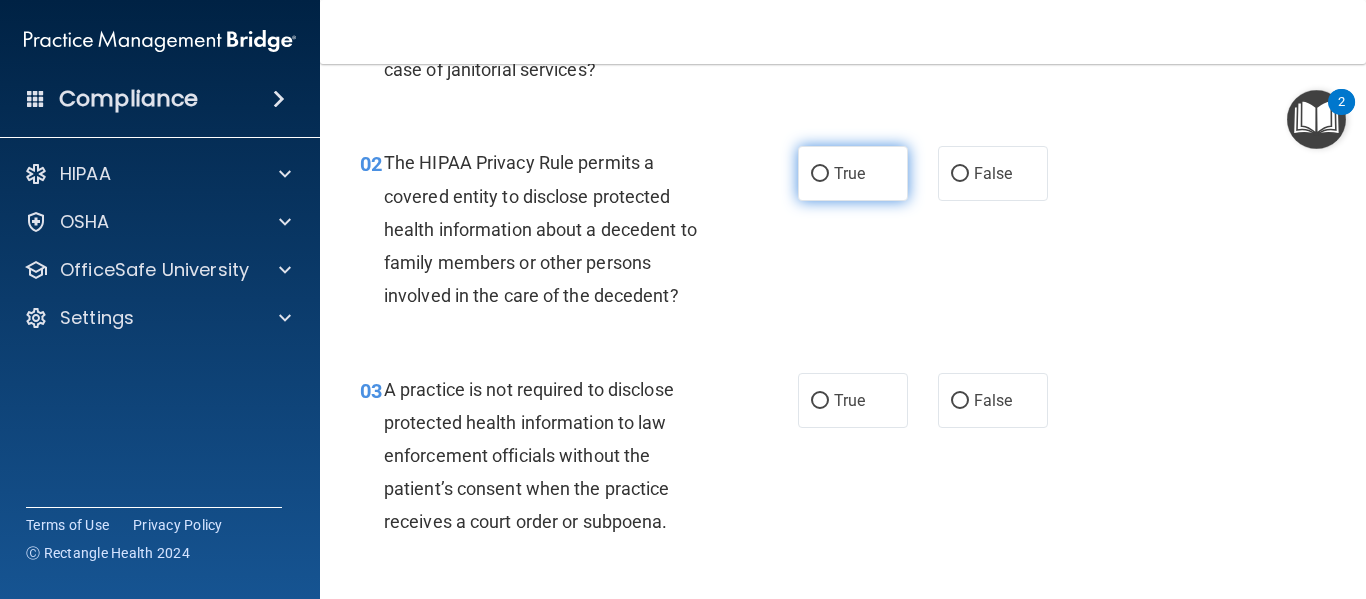 click on "True" at bounding box center (849, 173) 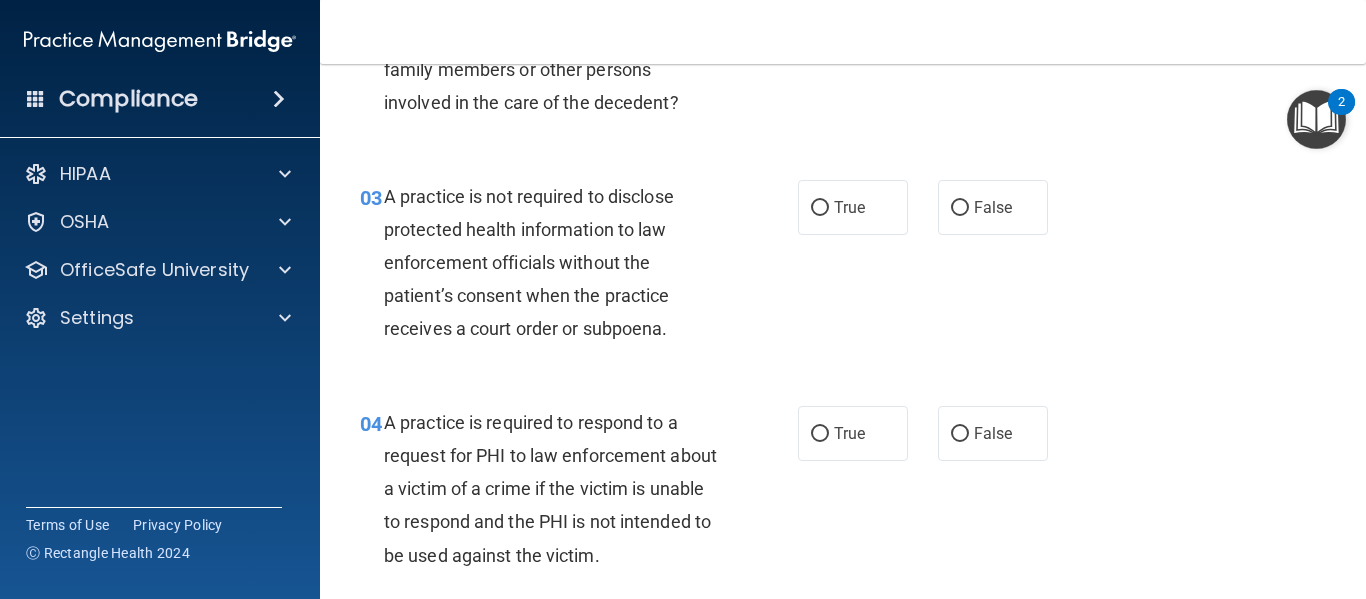 scroll, scrollTop: 432, scrollLeft: 0, axis: vertical 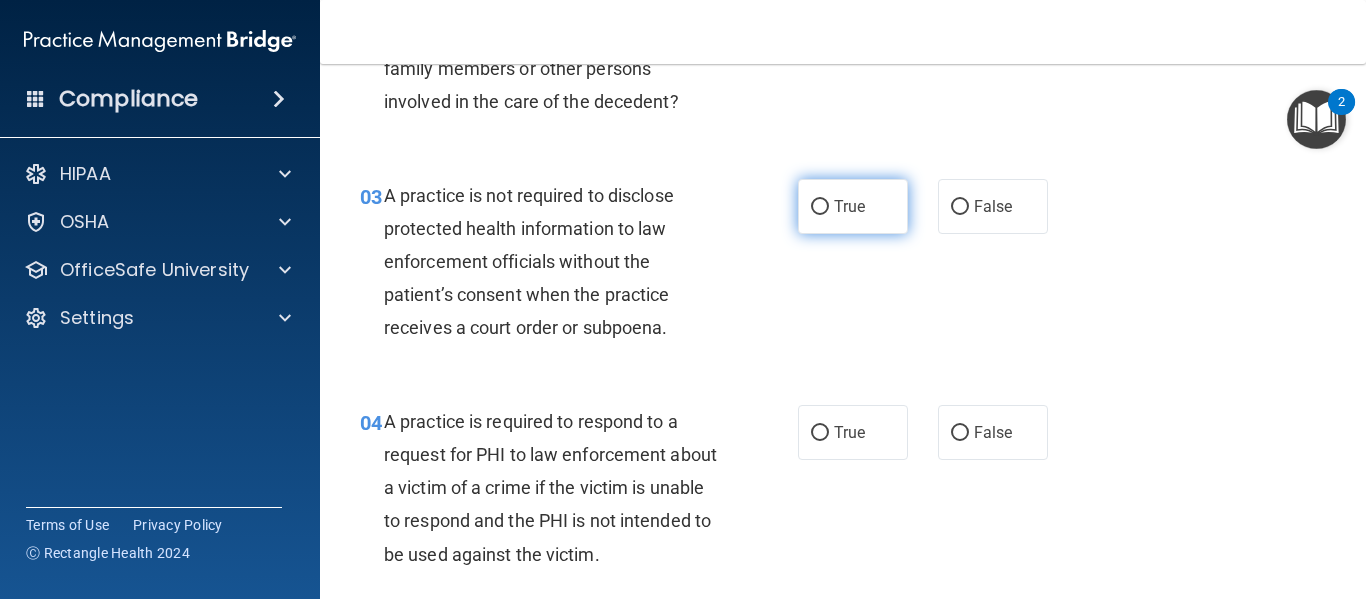 click on "True" at bounding box center (853, 206) 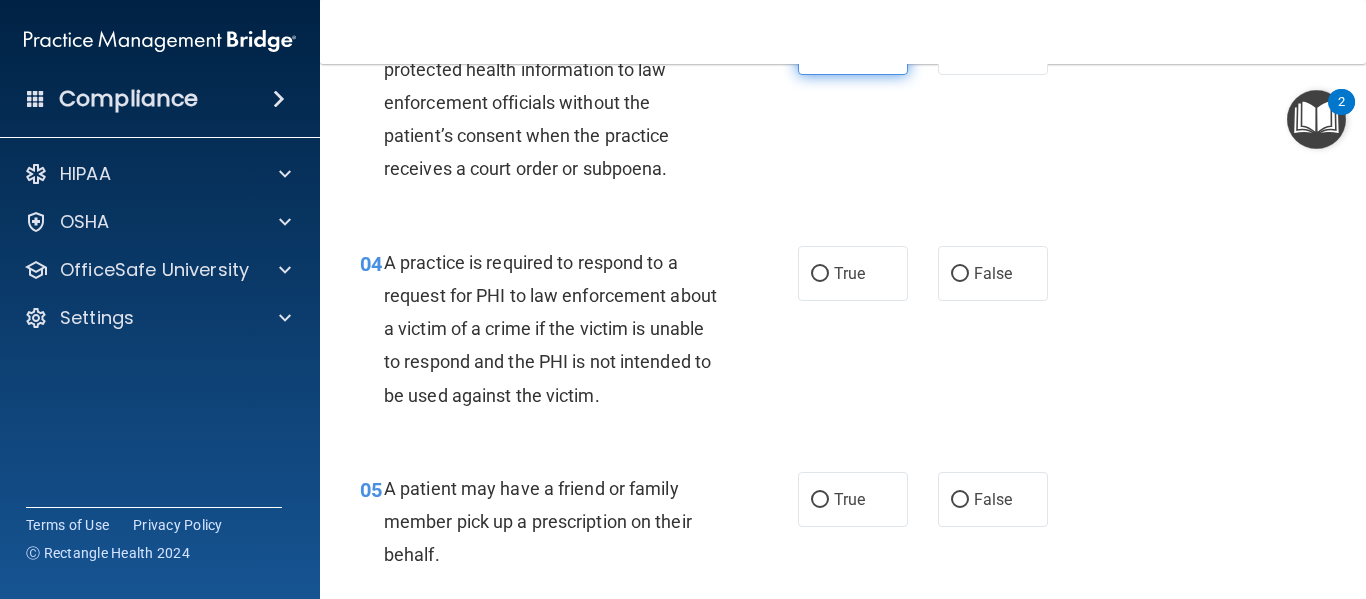 scroll, scrollTop: 593, scrollLeft: 0, axis: vertical 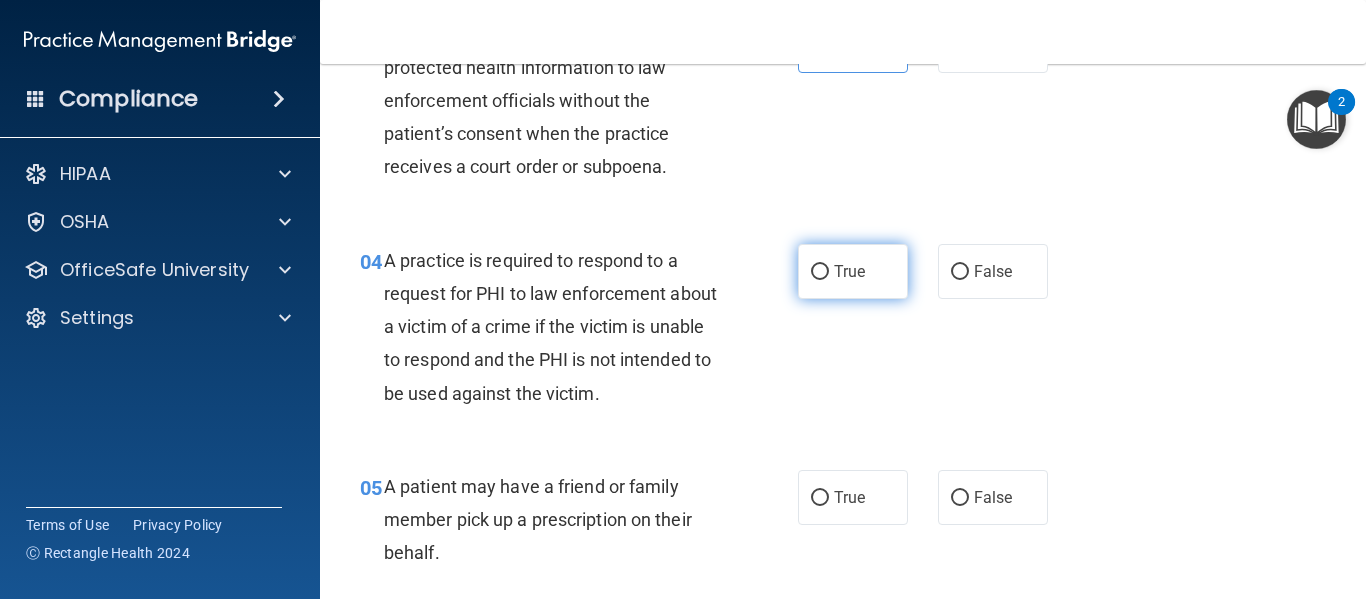 click on "True" at bounding box center [849, 271] 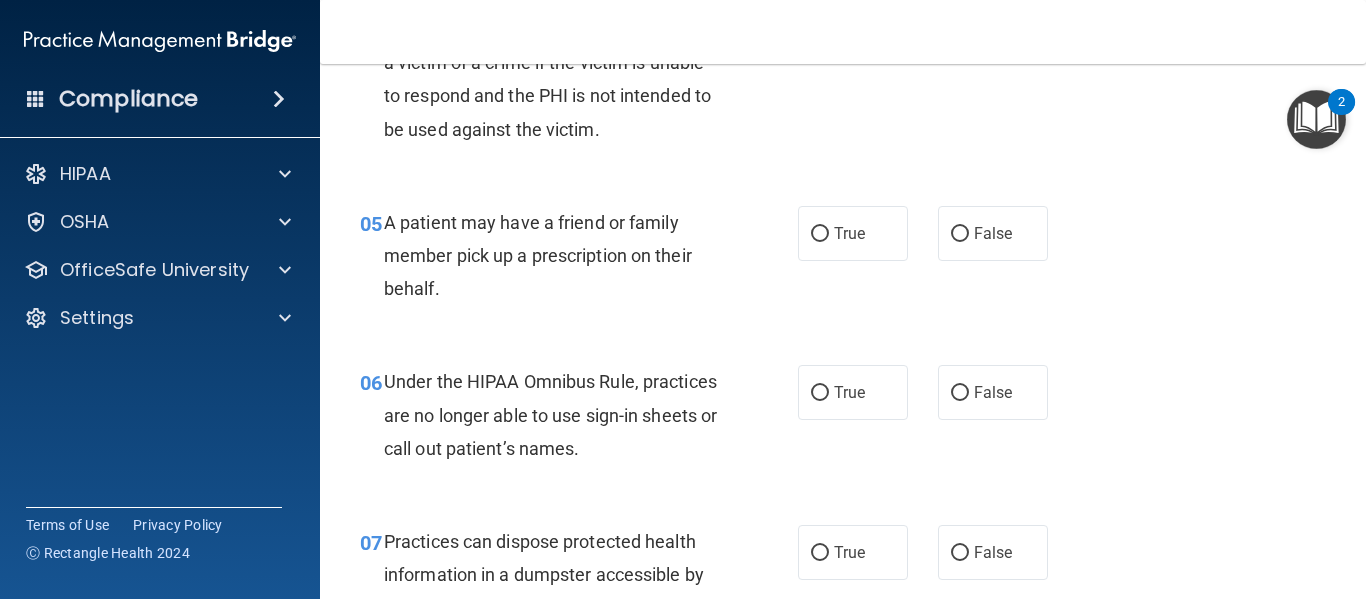 scroll, scrollTop: 859, scrollLeft: 0, axis: vertical 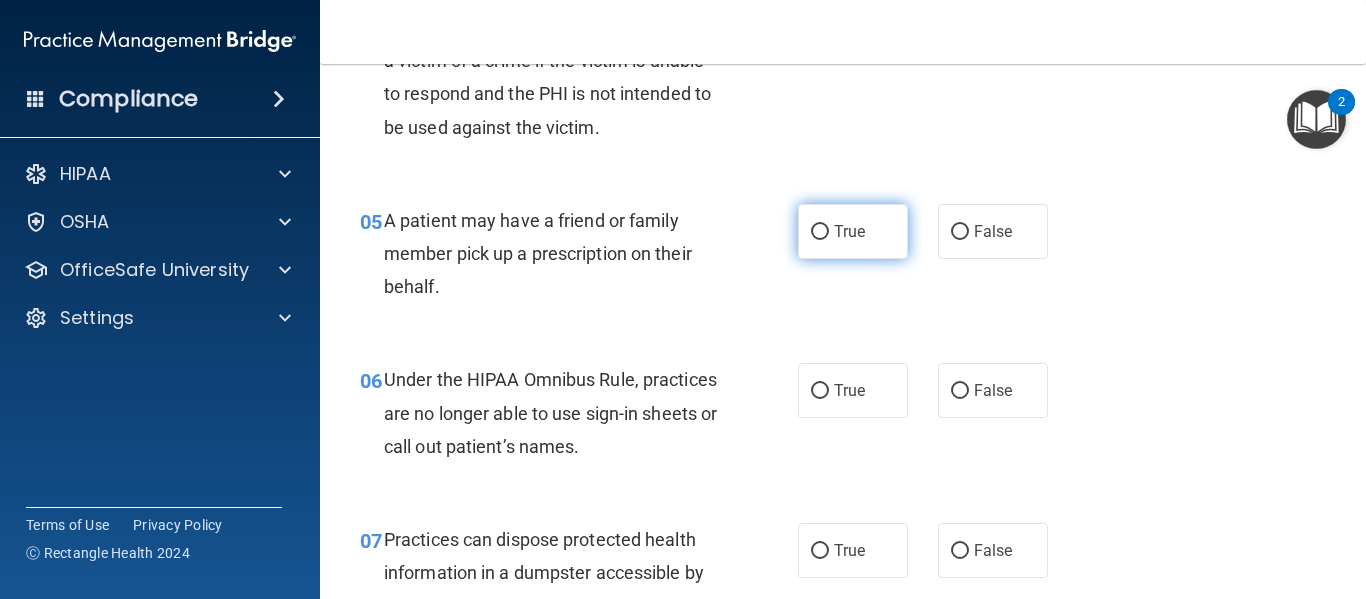 click on "True" at bounding box center (849, 231) 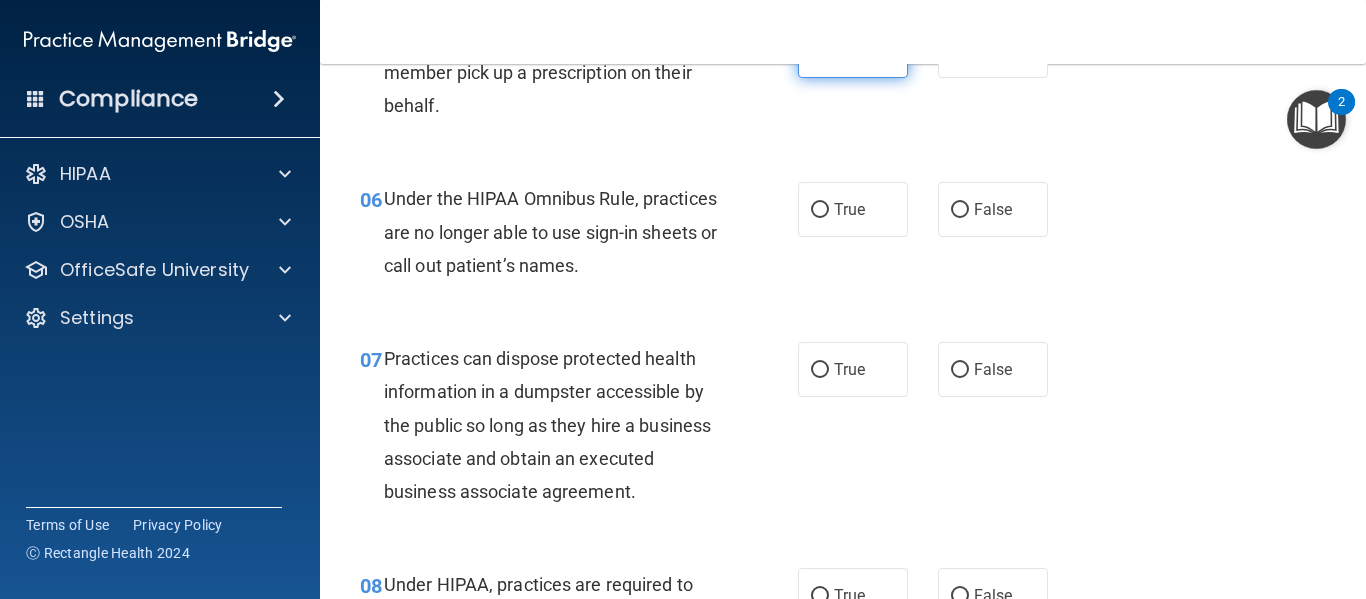 scroll, scrollTop: 1042, scrollLeft: 0, axis: vertical 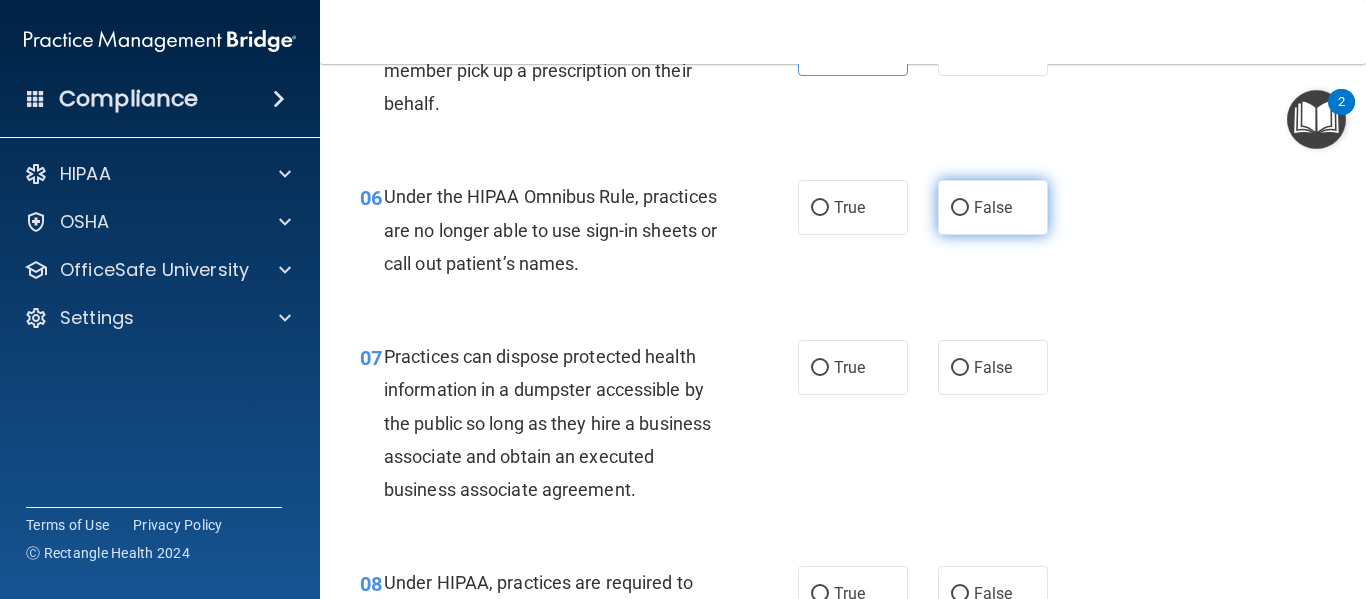 click on "False" at bounding box center [993, 207] 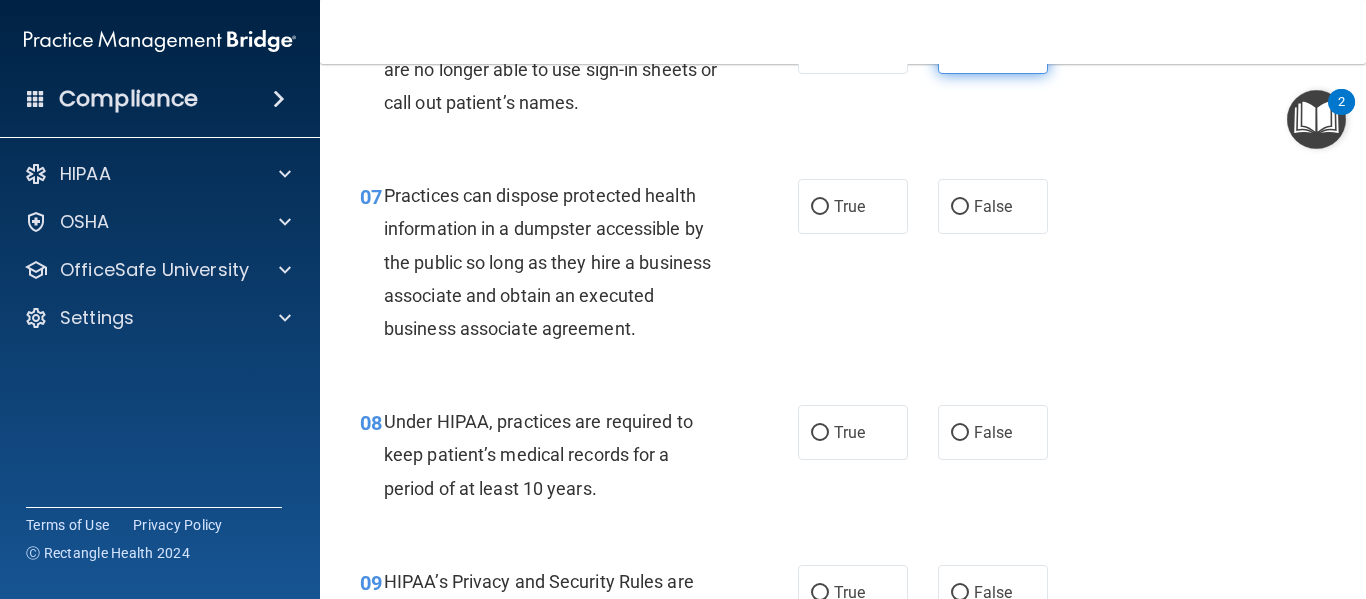 scroll, scrollTop: 1203, scrollLeft: 0, axis: vertical 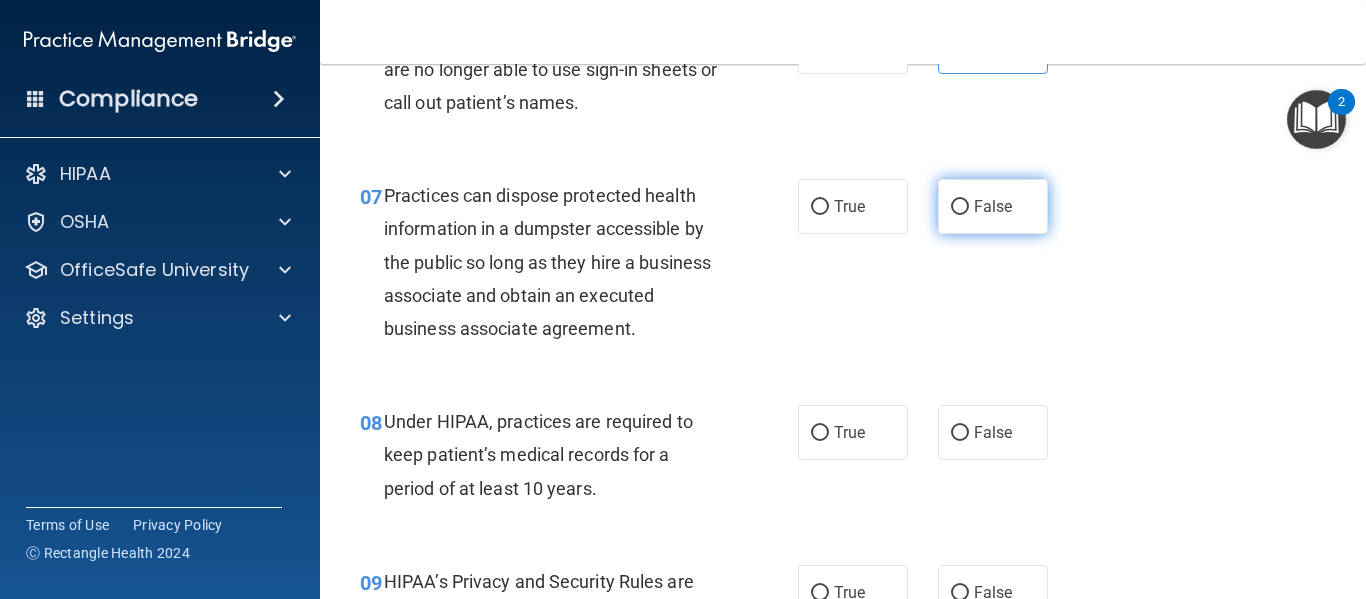 click on "False" at bounding box center [993, 206] 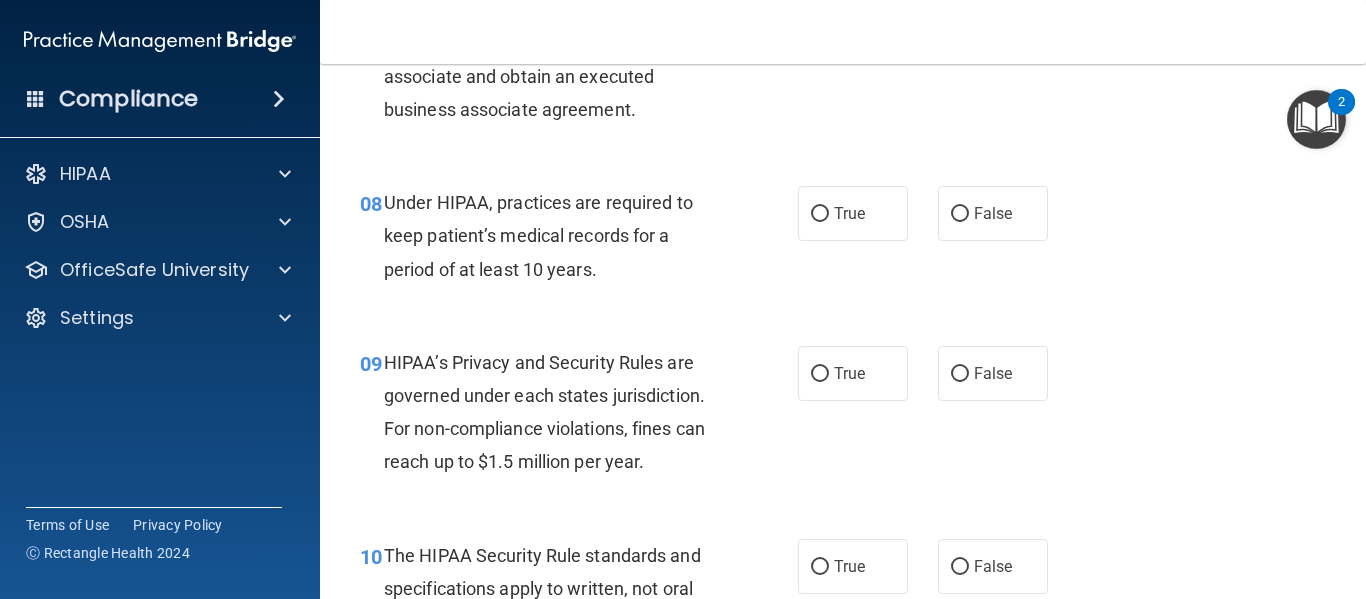 scroll, scrollTop: 1425, scrollLeft: 0, axis: vertical 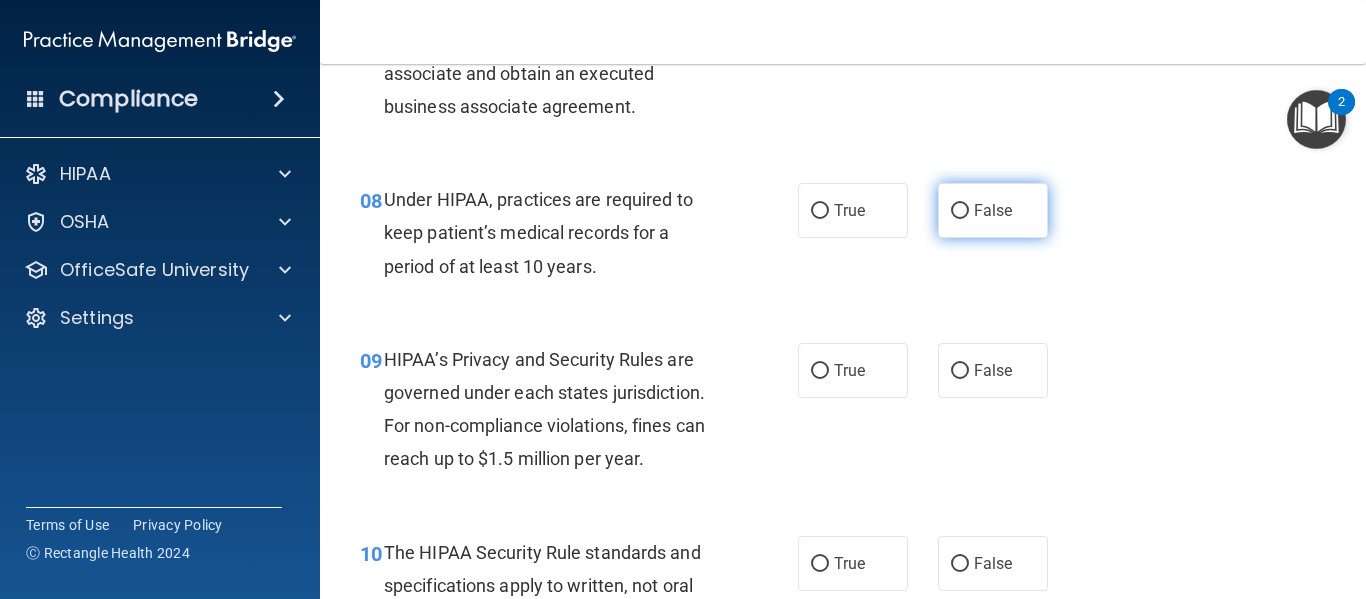 click on "False" at bounding box center [993, 210] 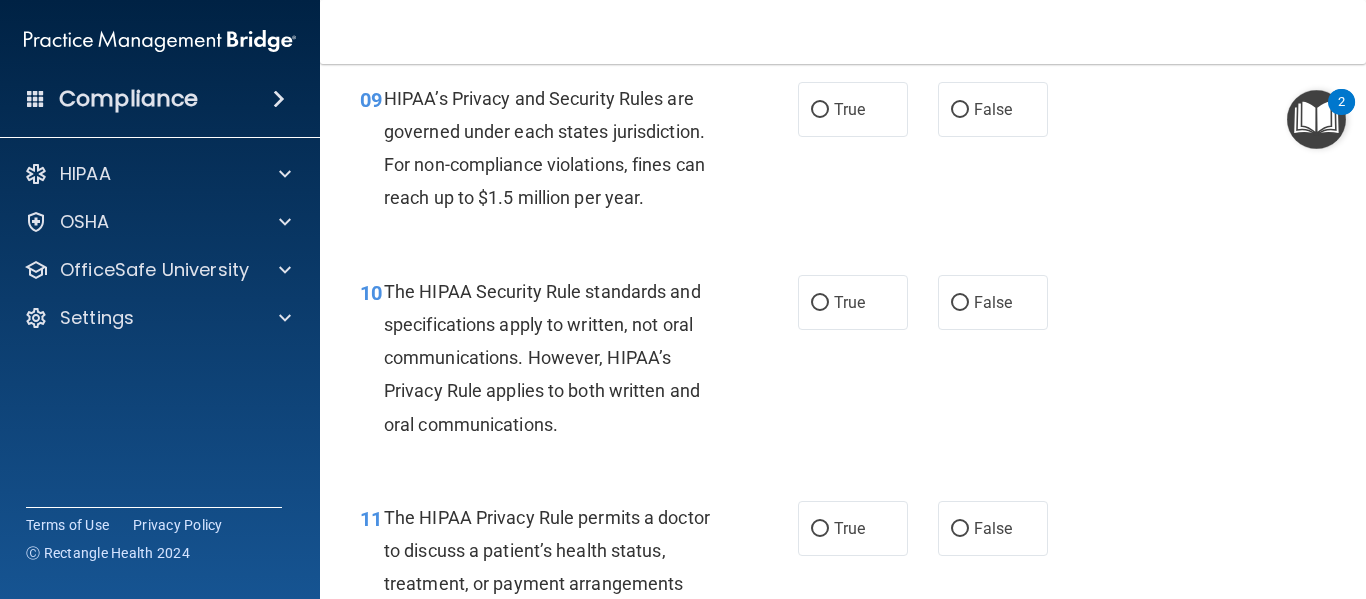 scroll, scrollTop: 1686, scrollLeft: 0, axis: vertical 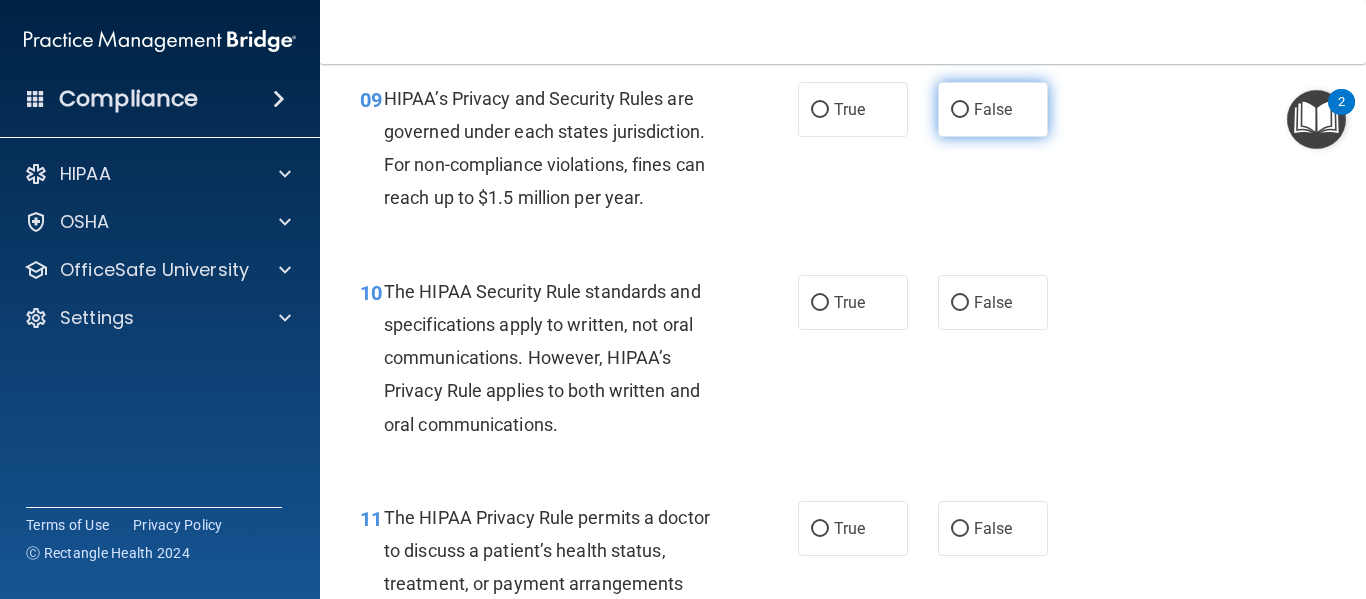 click on "False" at bounding box center (993, 109) 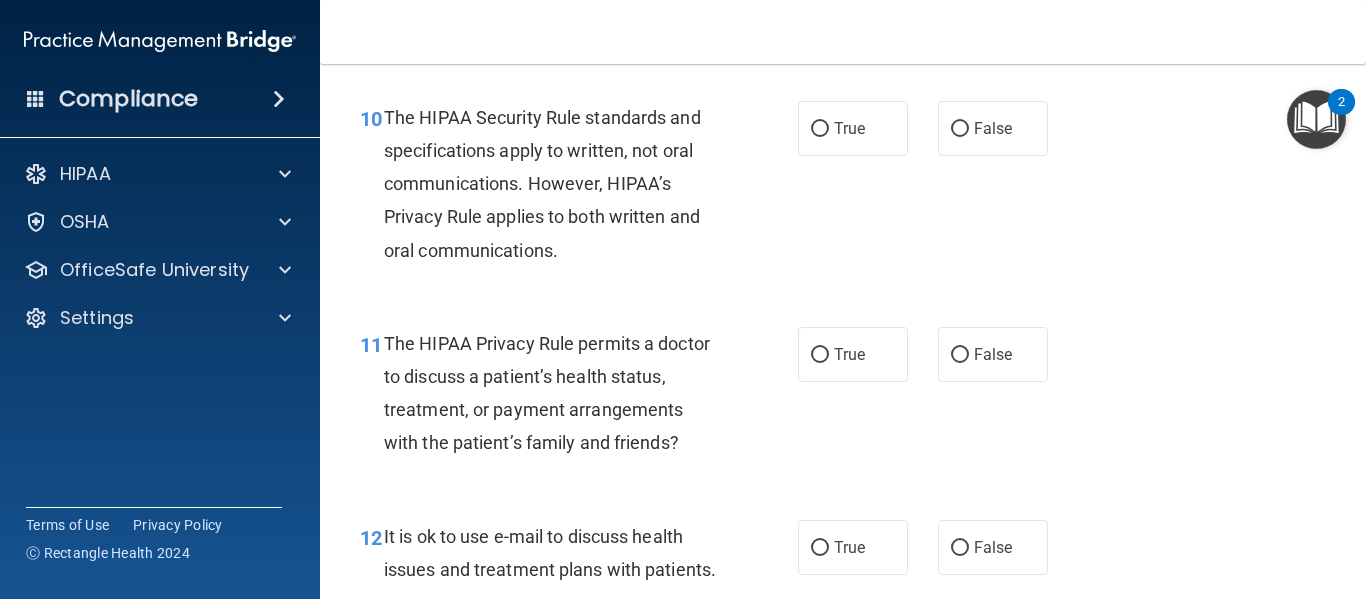 scroll, scrollTop: 1860, scrollLeft: 0, axis: vertical 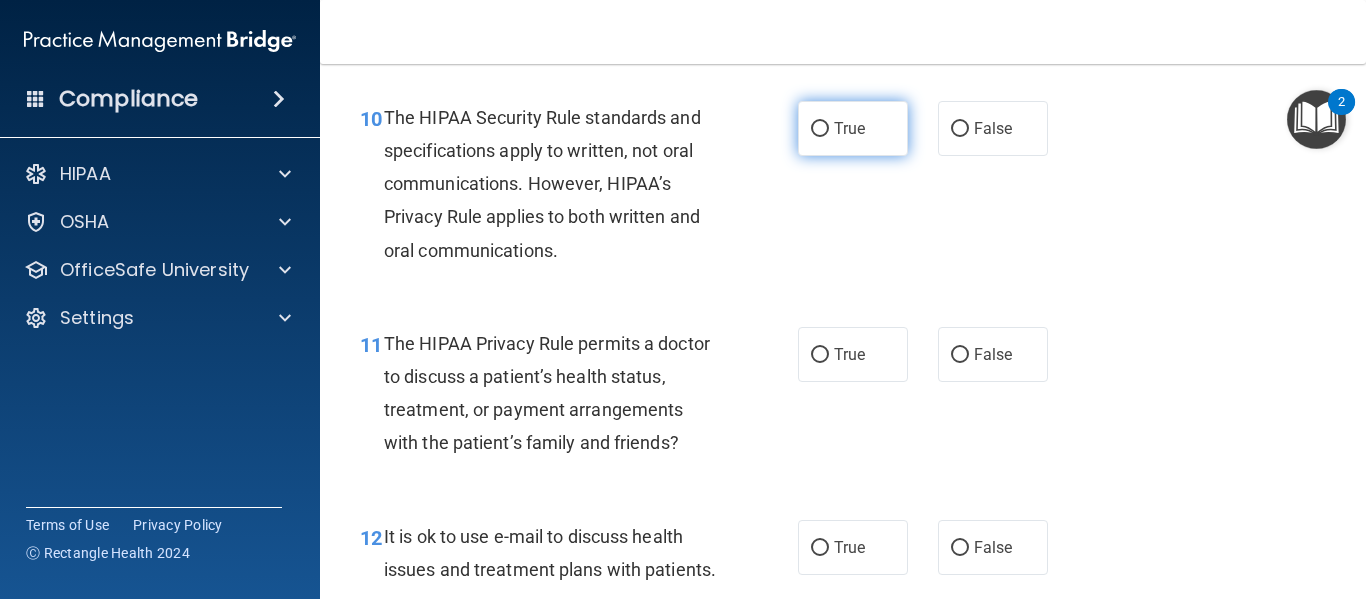click on "True" at bounding box center [853, 128] 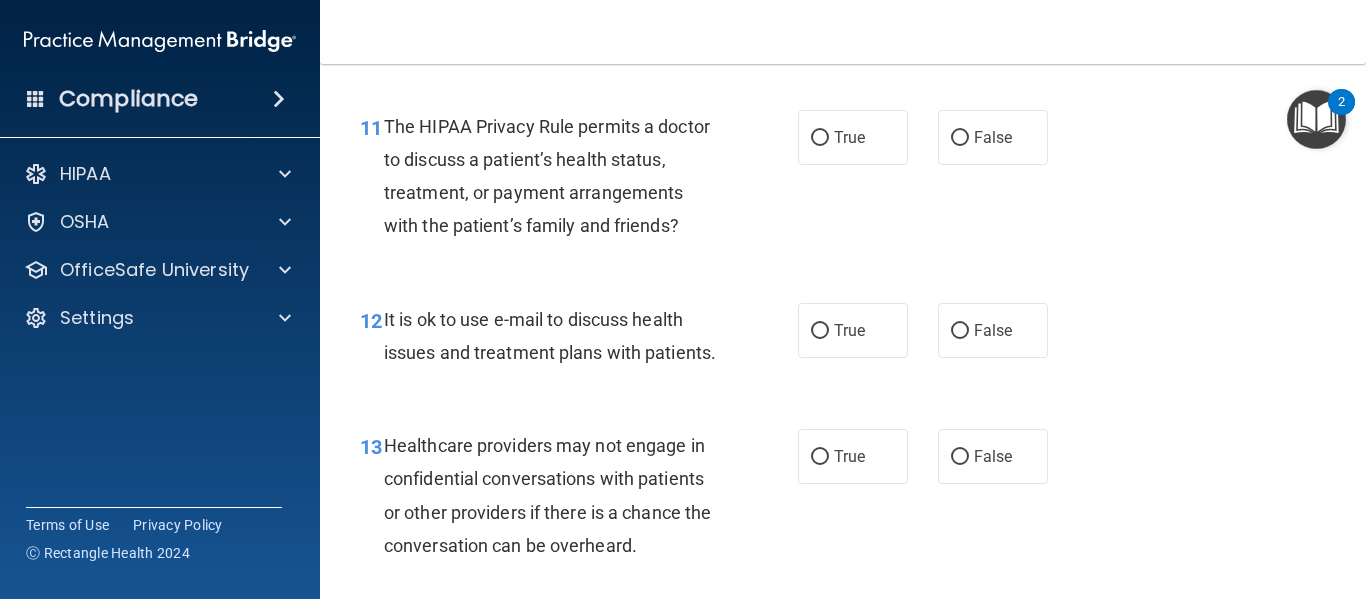 scroll, scrollTop: 2078, scrollLeft: 0, axis: vertical 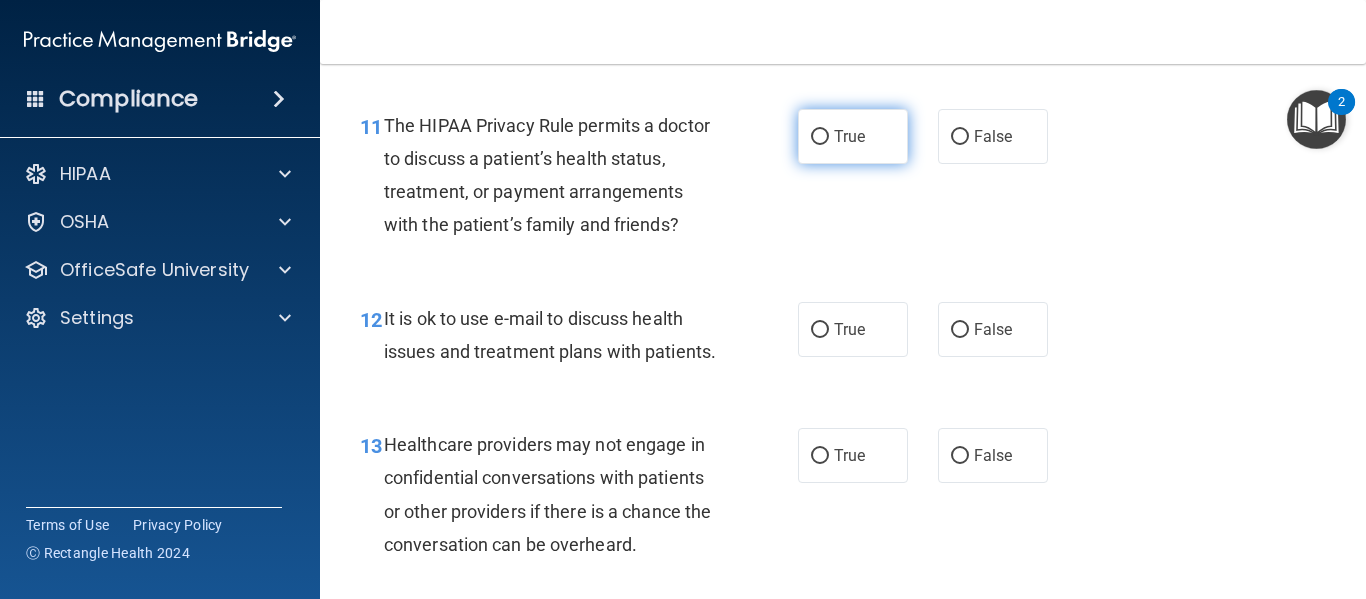 click on "True" at bounding box center [849, 136] 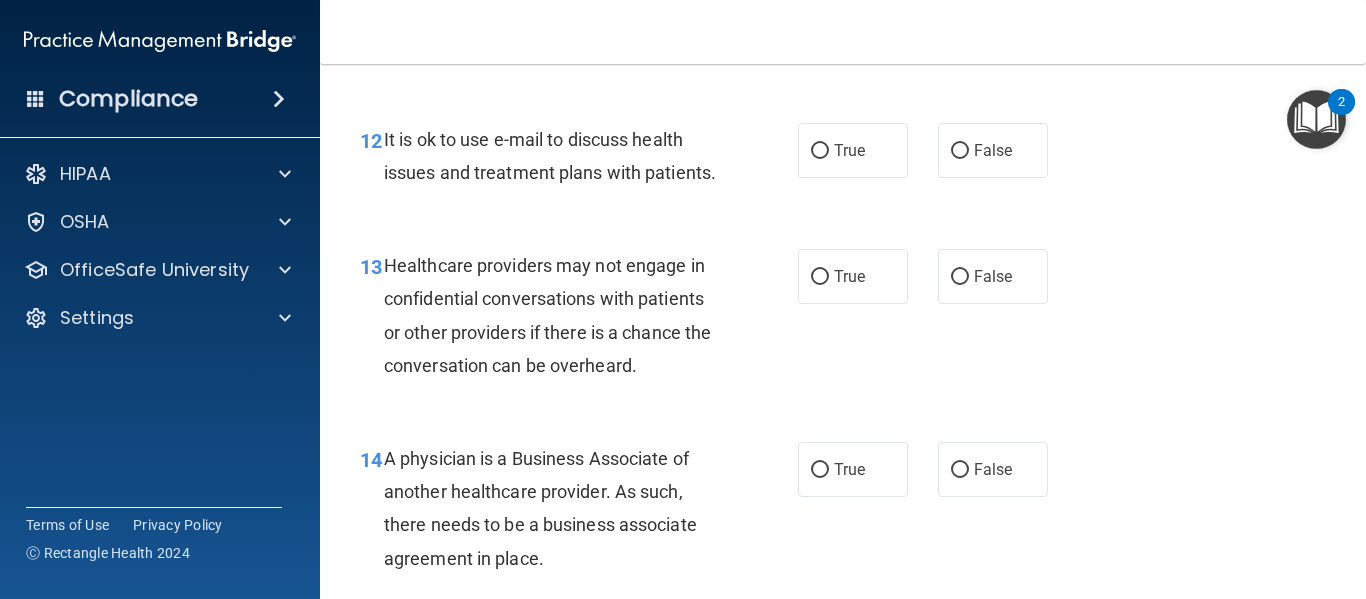scroll, scrollTop: 2259, scrollLeft: 0, axis: vertical 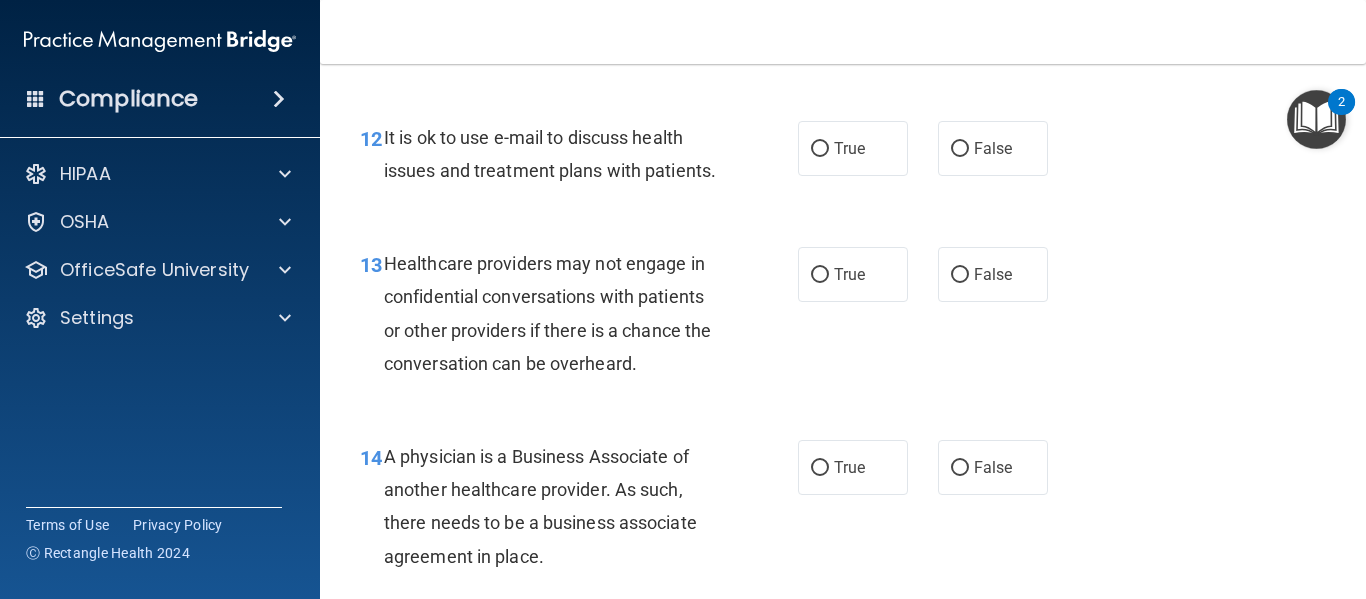 click on "True" at bounding box center [853, 148] 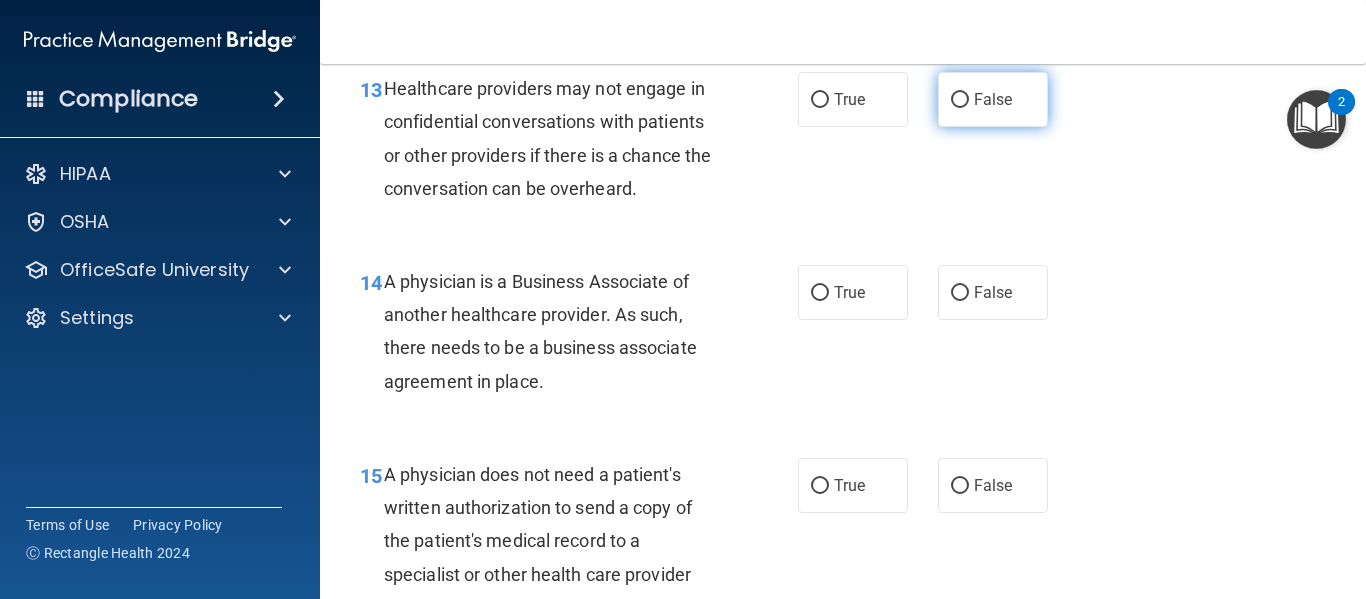 scroll, scrollTop: 2435, scrollLeft: 0, axis: vertical 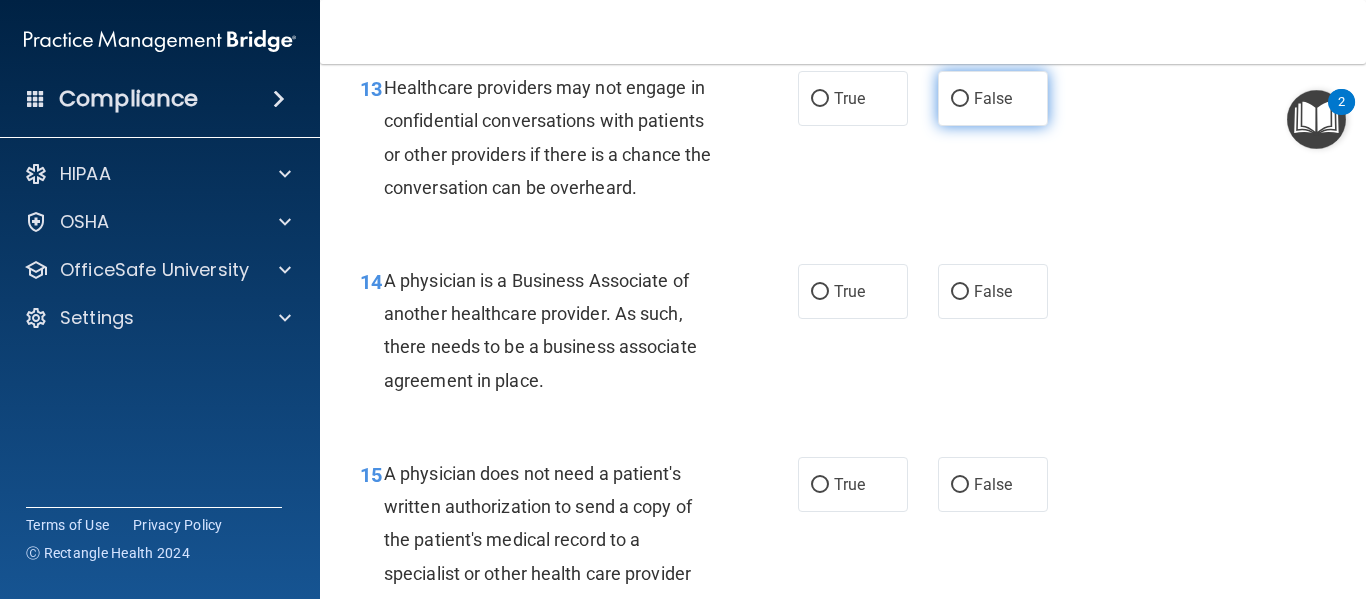click on "False" at bounding box center [960, 99] 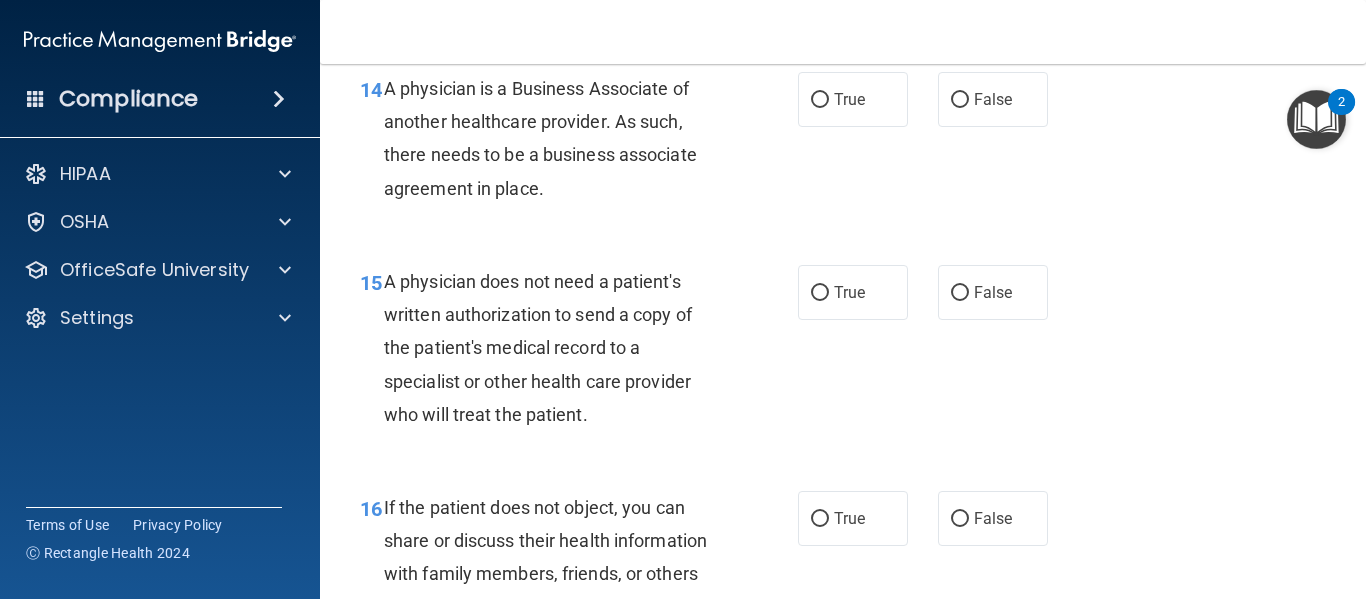 scroll, scrollTop: 2628, scrollLeft: 0, axis: vertical 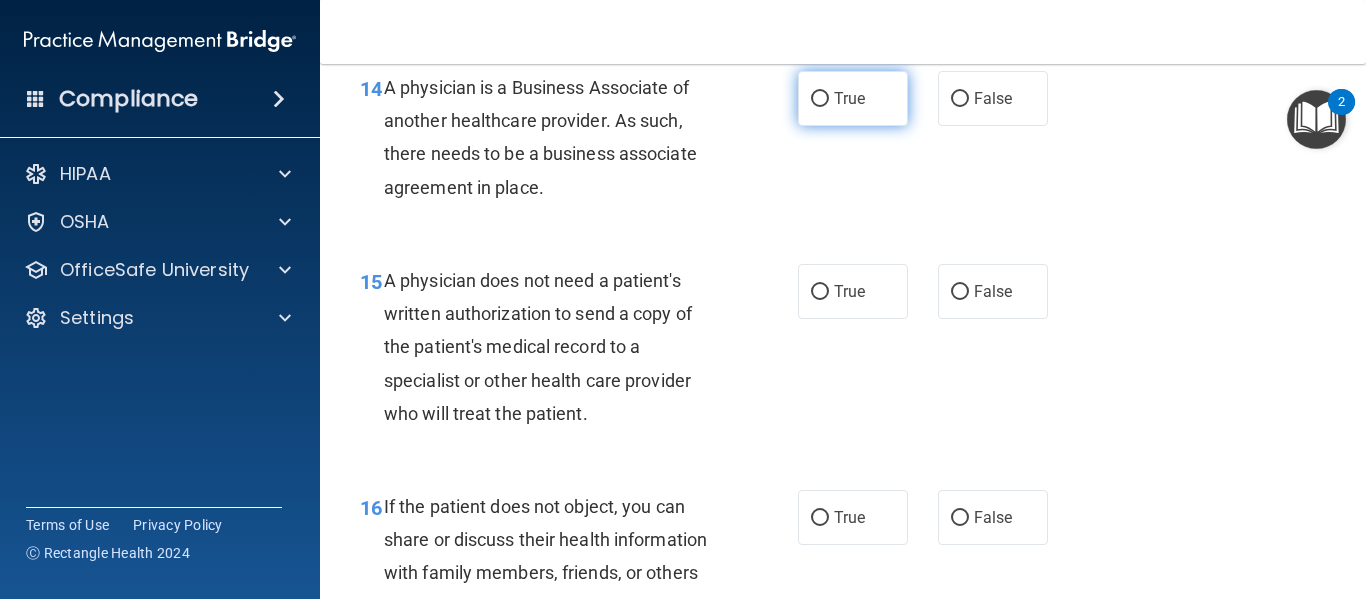 click on "True" at bounding box center (849, 98) 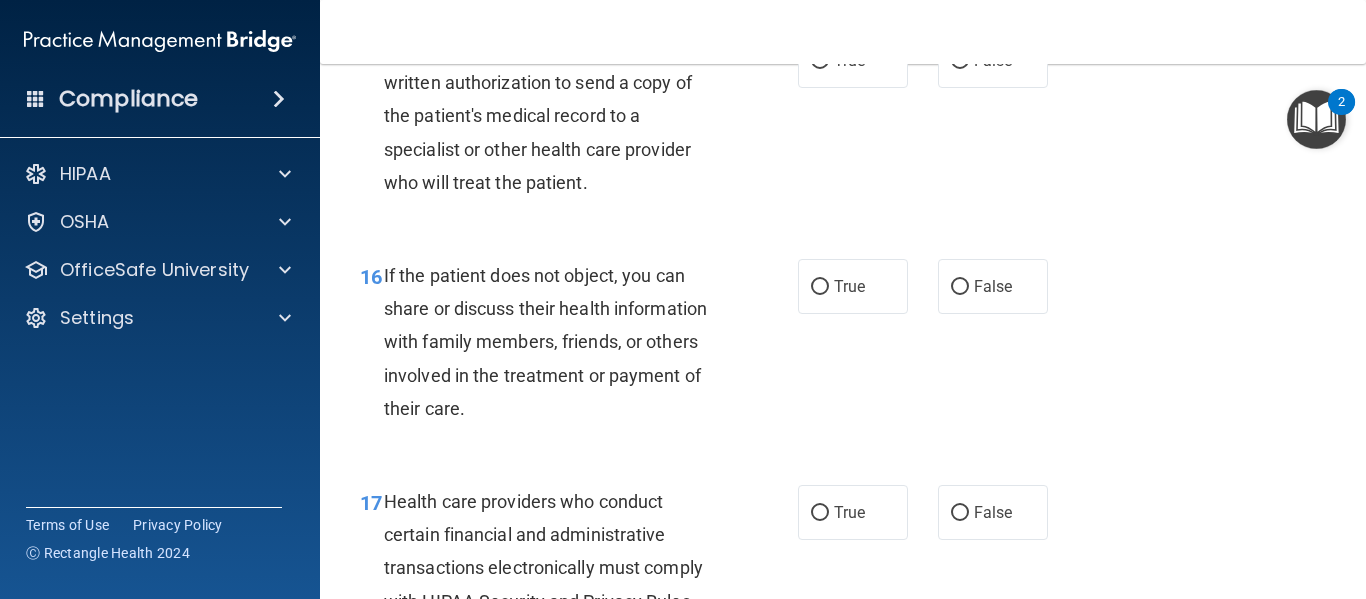 scroll, scrollTop: 2858, scrollLeft: 0, axis: vertical 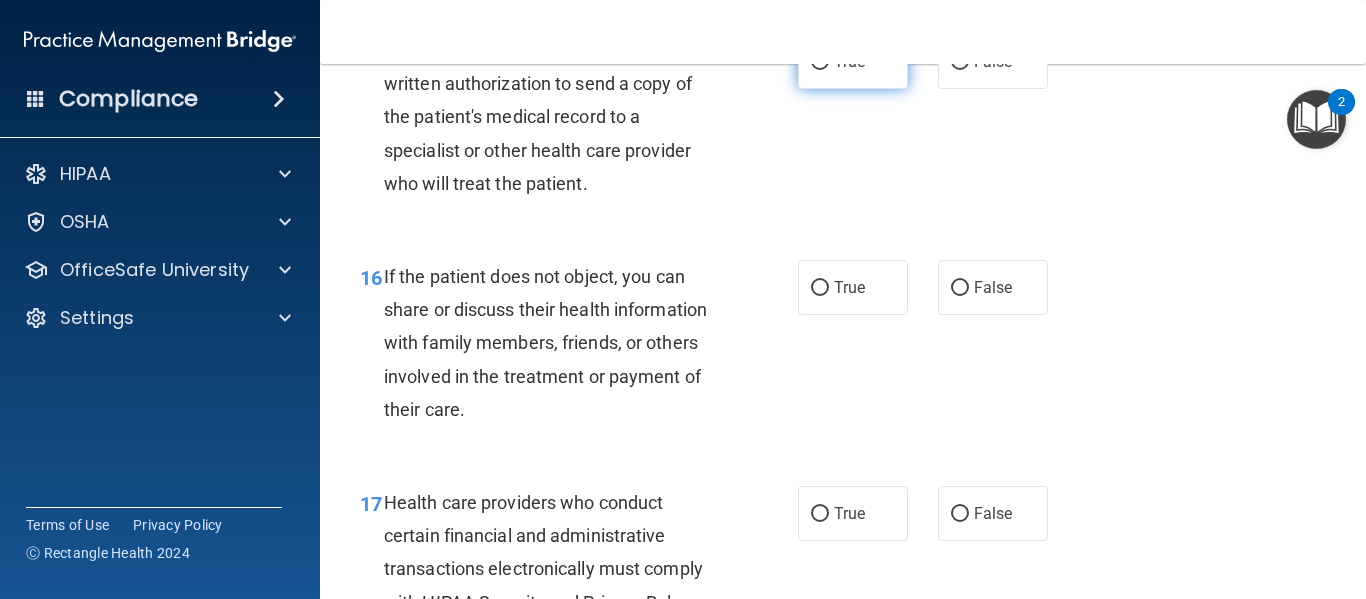 click on "True" at bounding box center (853, 61) 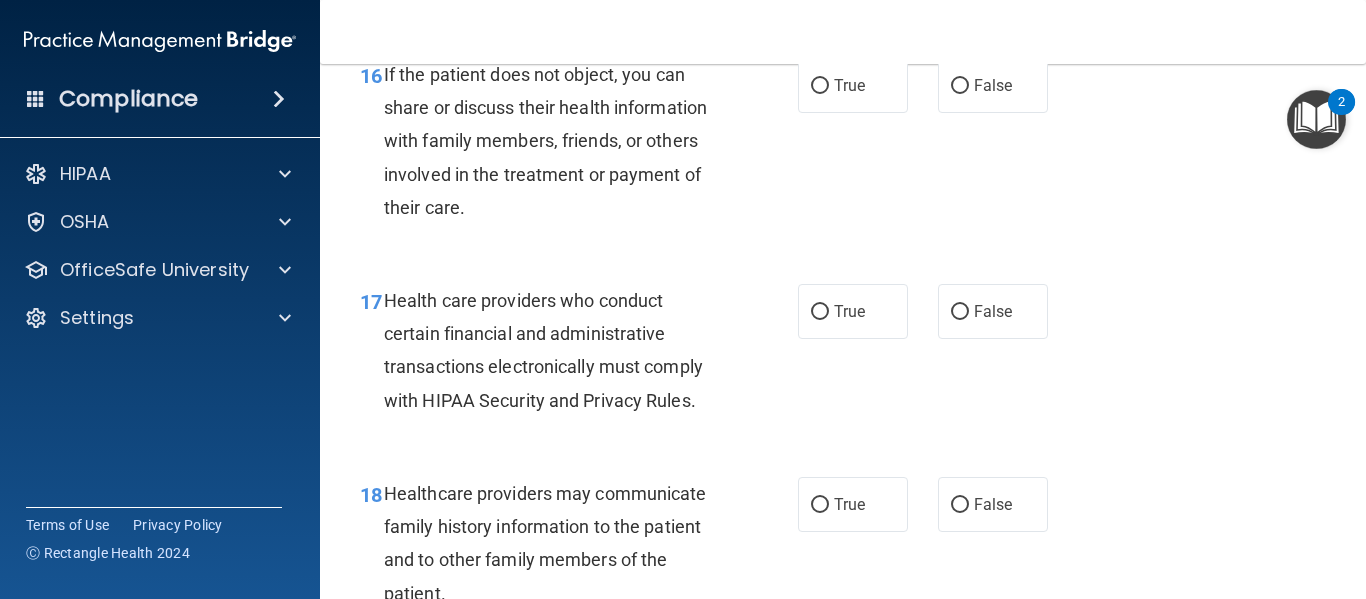 scroll, scrollTop: 3059, scrollLeft: 0, axis: vertical 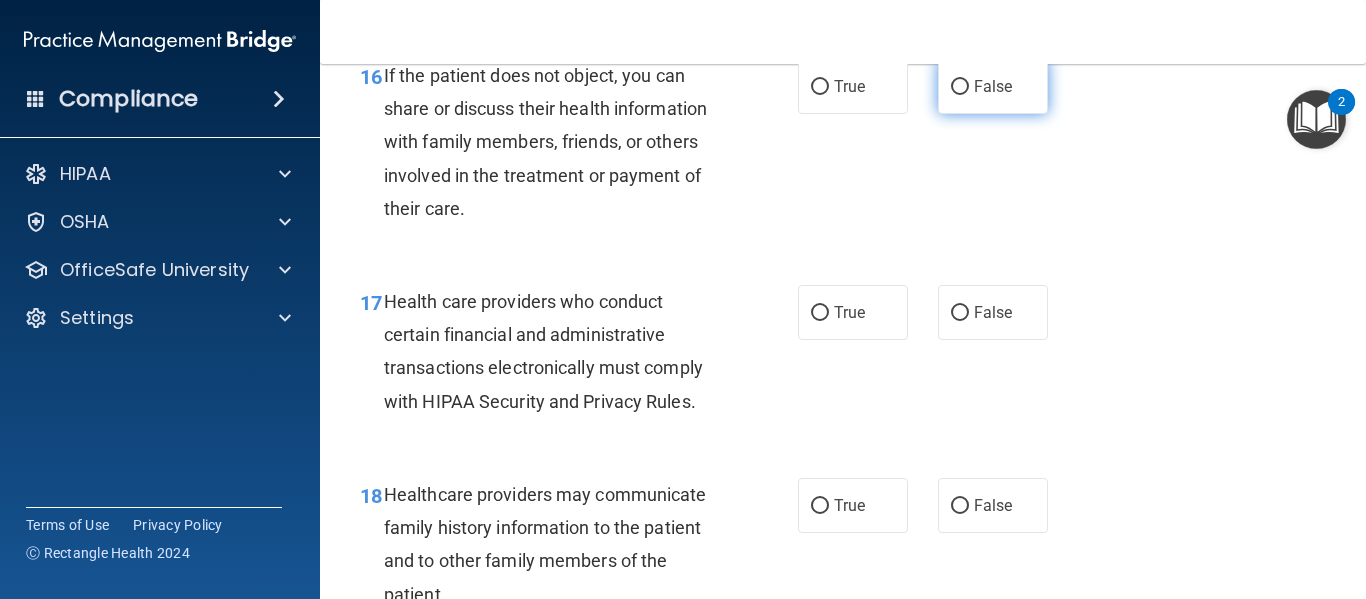 click on "False" at bounding box center [993, 86] 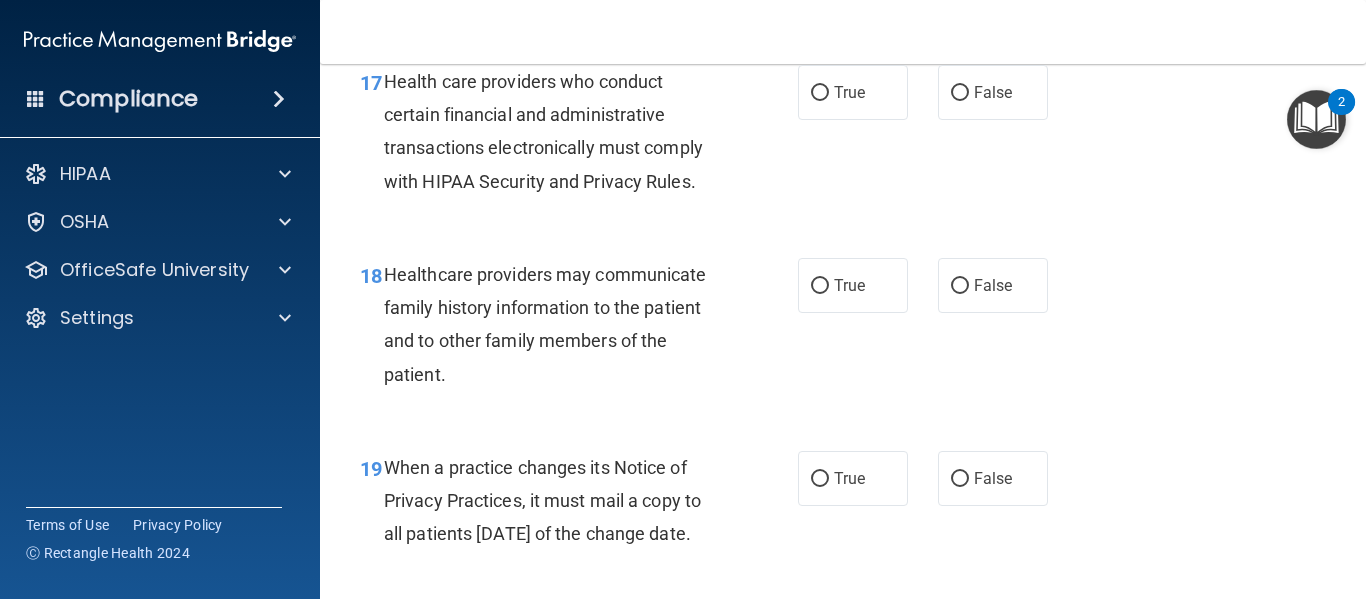 scroll, scrollTop: 3306, scrollLeft: 0, axis: vertical 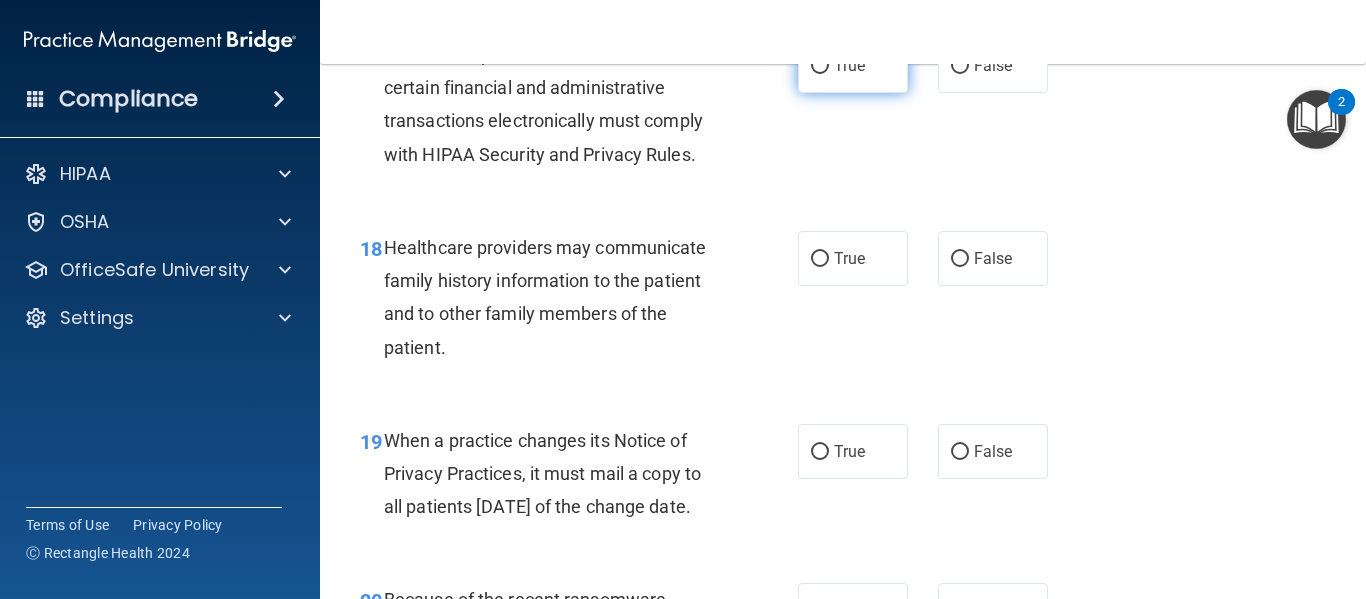 click on "True" at bounding box center [849, 65] 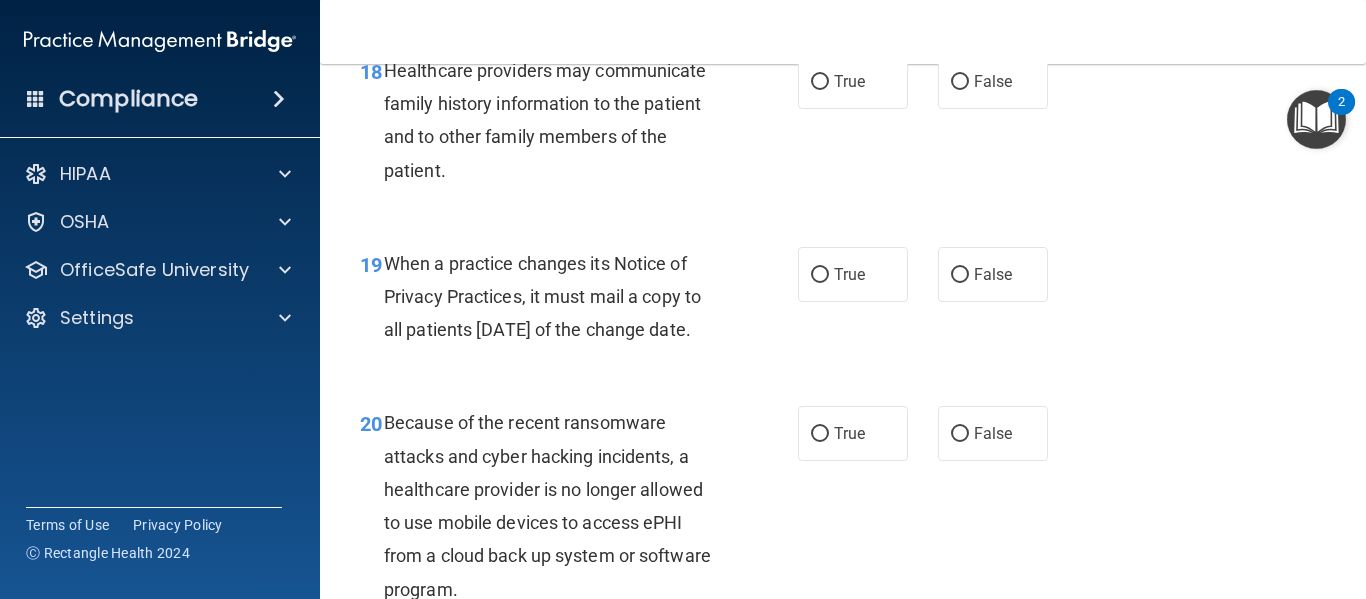 scroll, scrollTop: 3484, scrollLeft: 0, axis: vertical 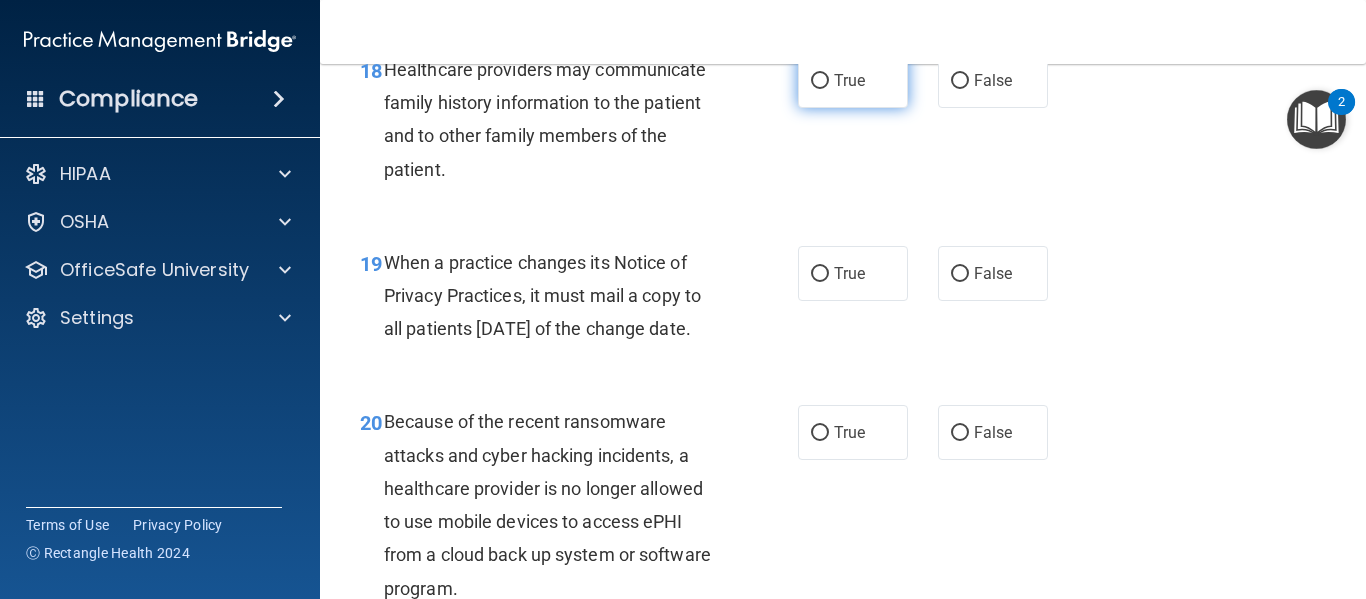 click on "True" at bounding box center (849, 80) 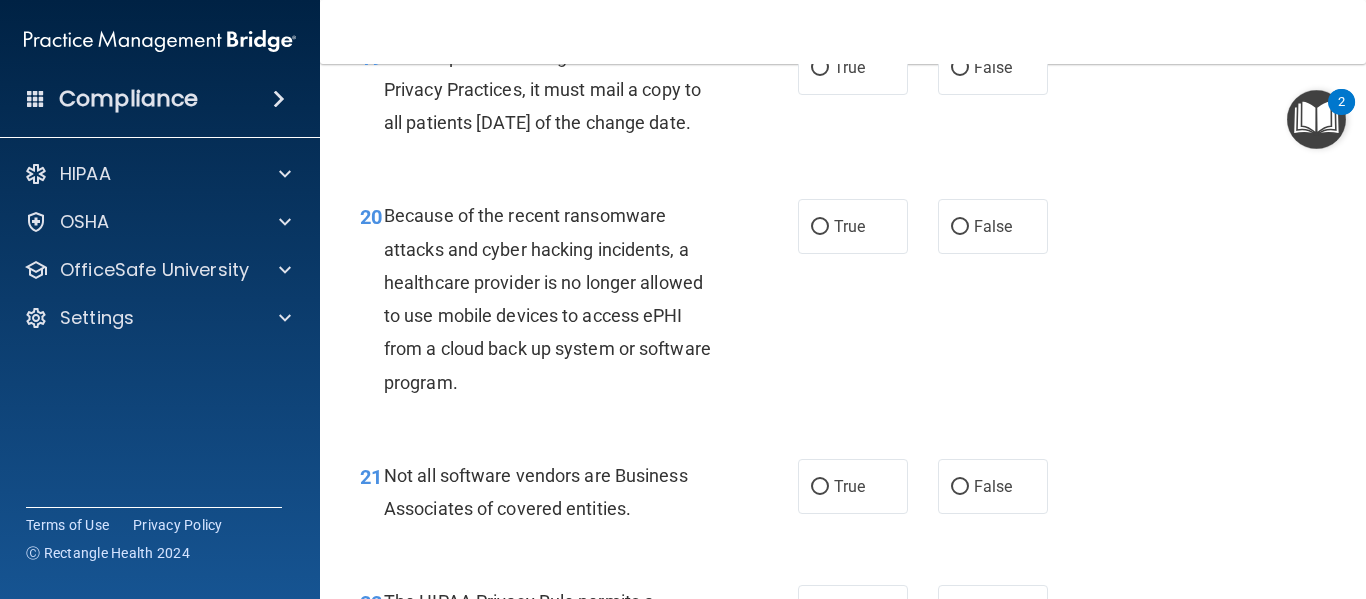 scroll, scrollTop: 3691, scrollLeft: 0, axis: vertical 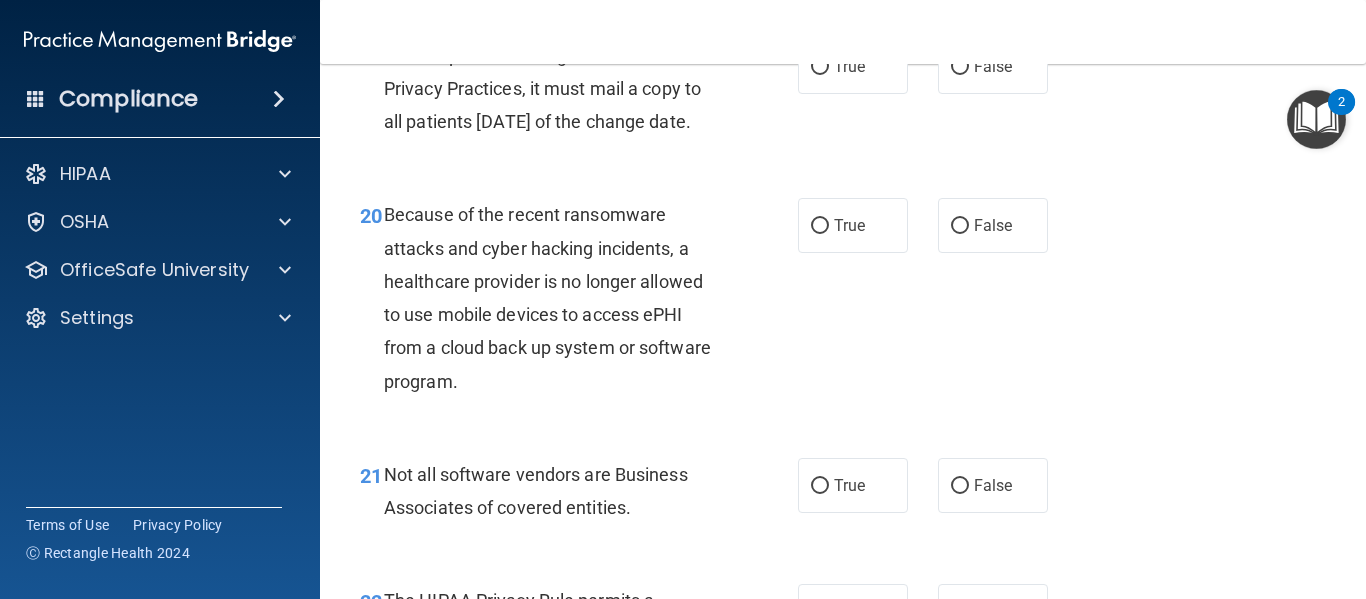 click on "True" at bounding box center (853, 66) 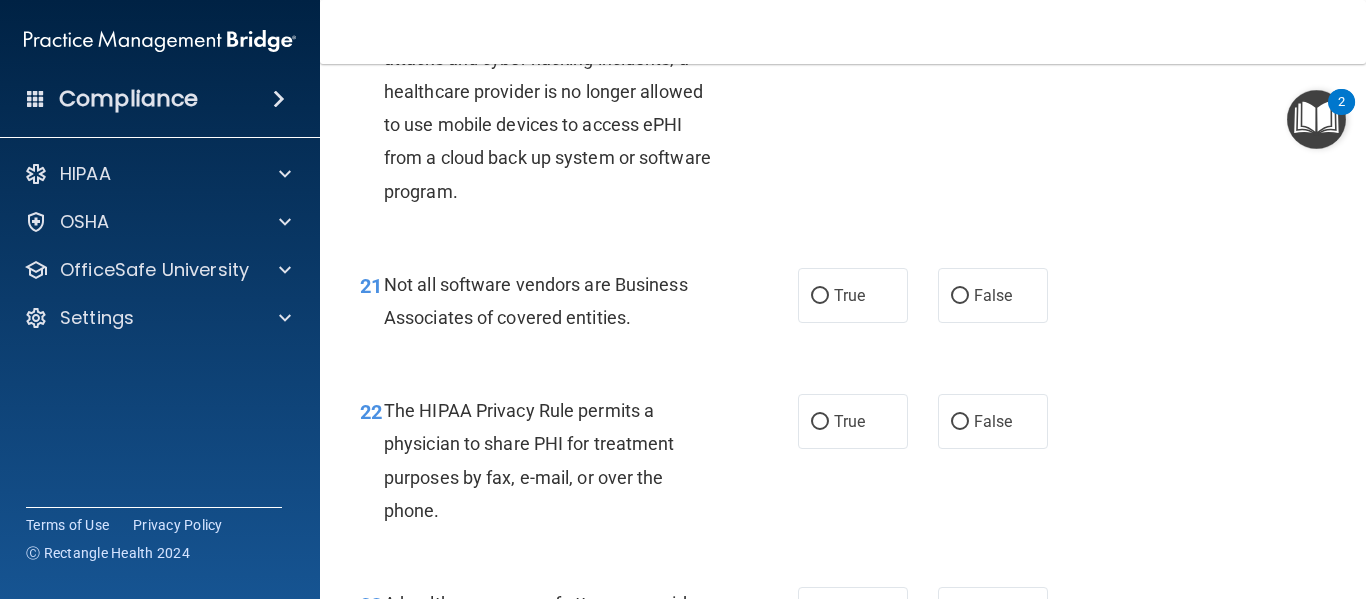 scroll, scrollTop: 3880, scrollLeft: 0, axis: vertical 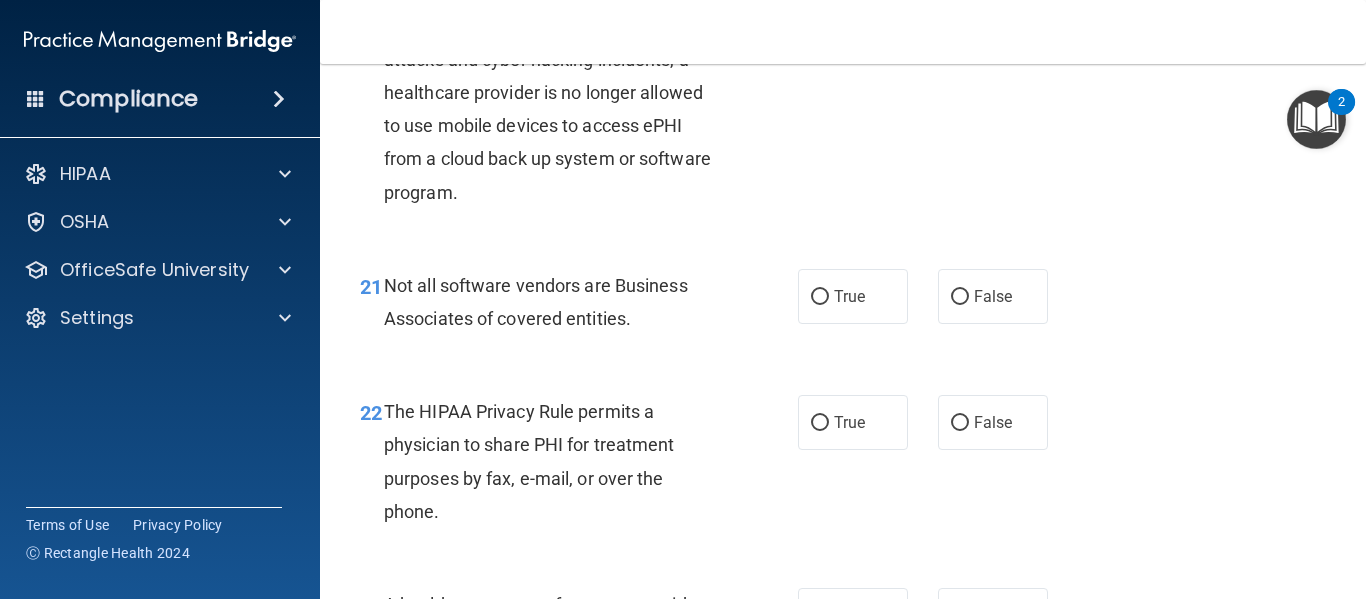 click on "True" at bounding box center (849, 36) 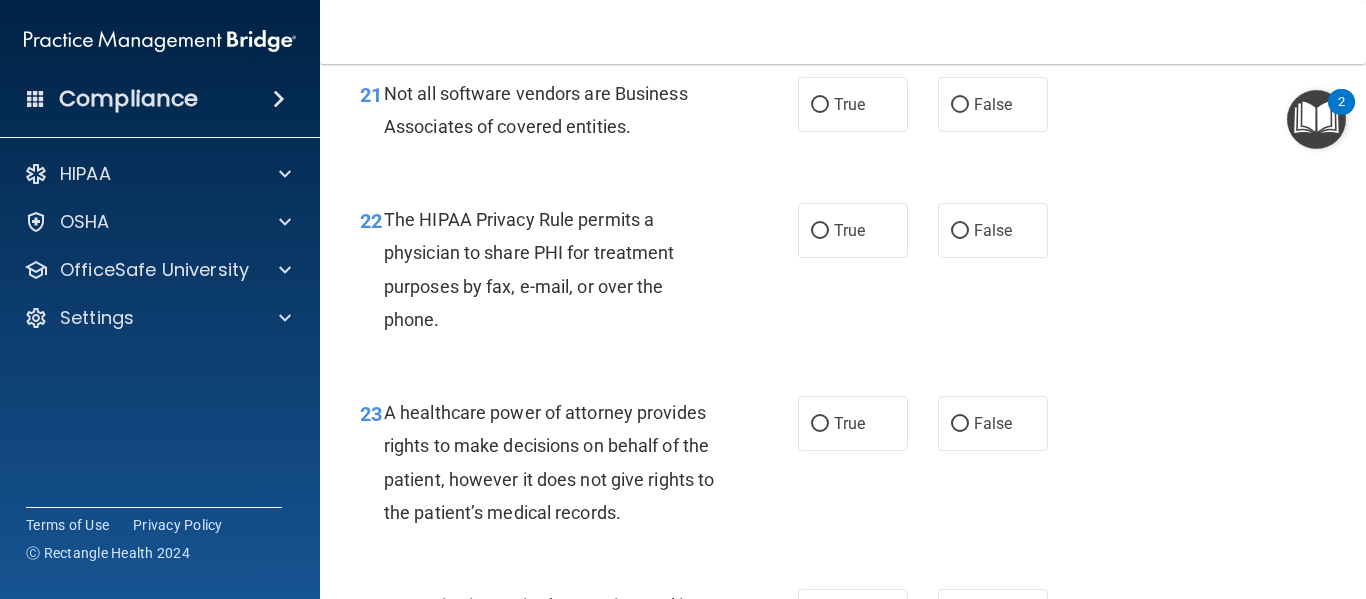 scroll, scrollTop: 4074, scrollLeft: 0, axis: vertical 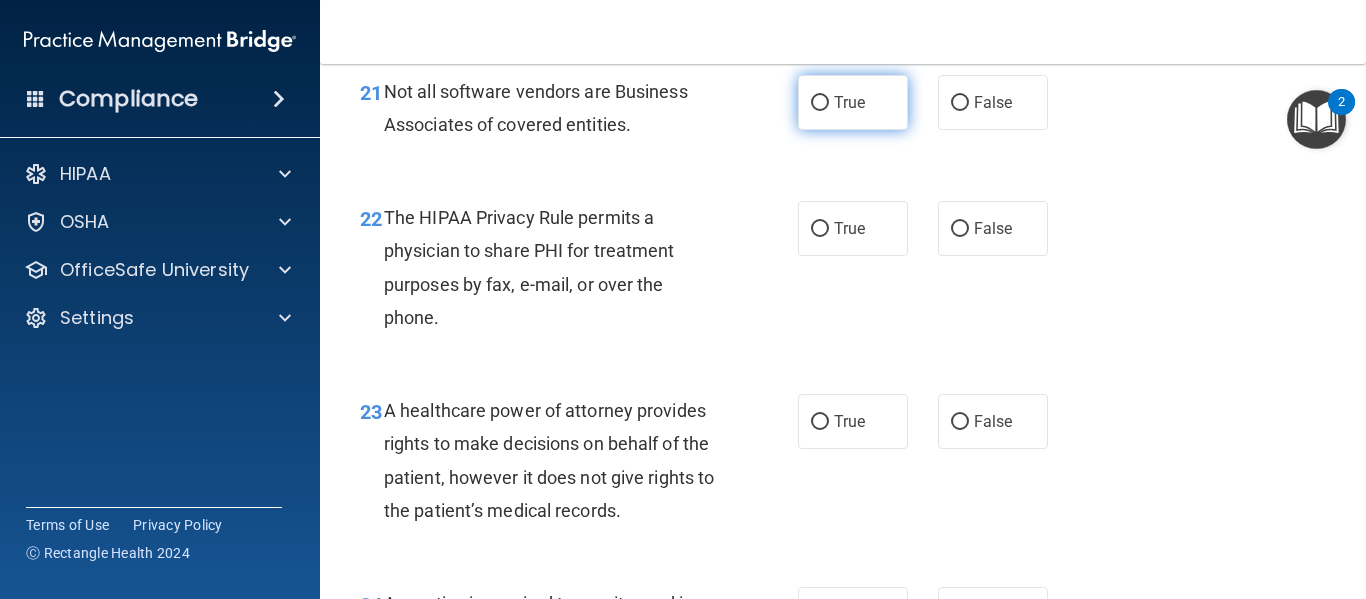 click on "True" at bounding box center (820, 103) 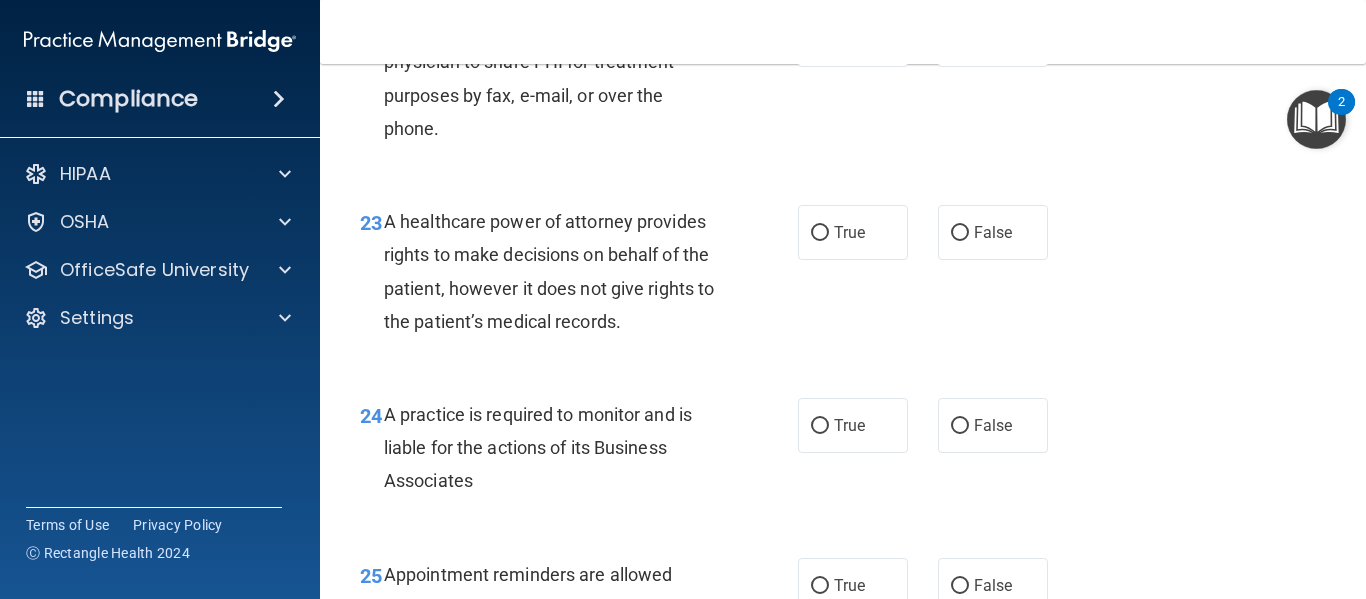 scroll, scrollTop: 4262, scrollLeft: 0, axis: vertical 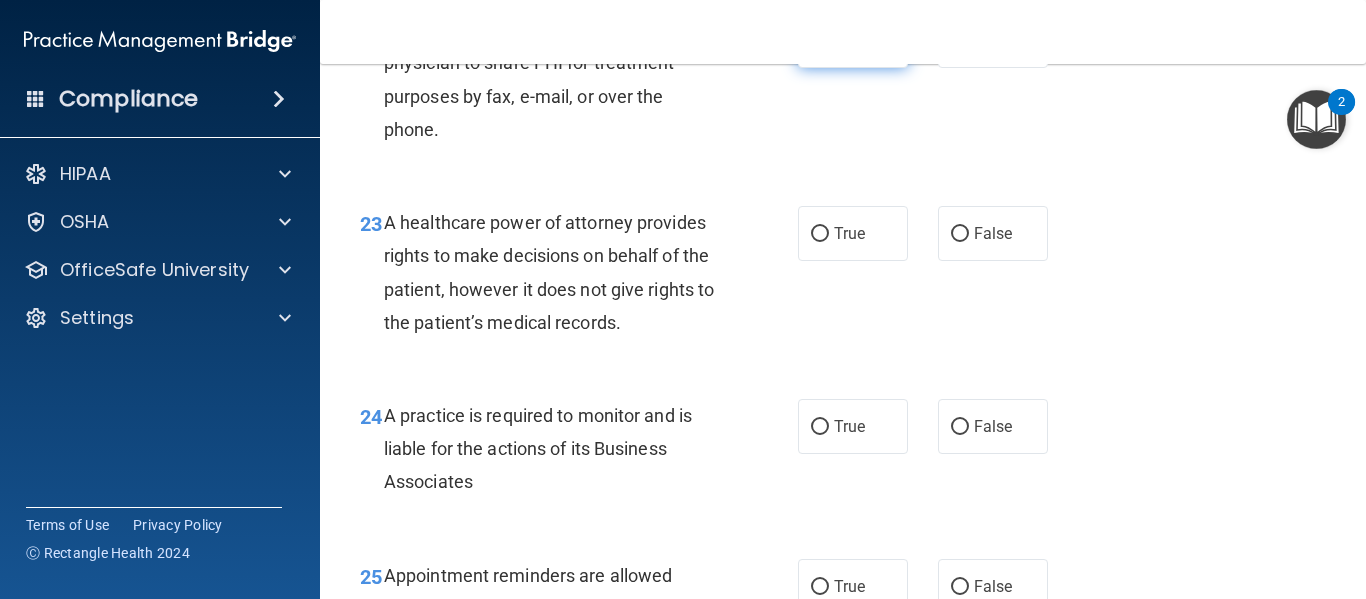 click on "True" at bounding box center (849, 40) 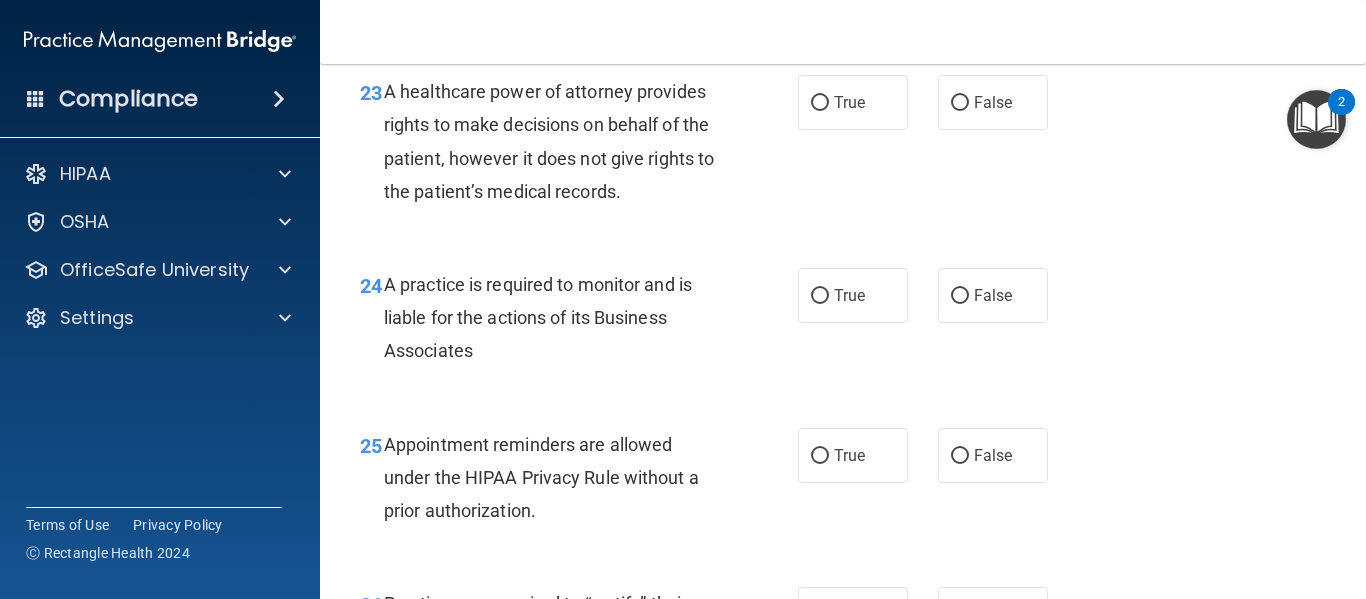 scroll, scrollTop: 4394, scrollLeft: 0, axis: vertical 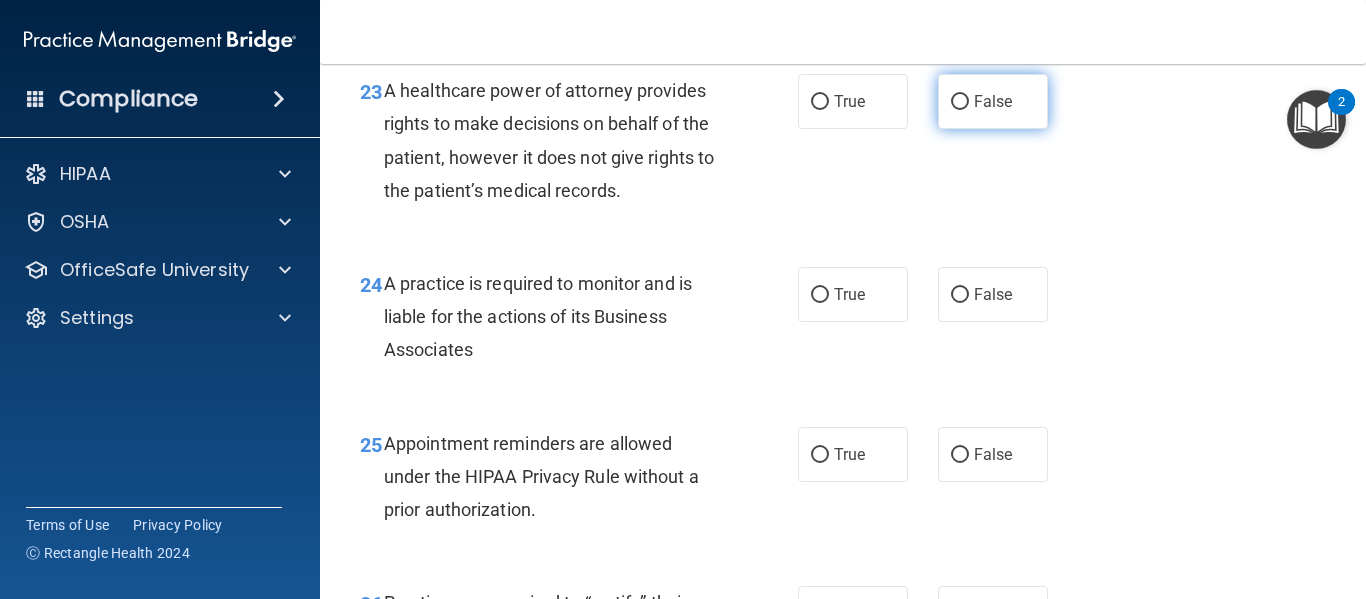 click on "False" at bounding box center (993, 101) 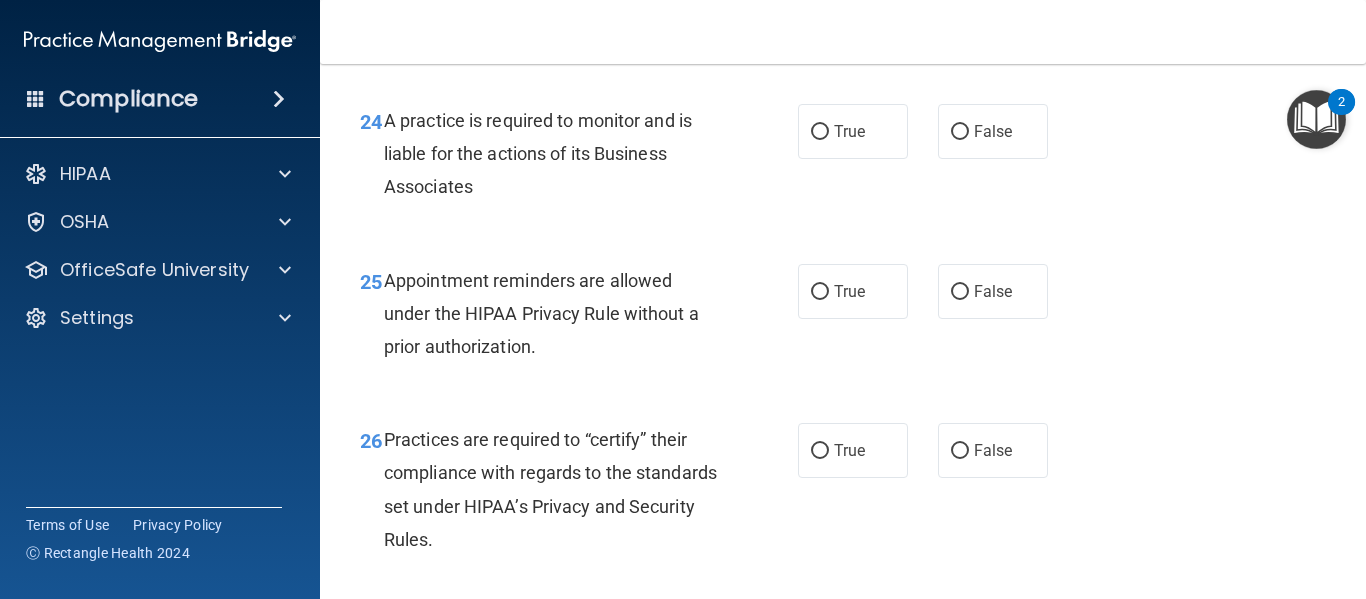 scroll, scrollTop: 4558, scrollLeft: 0, axis: vertical 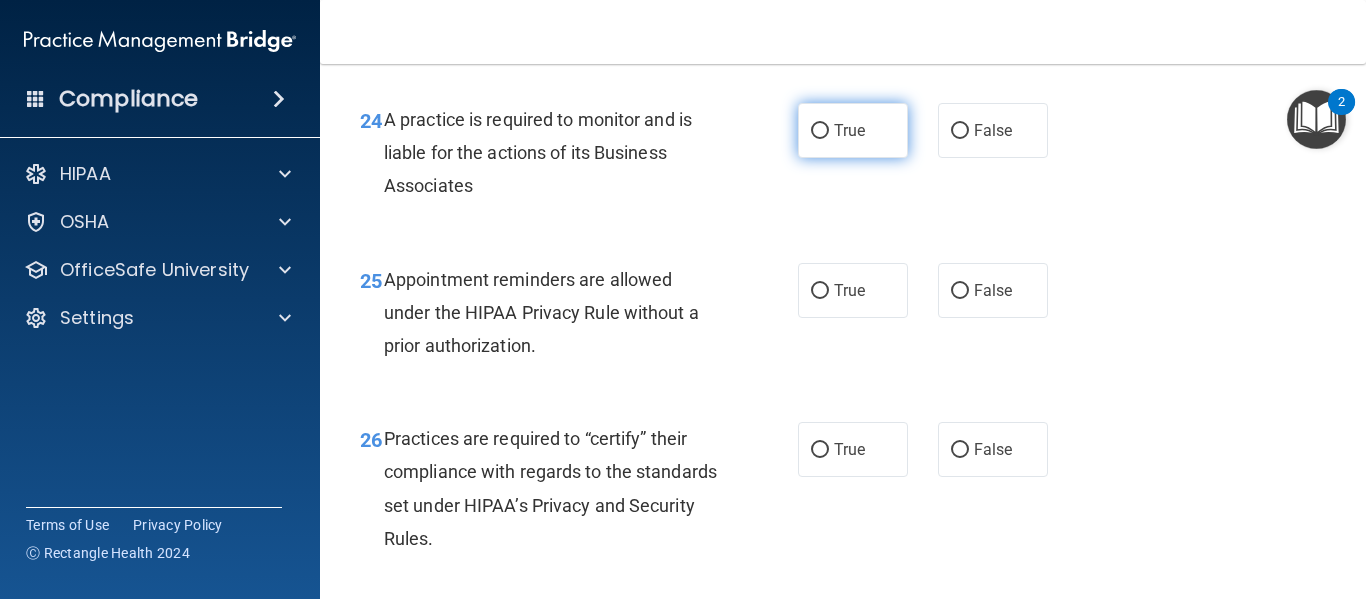 click on "True" at bounding box center (853, 130) 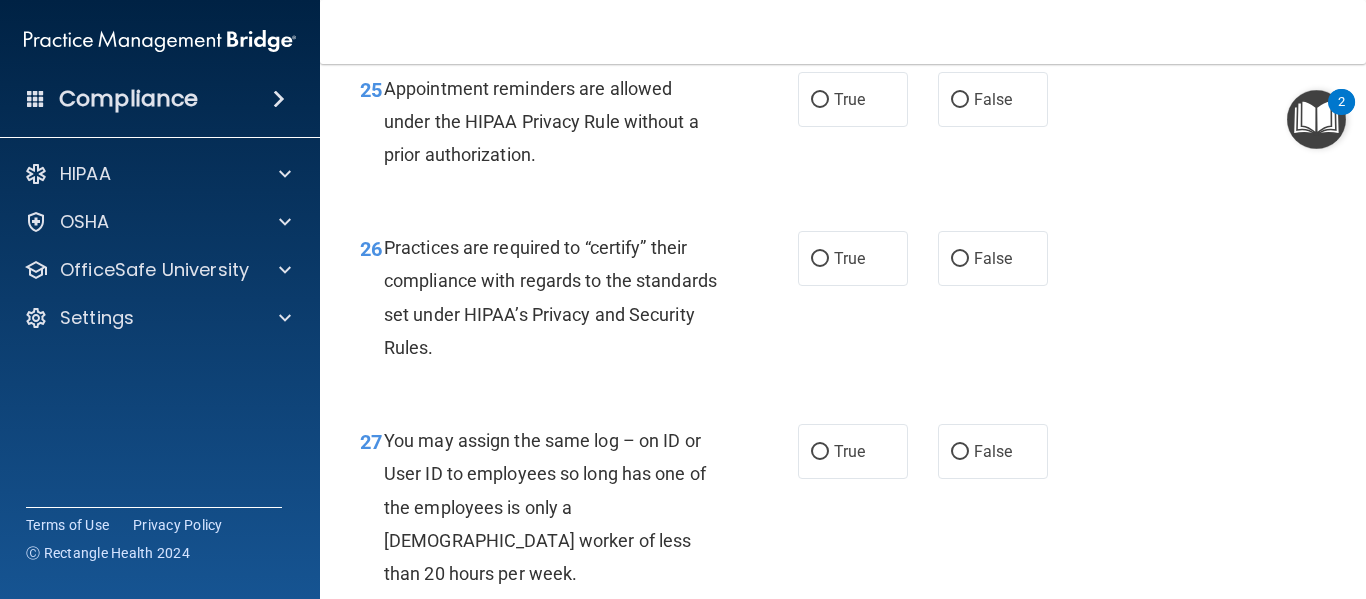 scroll, scrollTop: 4750, scrollLeft: 0, axis: vertical 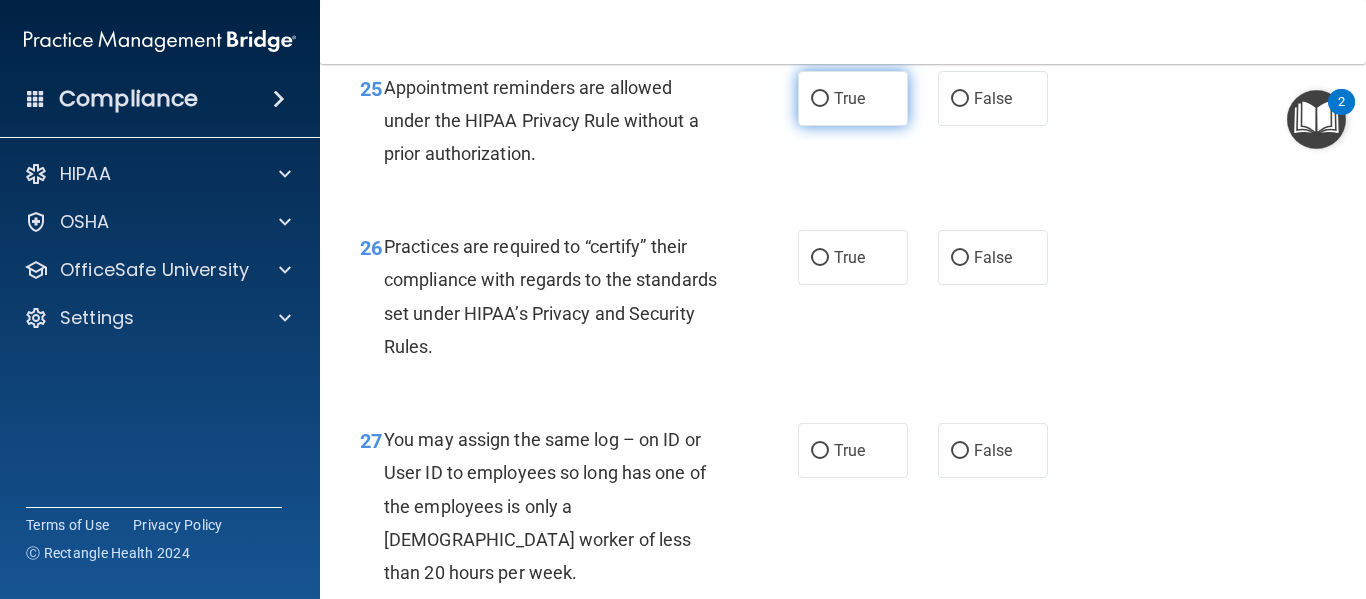 click on "True" at bounding box center [853, 98] 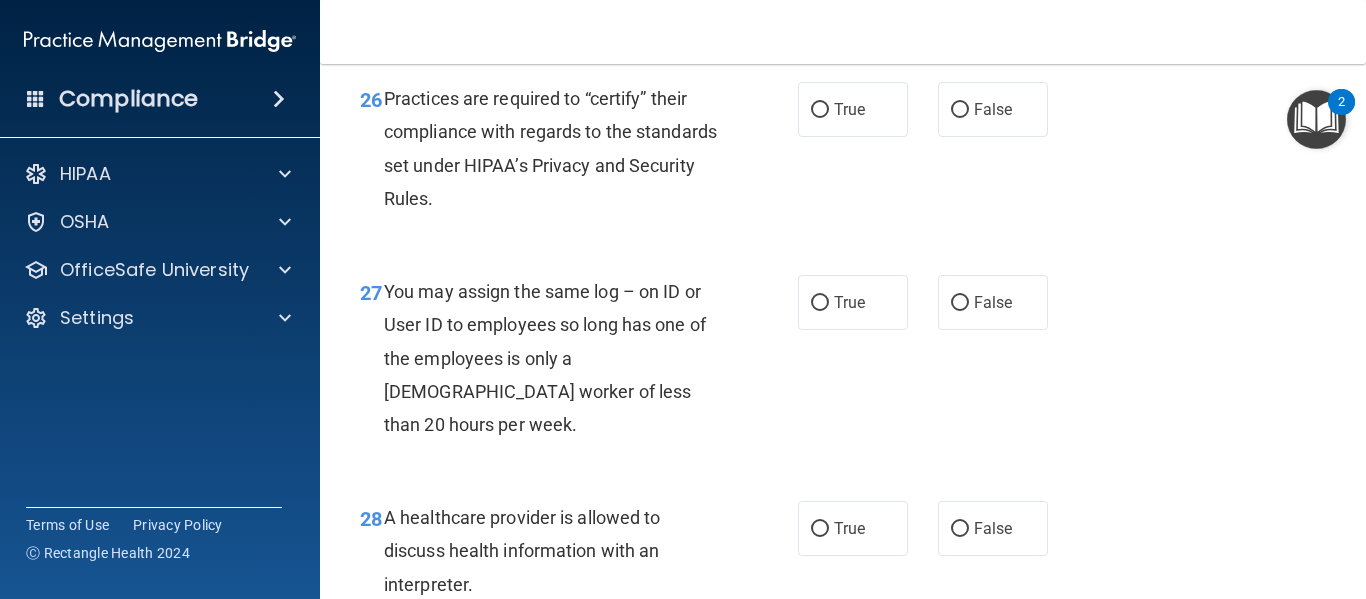 scroll, scrollTop: 4900, scrollLeft: 0, axis: vertical 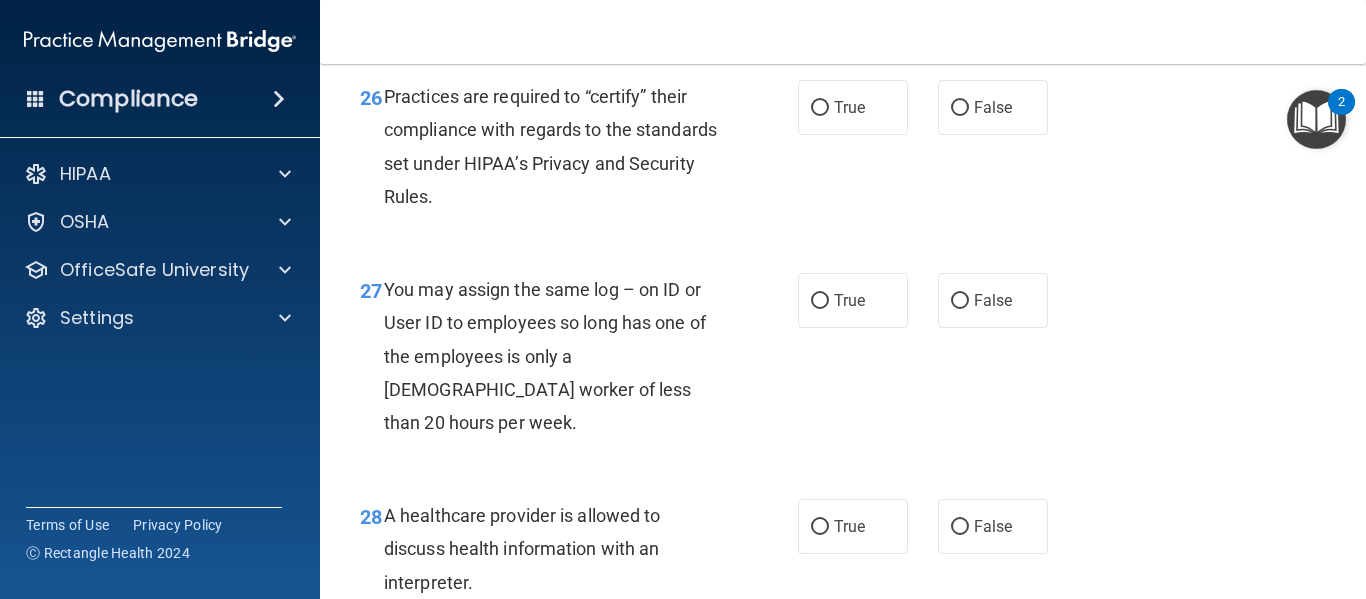 click on "True" at bounding box center (853, 107) 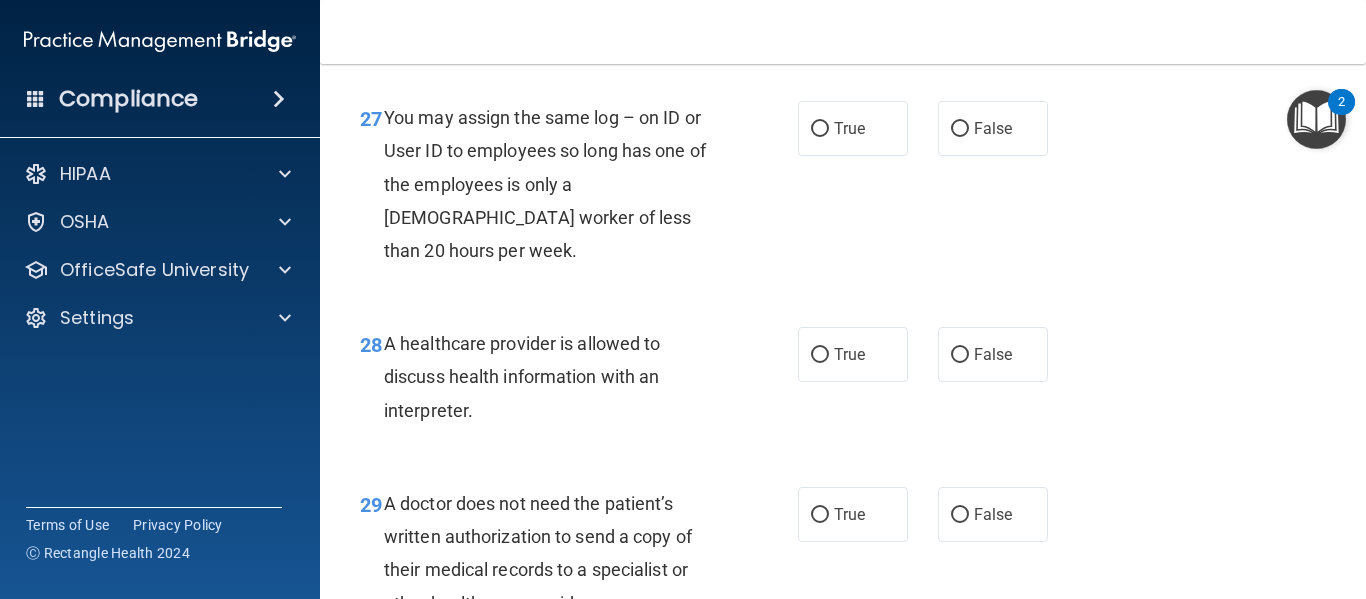 scroll, scrollTop: 5073, scrollLeft: 0, axis: vertical 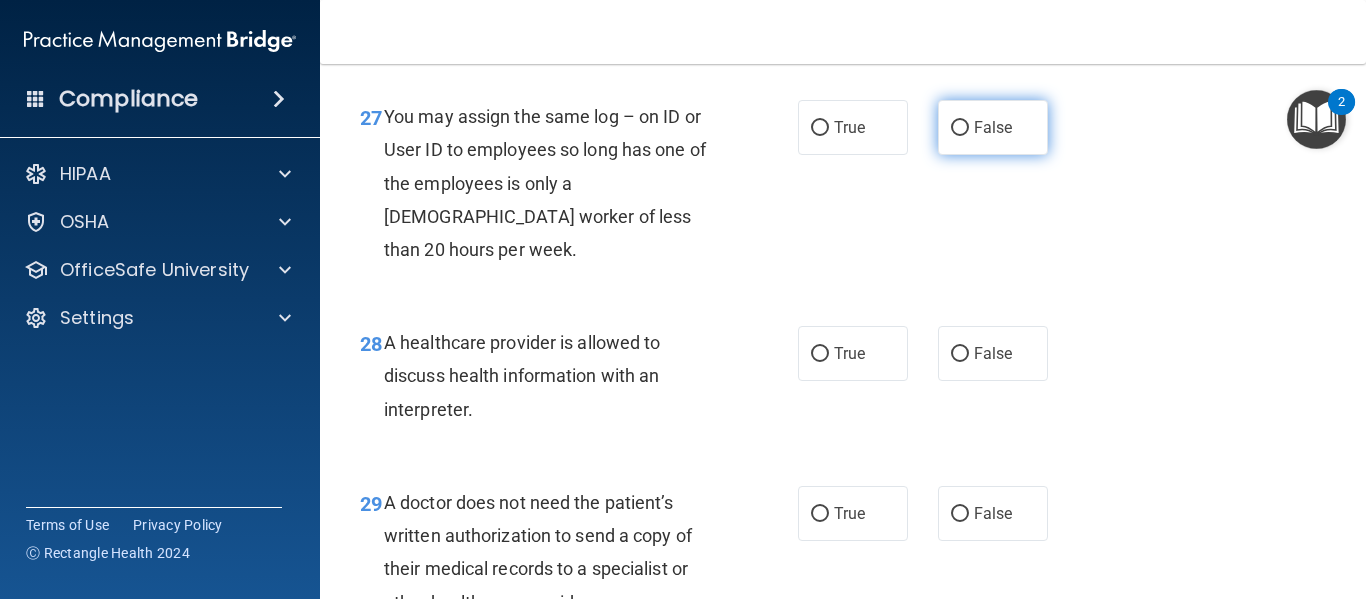 click on "False" at bounding box center [993, 127] 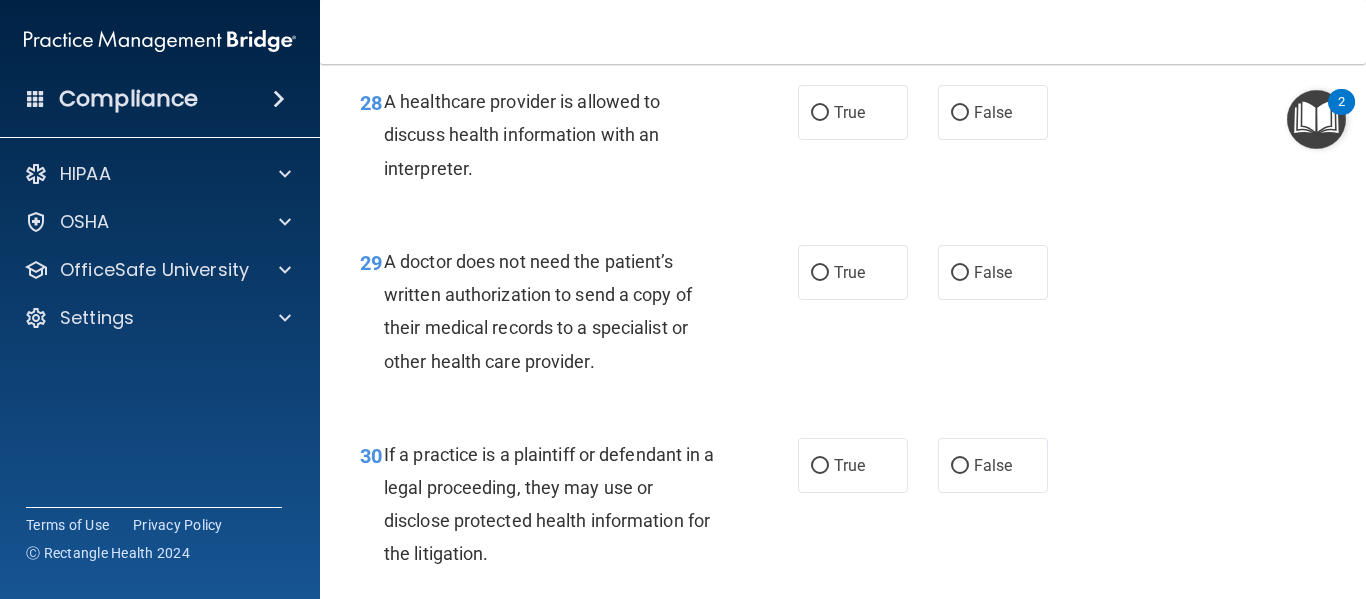 scroll, scrollTop: 5315, scrollLeft: 0, axis: vertical 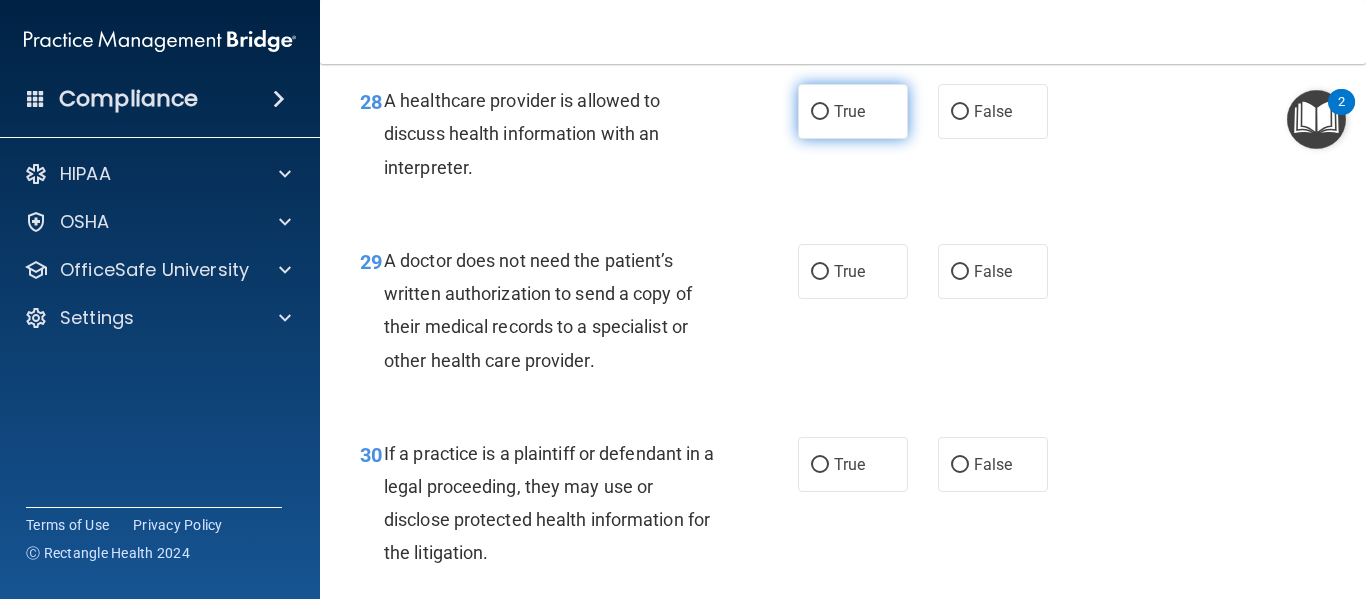 click on "True" at bounding box center (853, 111) 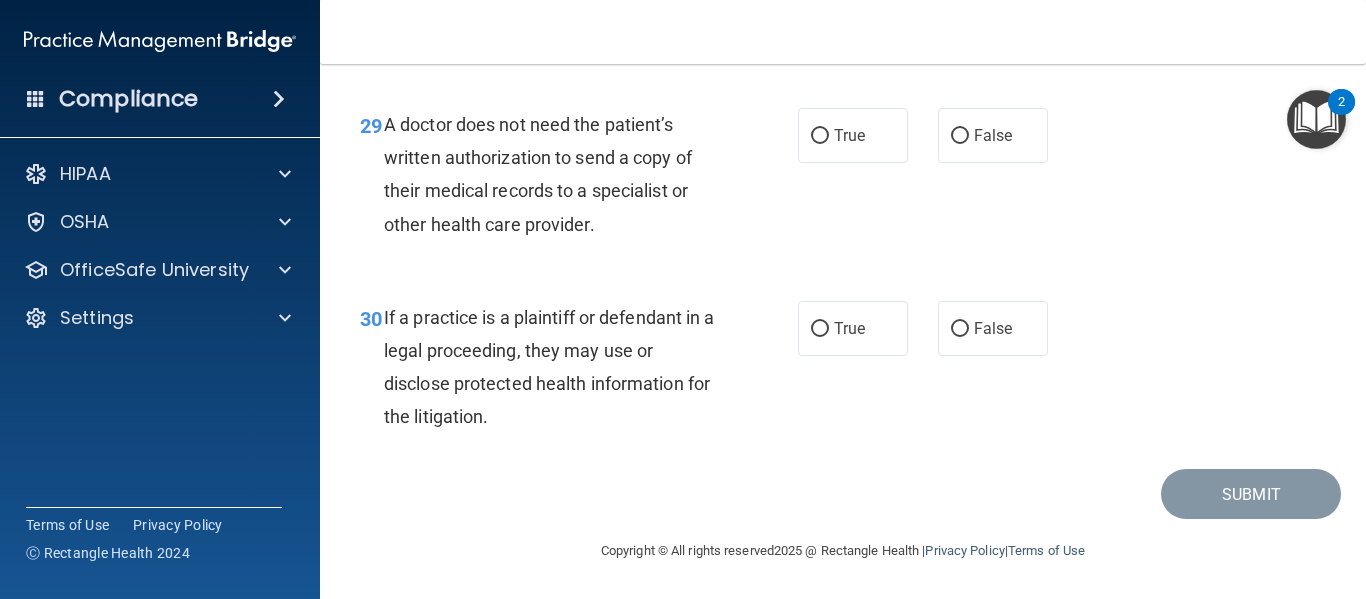 scroll, scrollTop: 5494, scrollLeft: 0, axis: vertical 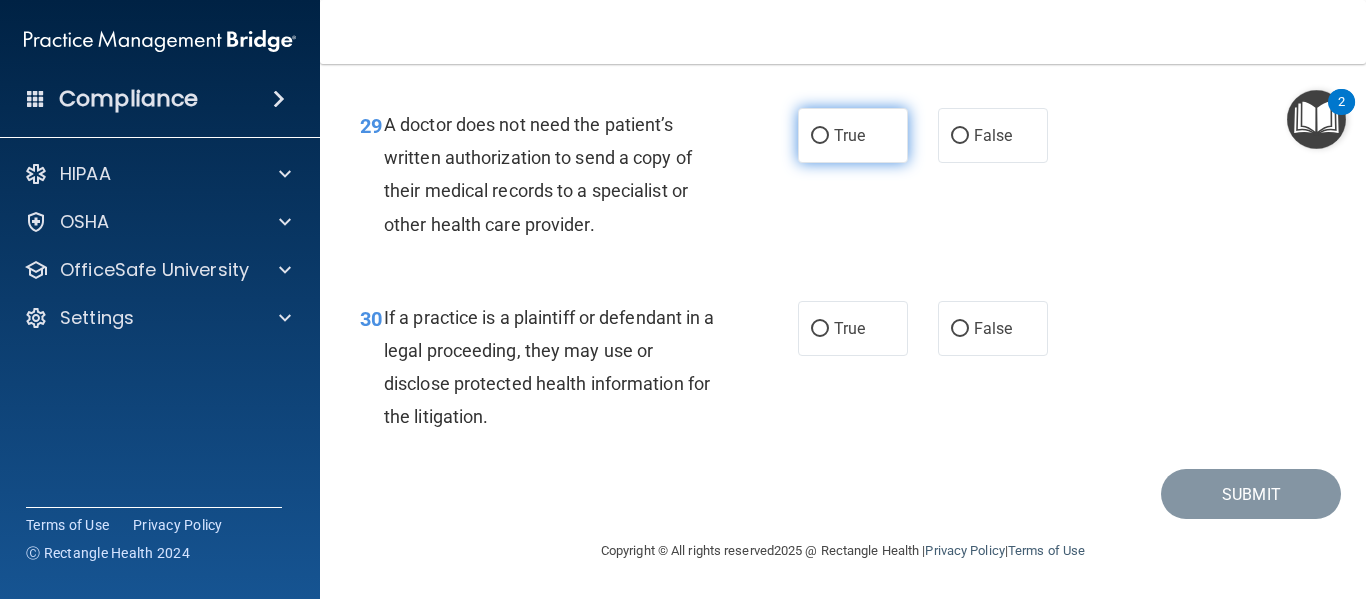 click on "True" at bounding box center (849, 135) 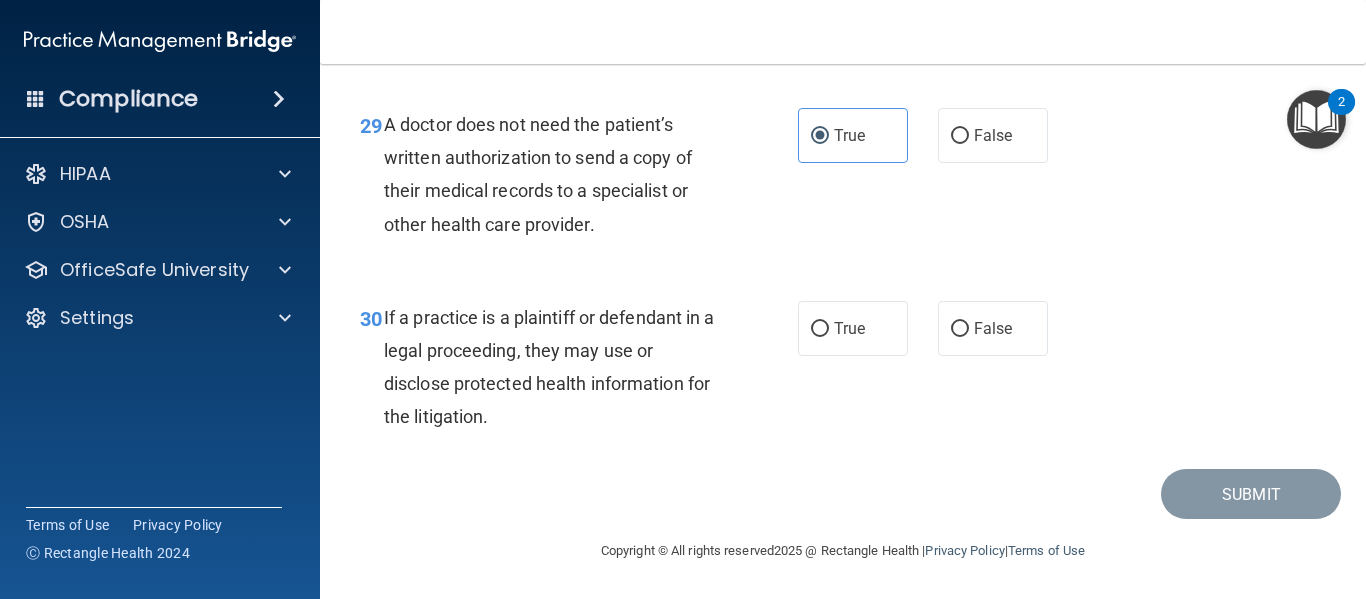 scroll, scrollTop: 5517, scrollLeft: 0, axis: vertical 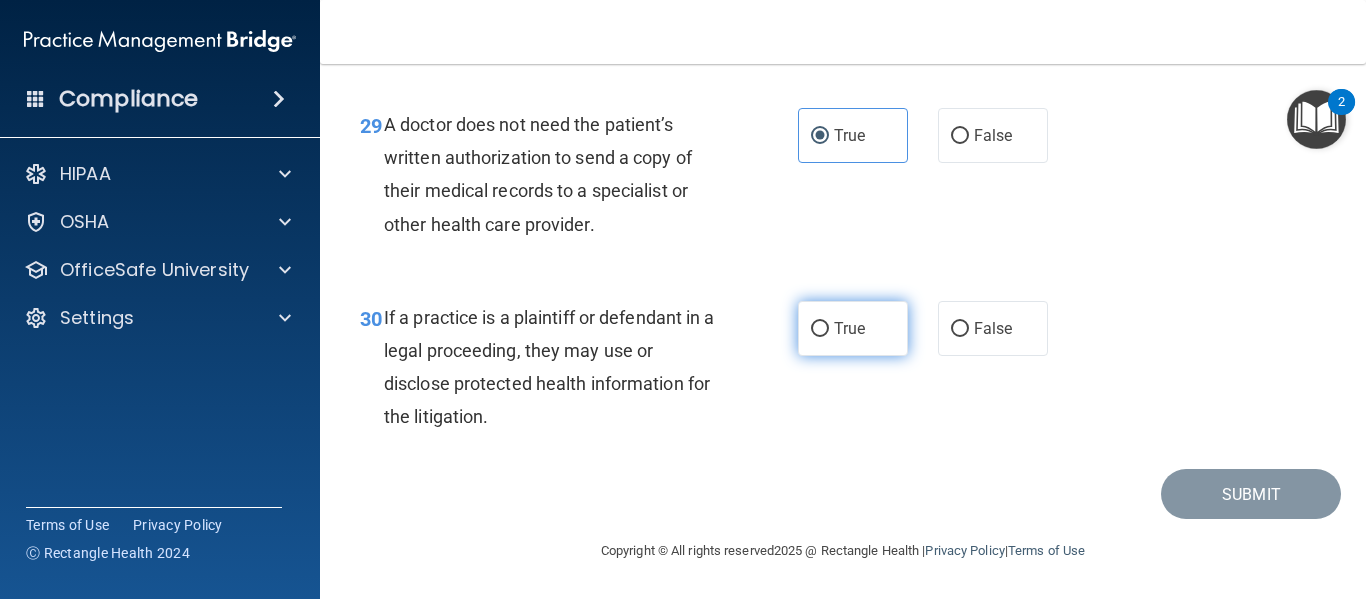 click on "True" at bounding box center [820, 329] 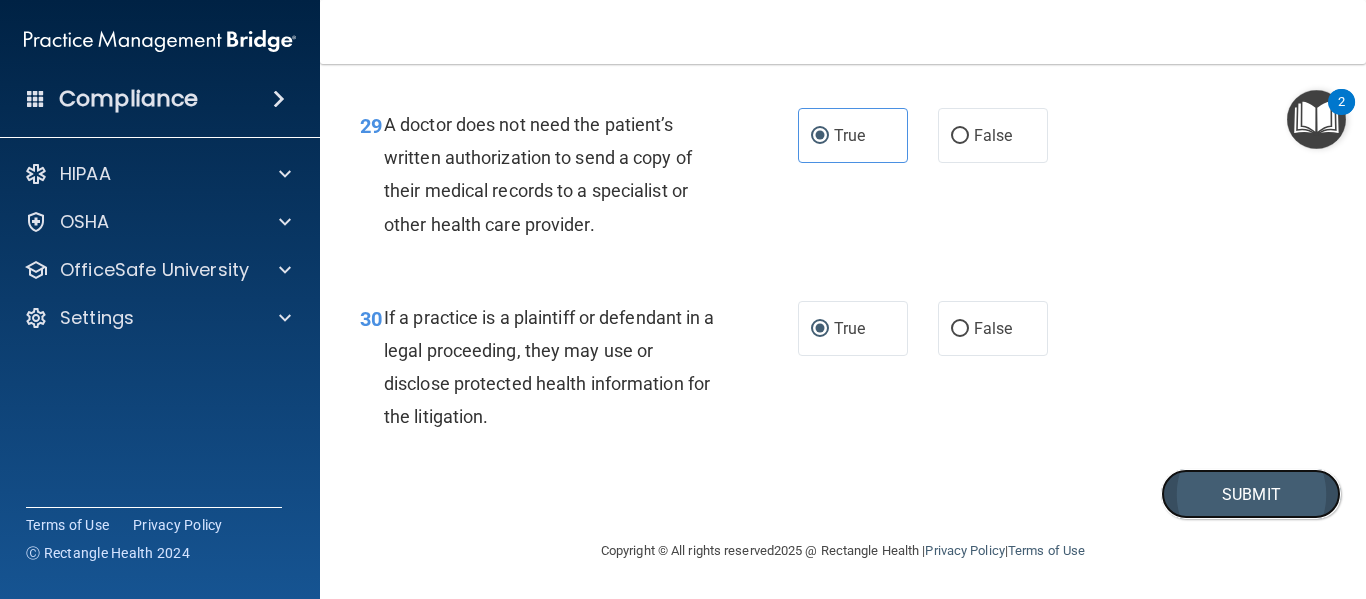click on "Submit" at bounding box center [1251, 494] 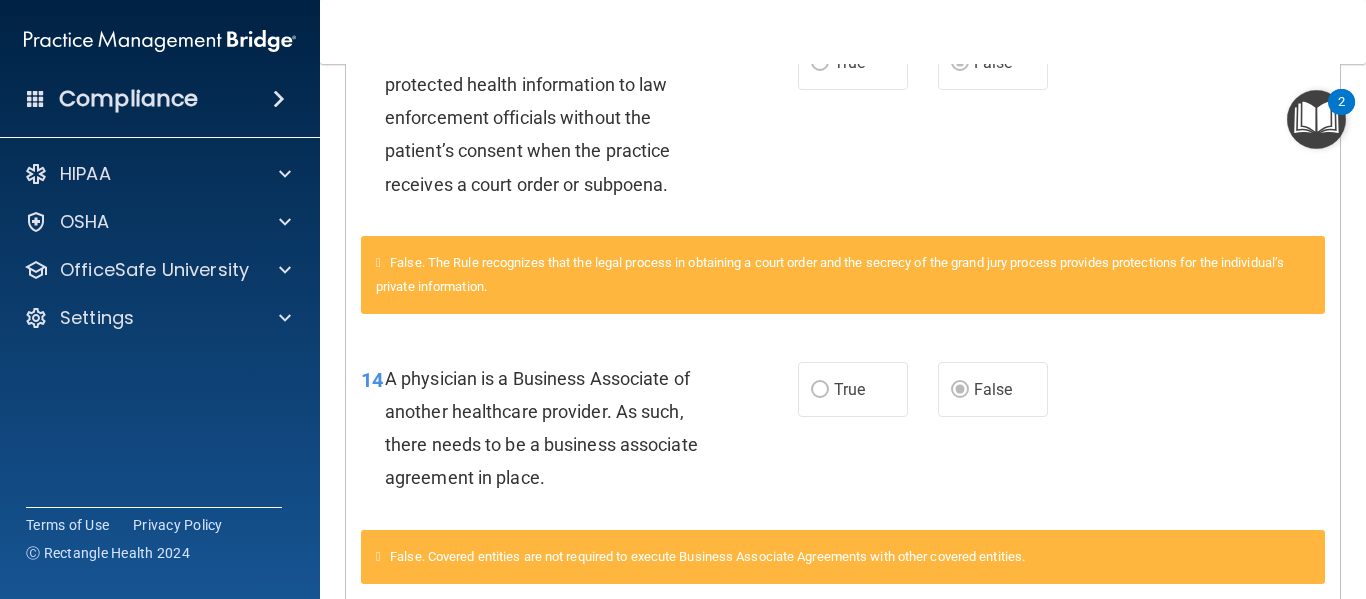 scroll, scrollTop: 0, scrollLeft: 0, axis: both 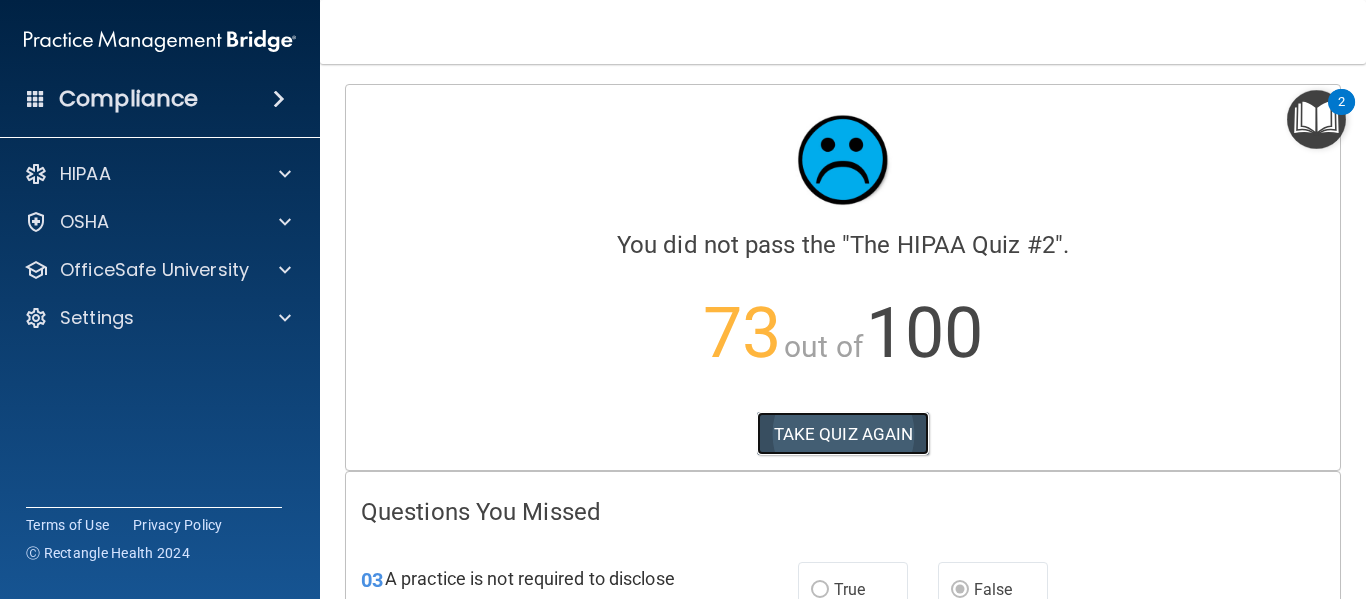 click on "TAKE QUIZ AGAIN" at bounding box center [843, 434] 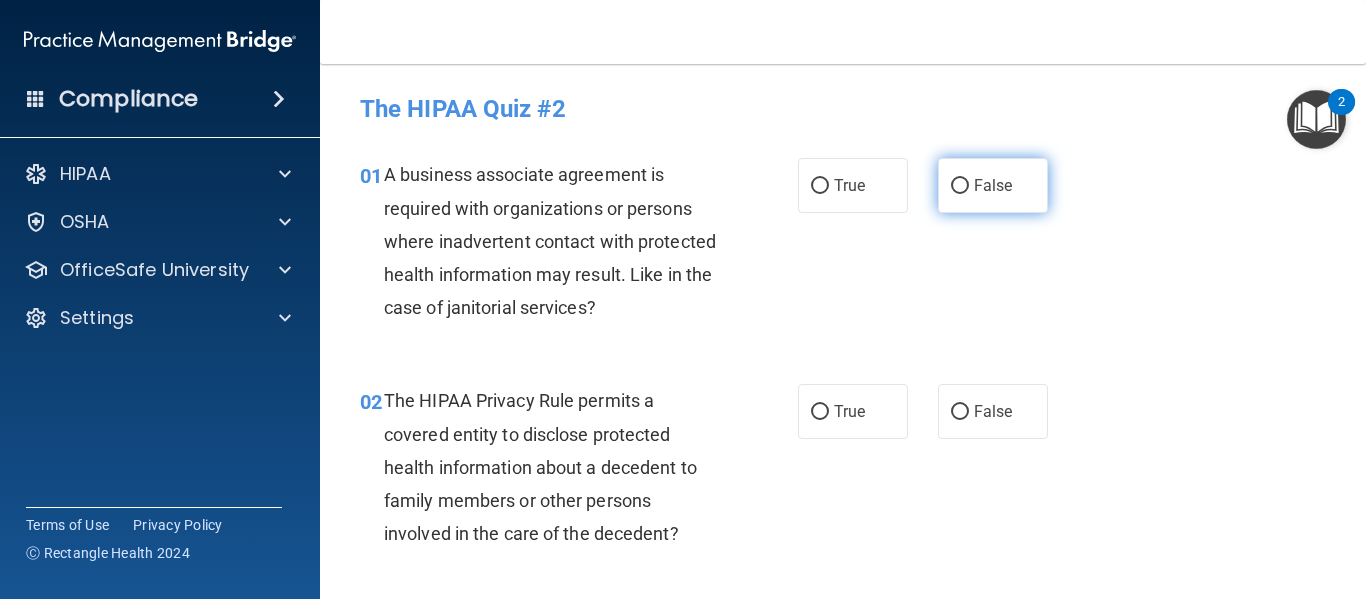 click on "False" at bounding box center [993, 185] 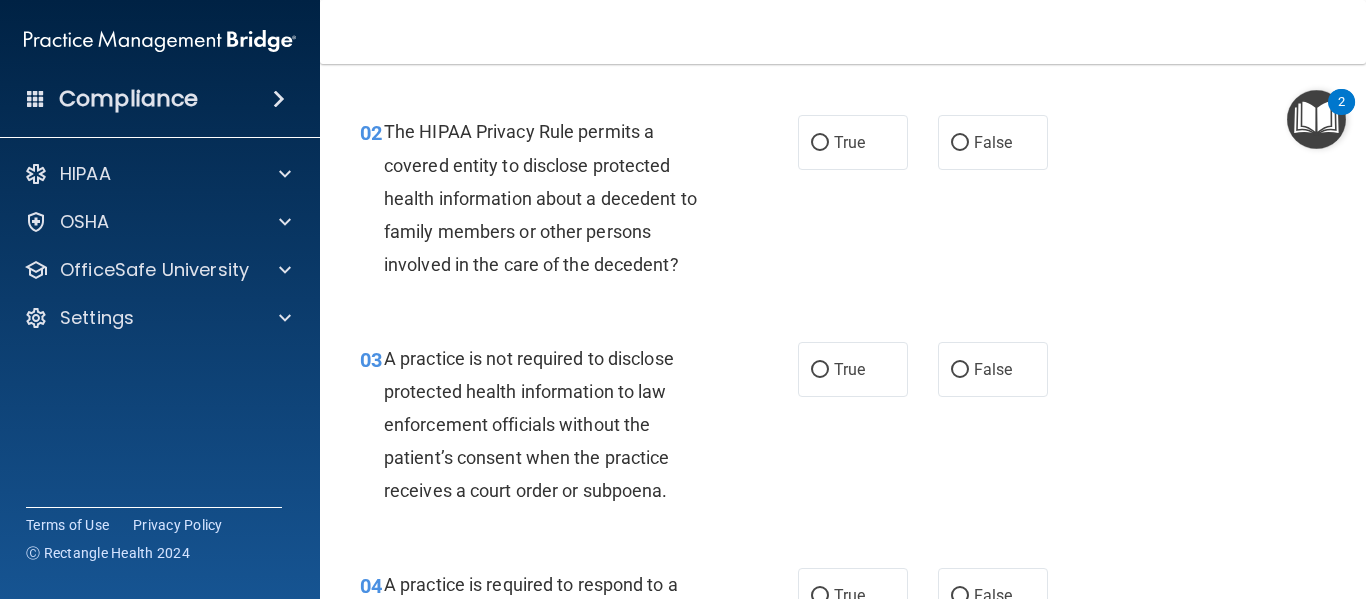scroll, scrollTop: 269, scrollLeft: 0, axis: vertical 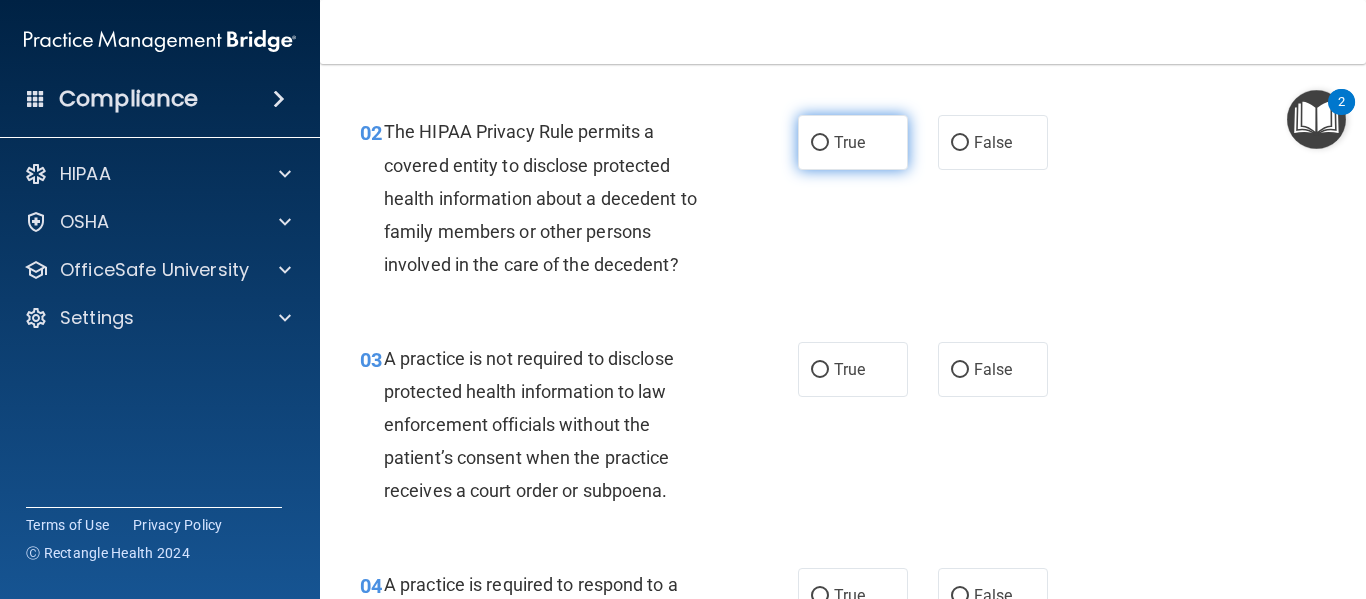 click on "True" at bounding box center [820, 143] 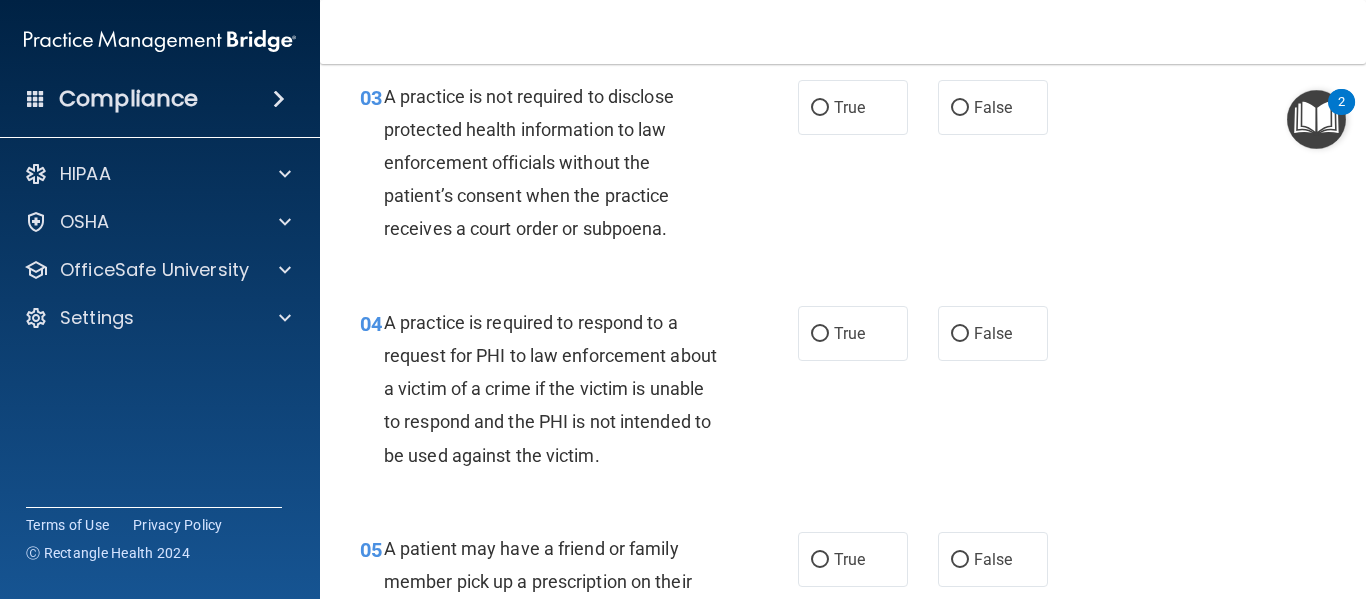 scroll, scrollTop: 531, scrollLeft: 0, axis: vertical 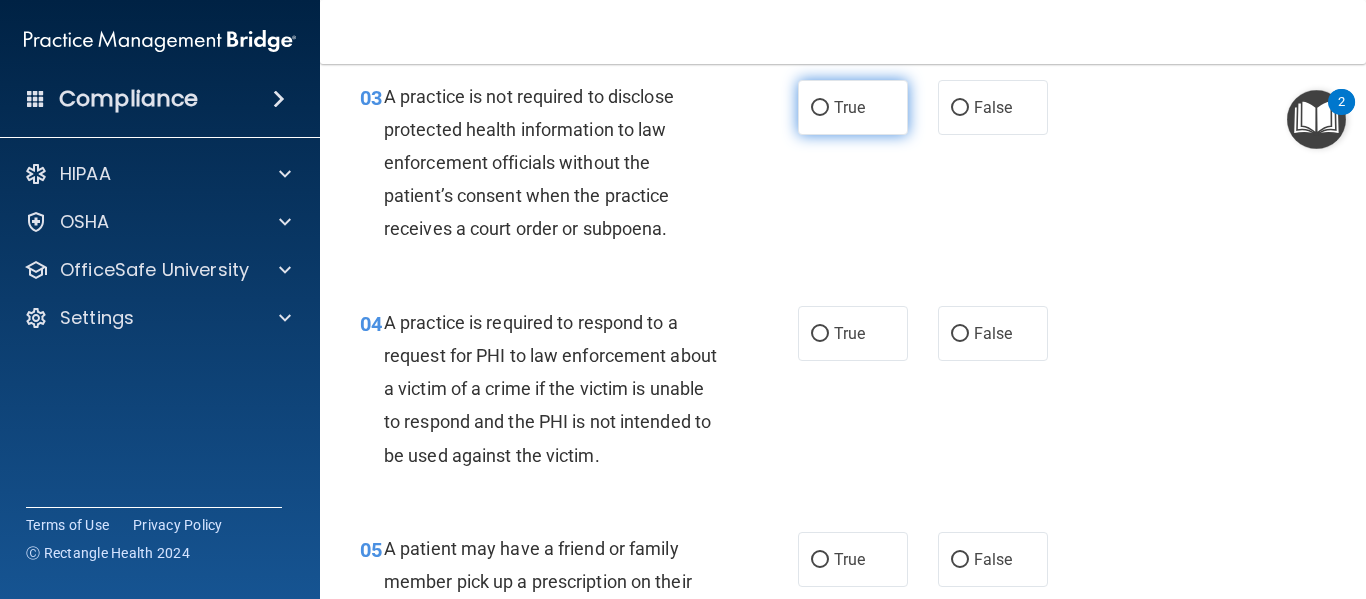 click on "True" at bounding box center [853, 107] 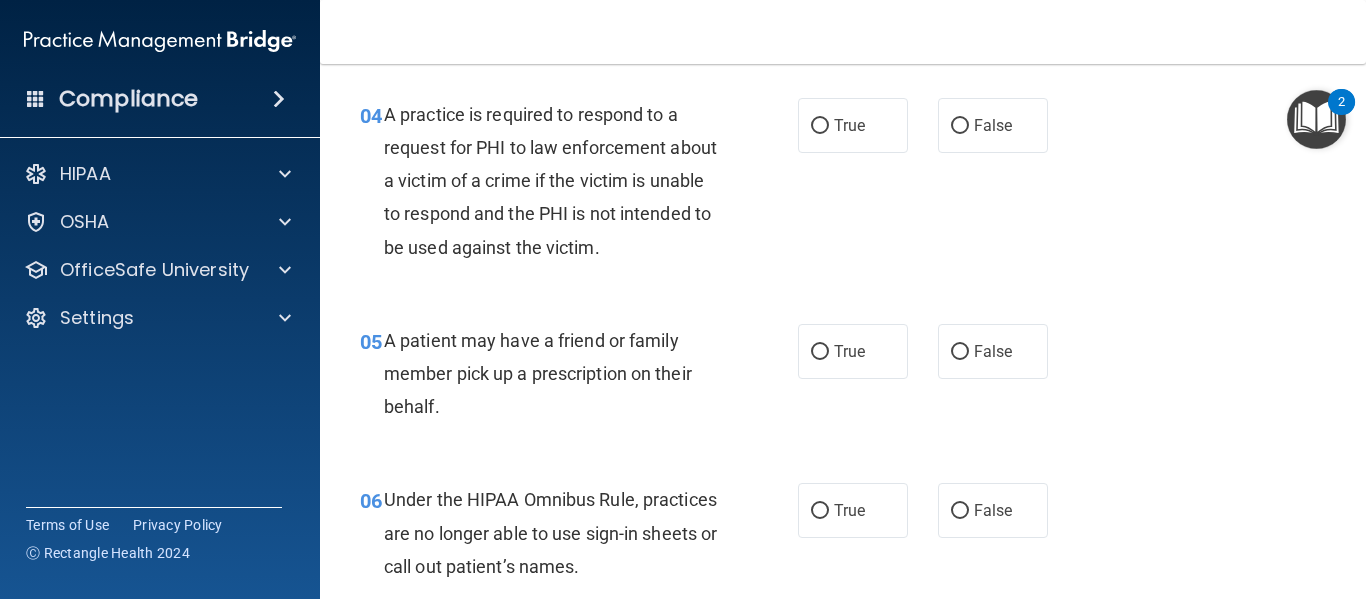 scroll, scrollTop: 739, scrollLeft: 0, axis: vertical 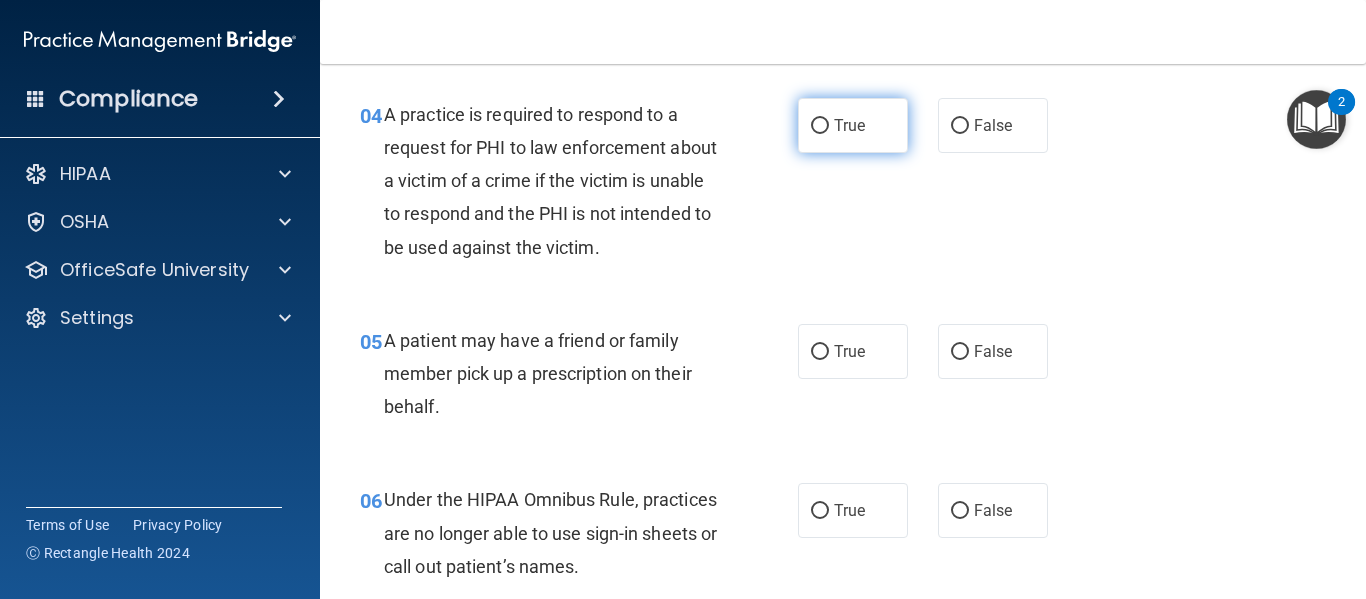 click on "True" at bounding box center [853, 125] 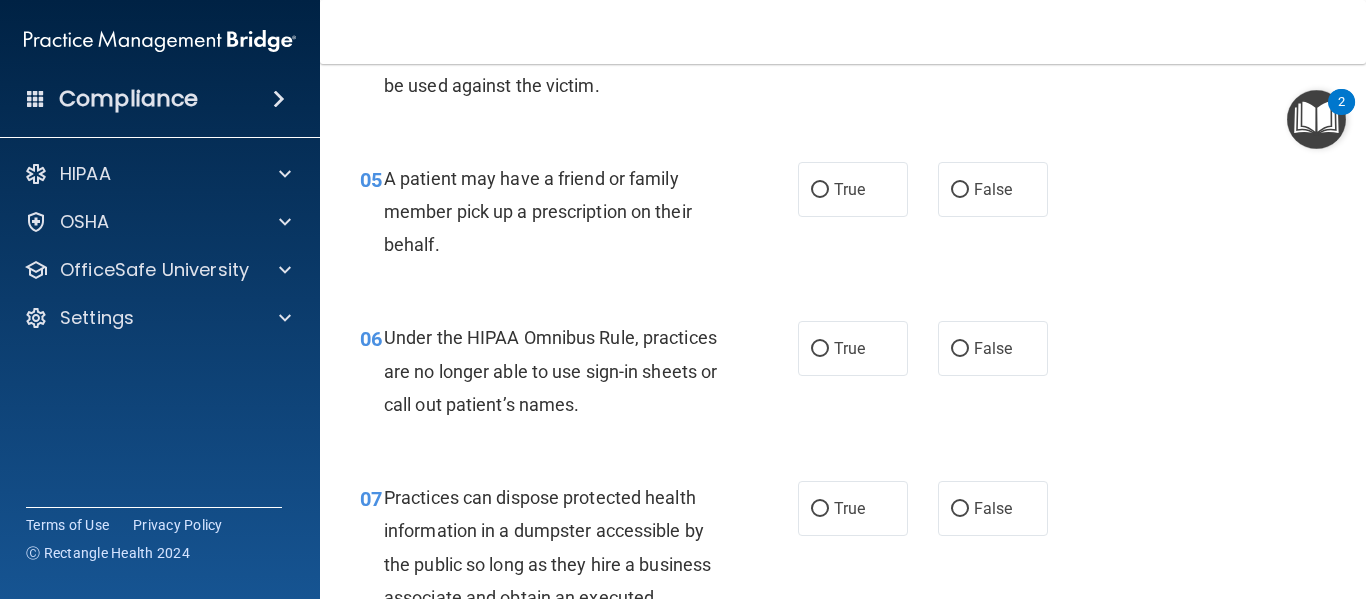scroll, scrollTop: 901, scrollLeft: 0, axis: vertical 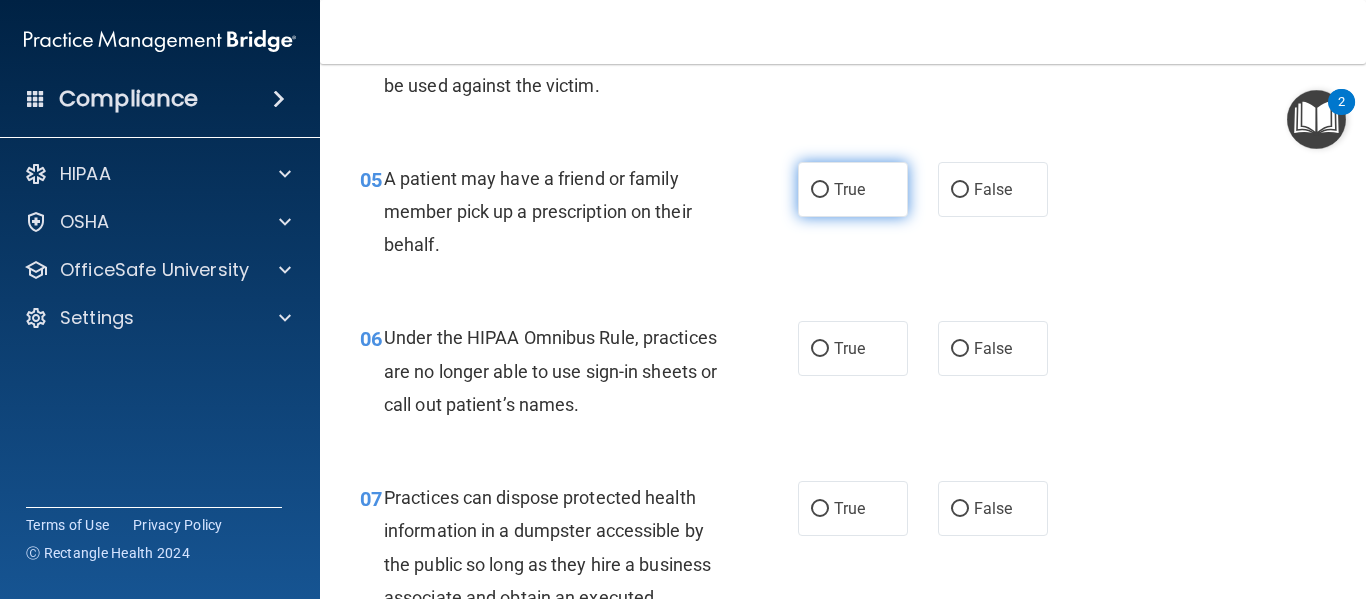 click on "True" at bounding box center (853, 189) 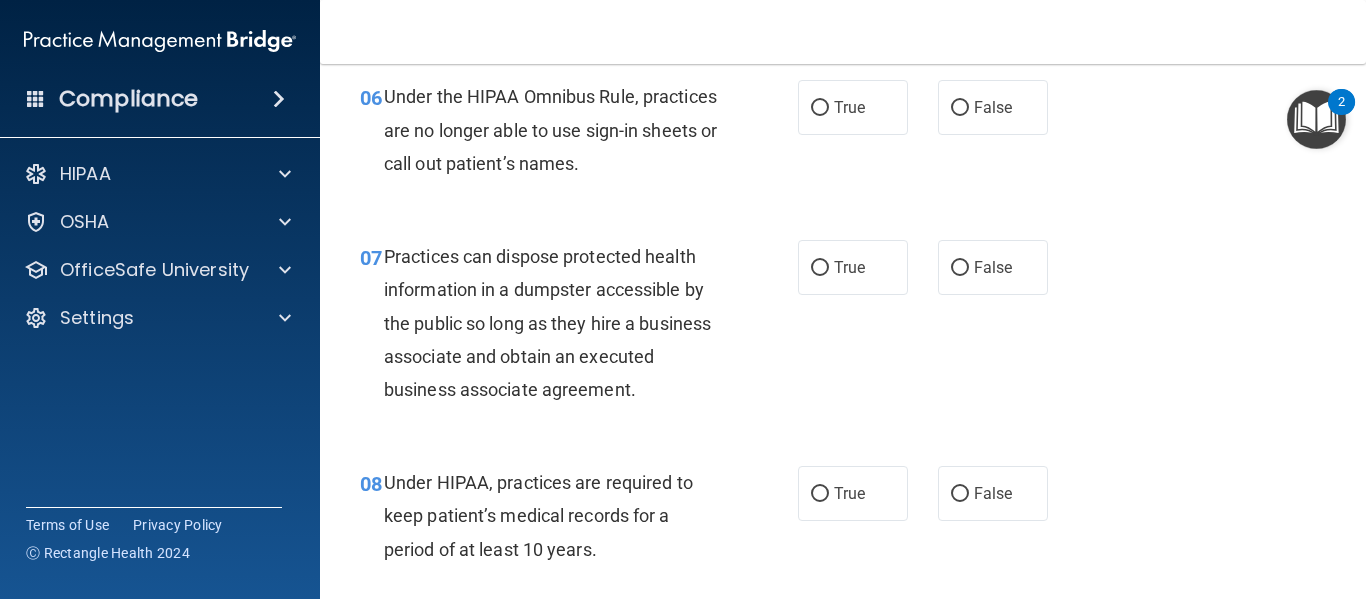 scroll, scrollTop: 1141, scrollLeft: 0, axis: vertical 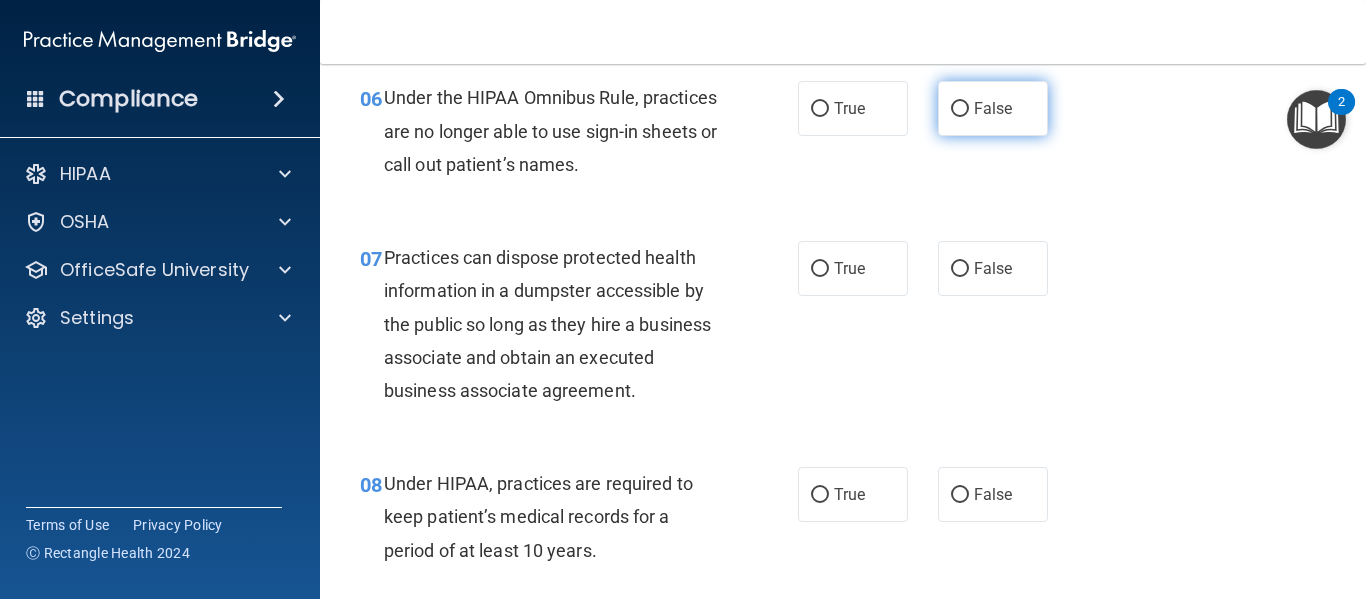 click on "False" at bounding box center (993, 108) 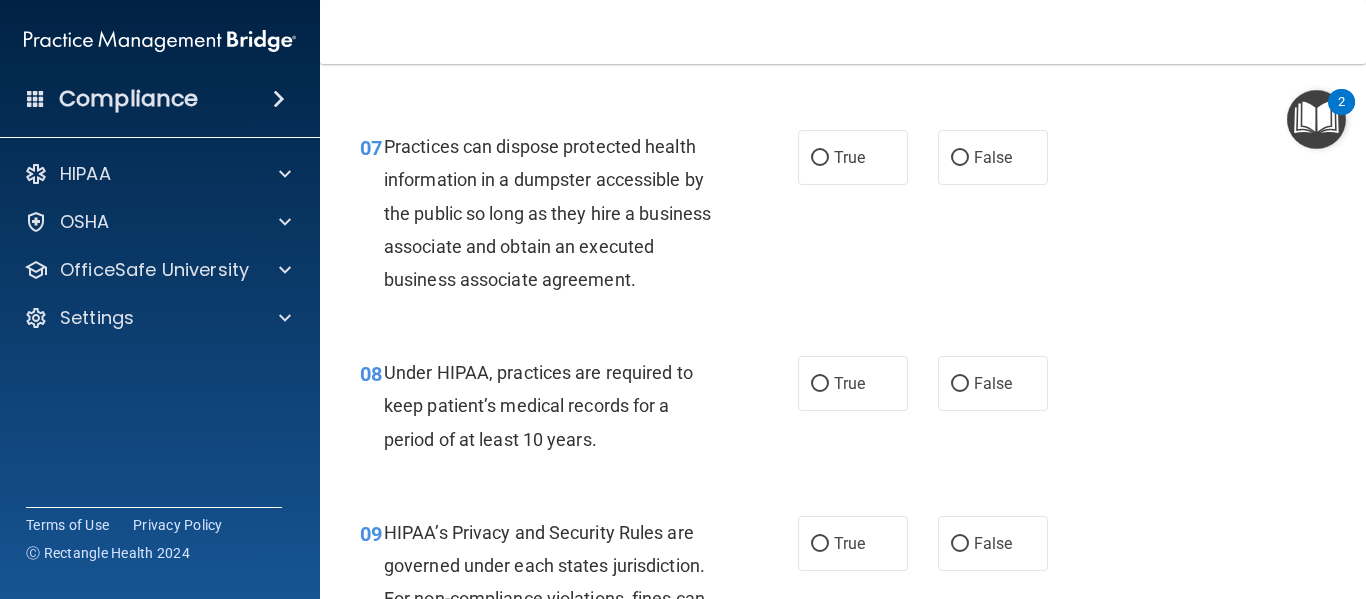 scroll, scrollTop: 1252, scrollLeft: 0, axis: vertical 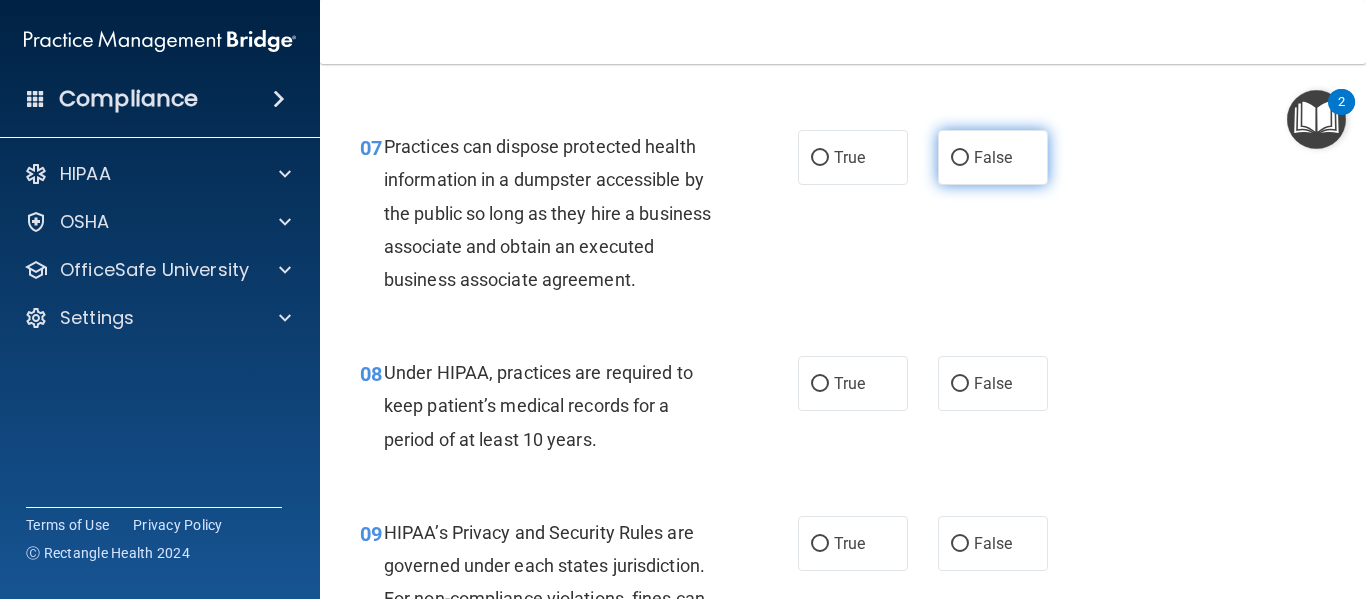 click on "False" at bounding box center [993, 157] 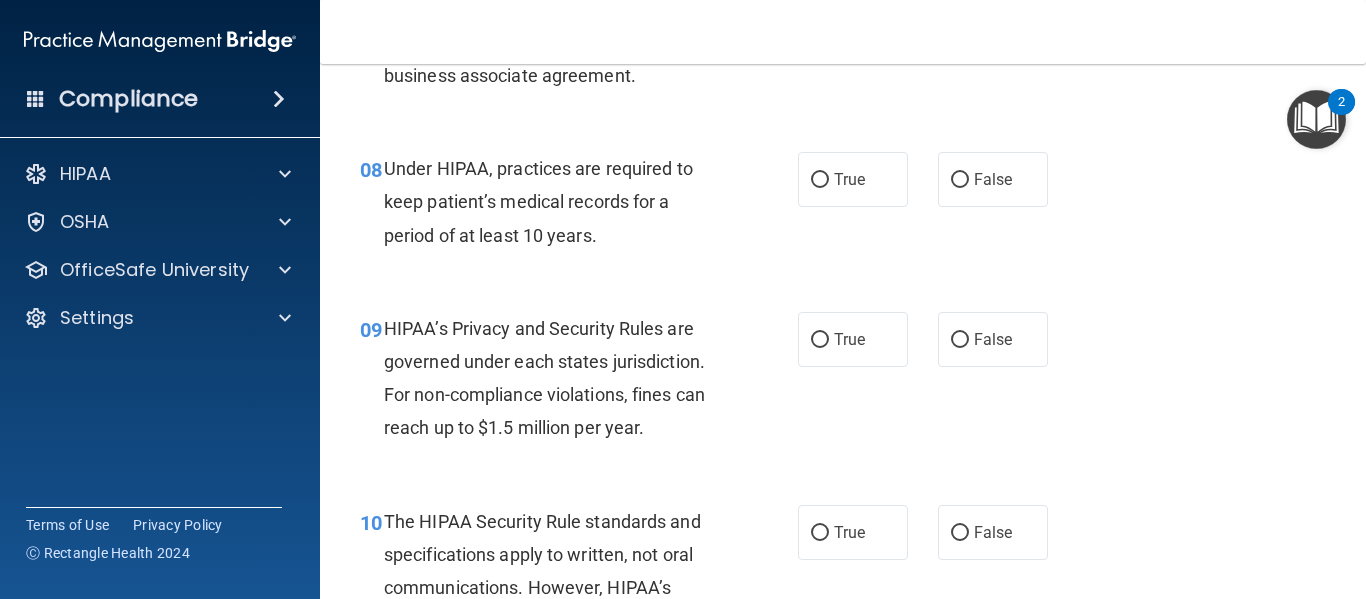 scroll, scrollTop: 1463, scrollLeft: 0, axis: vertical 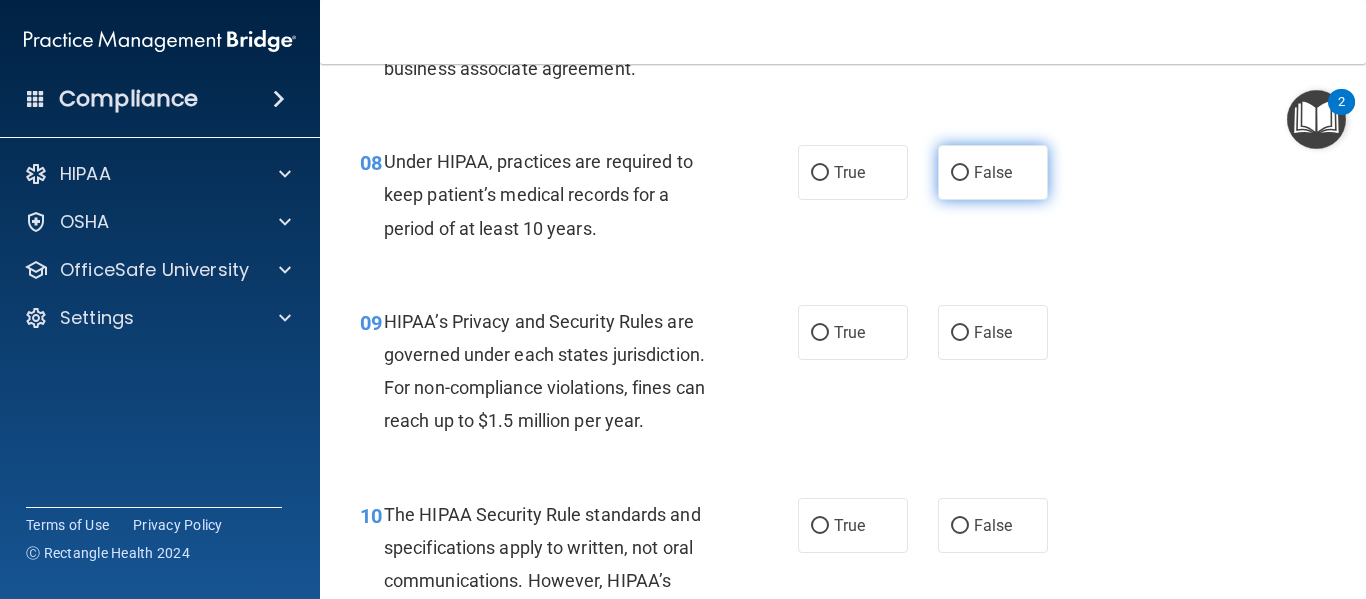 click on "False" at bounding box center [960, 173] 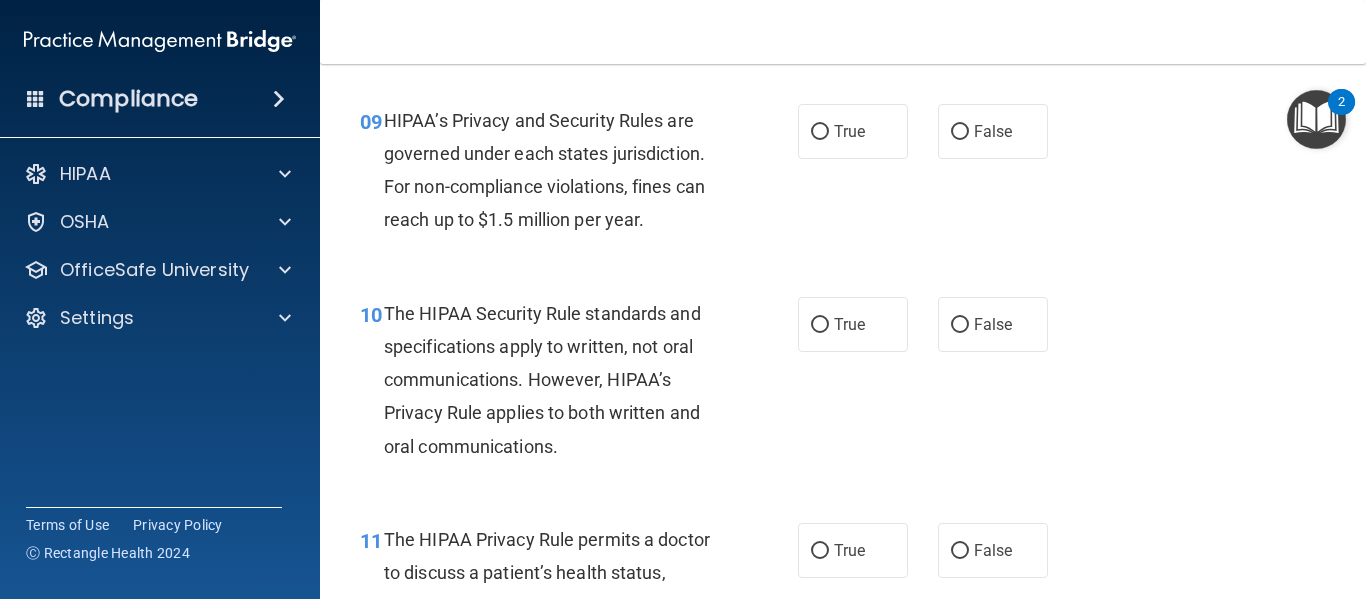 scroll, scrollTop: 1664, scrollLeft: 0, axis: vertical 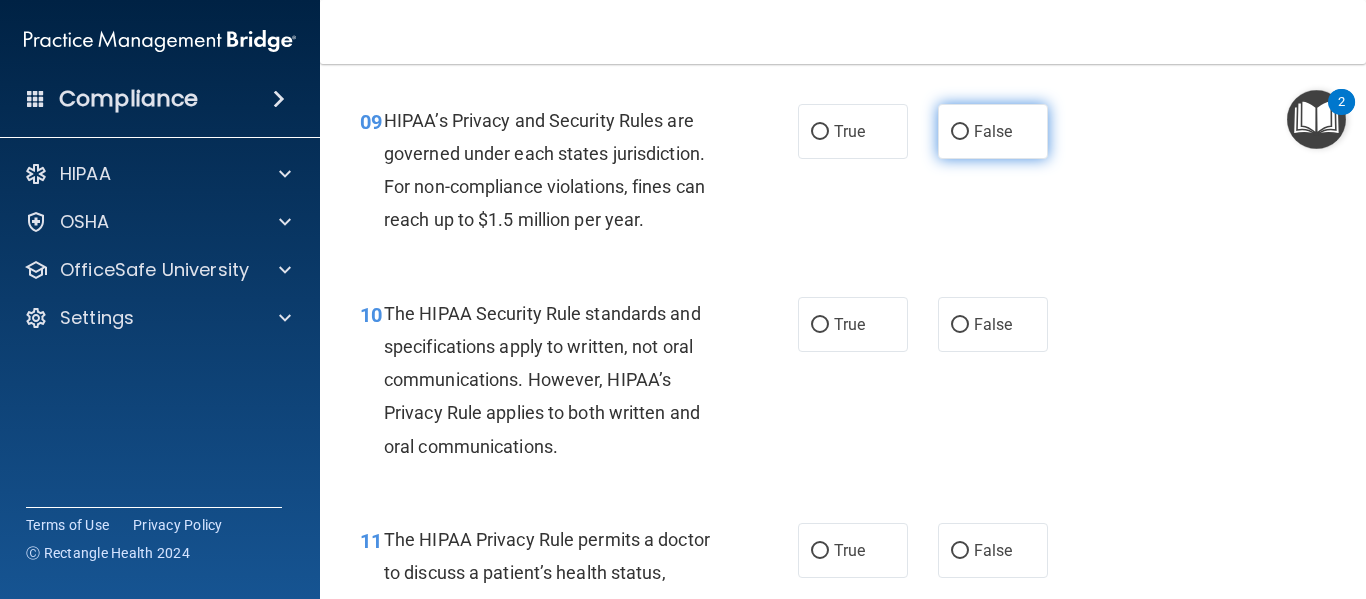 click on "False" at bounding box center [993, 131] 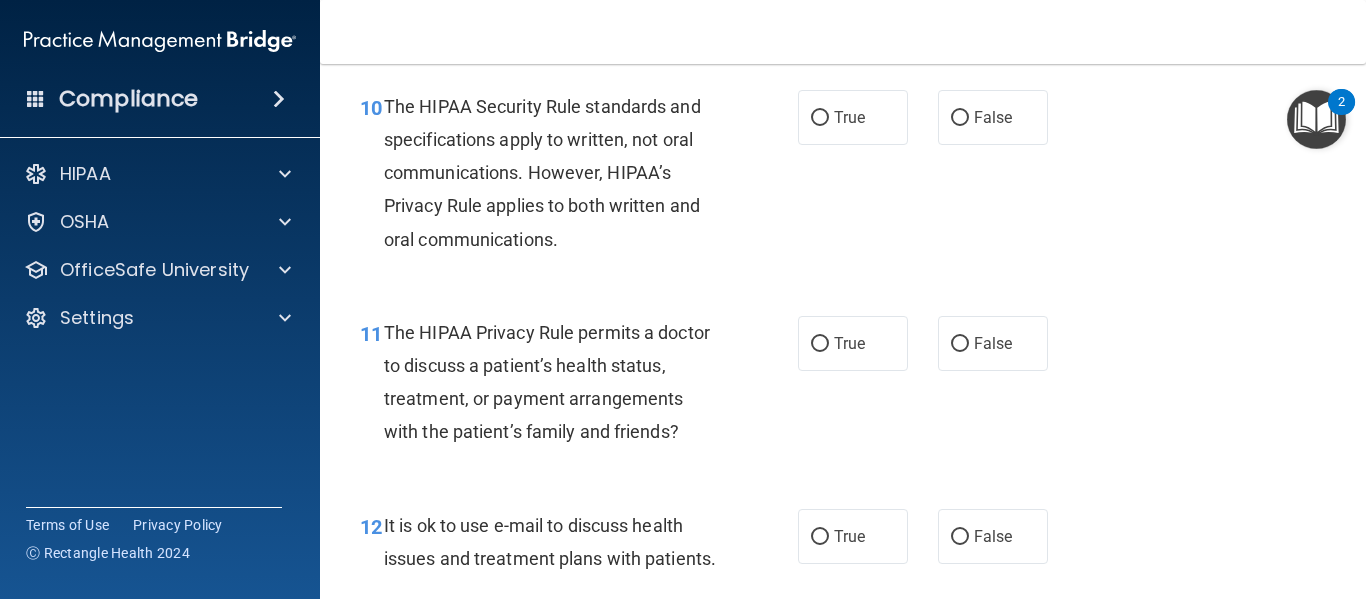 scroll, scrollTop: 1870, scrollLeft: 0, axis: vertical 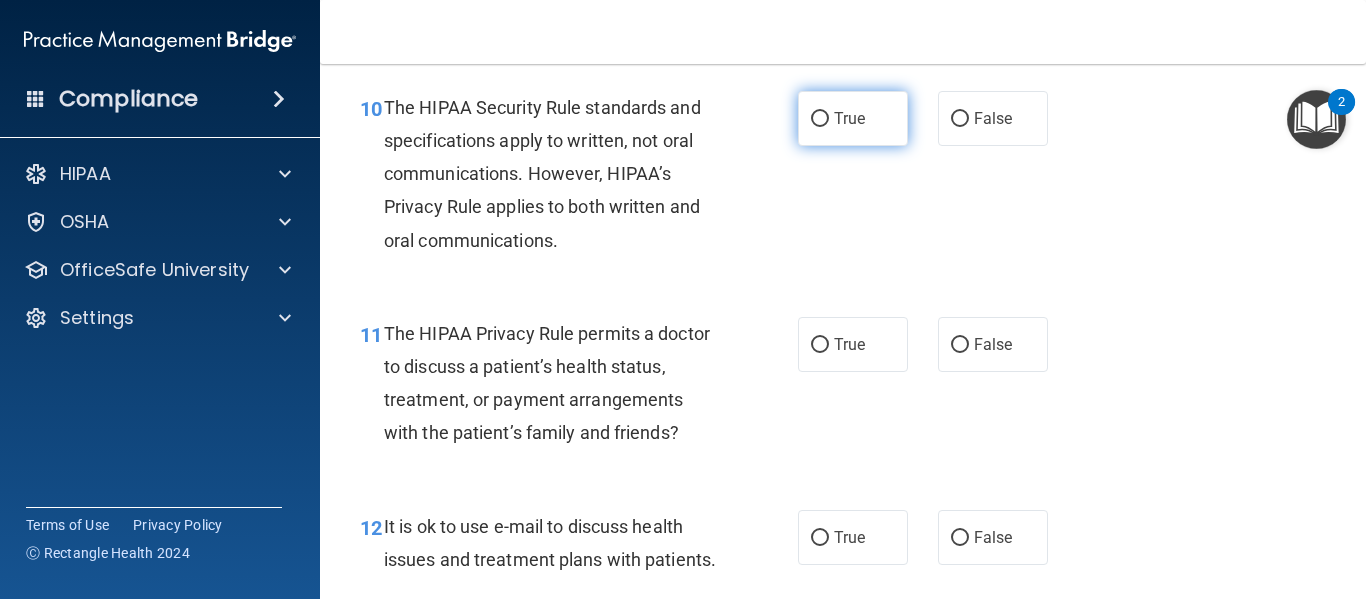 click on "True" at bounding box center (849, 118) 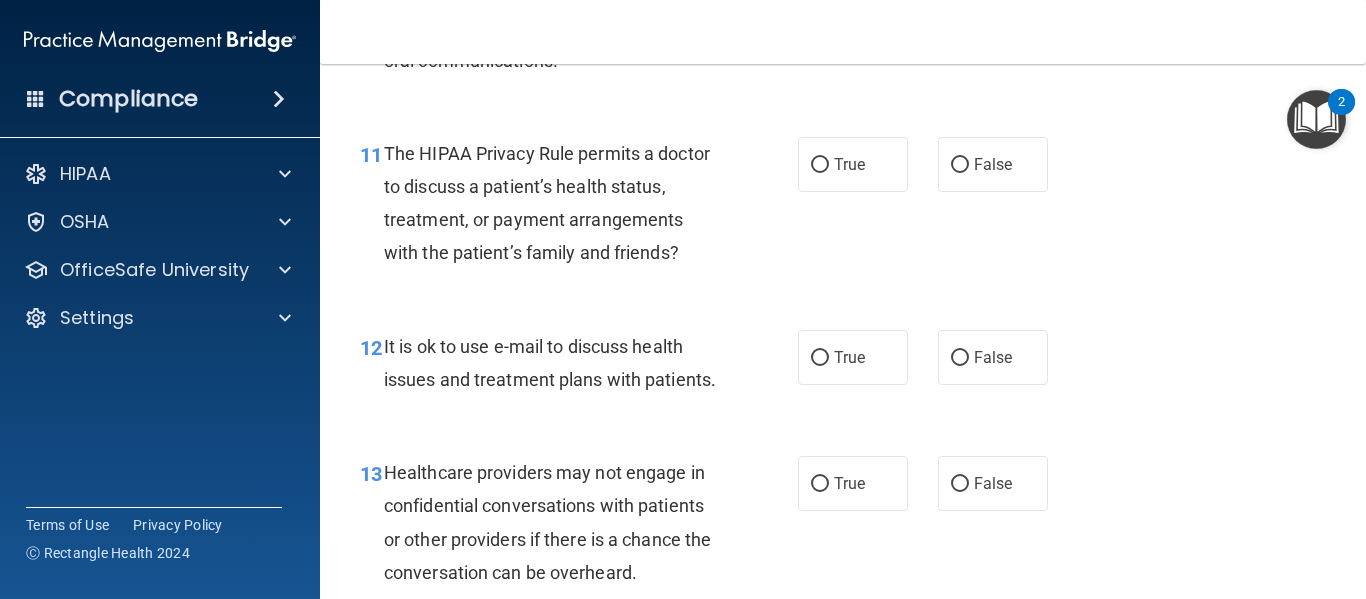 scroll, scrollTop: 2051, scrollLeft: 0, axis: vertical 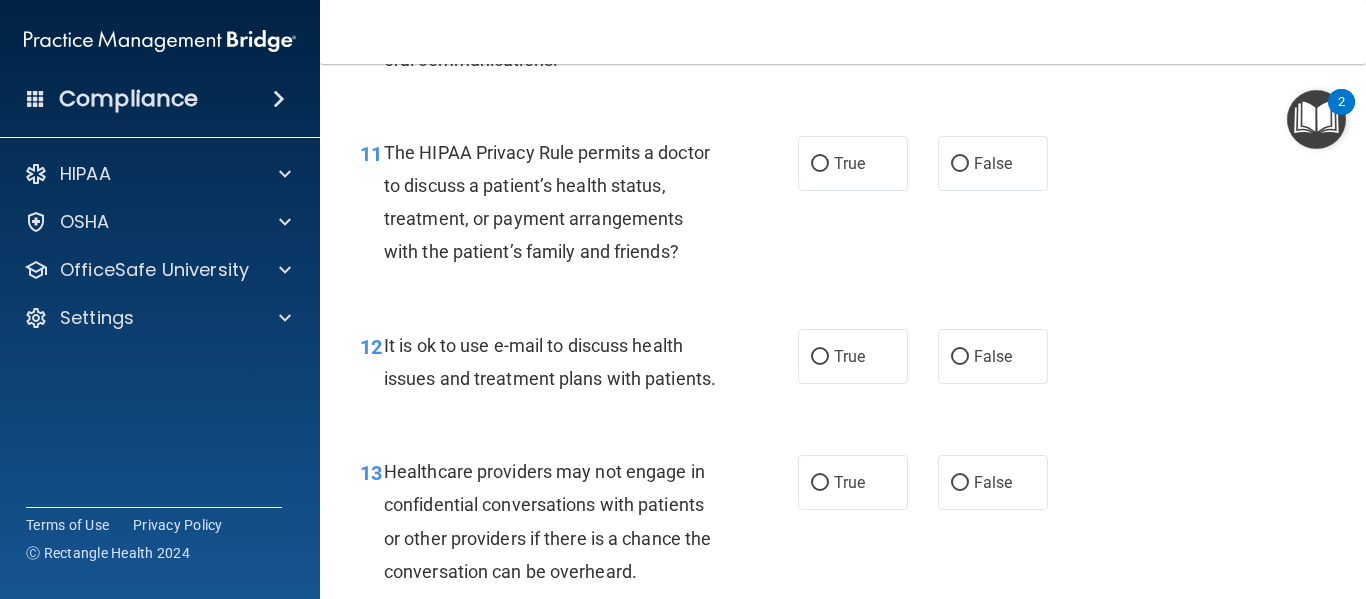 click on "11       The HIPAA Privacy Rule permits a doctor to discuss a patient’s health status, treatment, or payment arrangements with the patient’s family and friends?                 True           False" at bounding box center (843, 207) 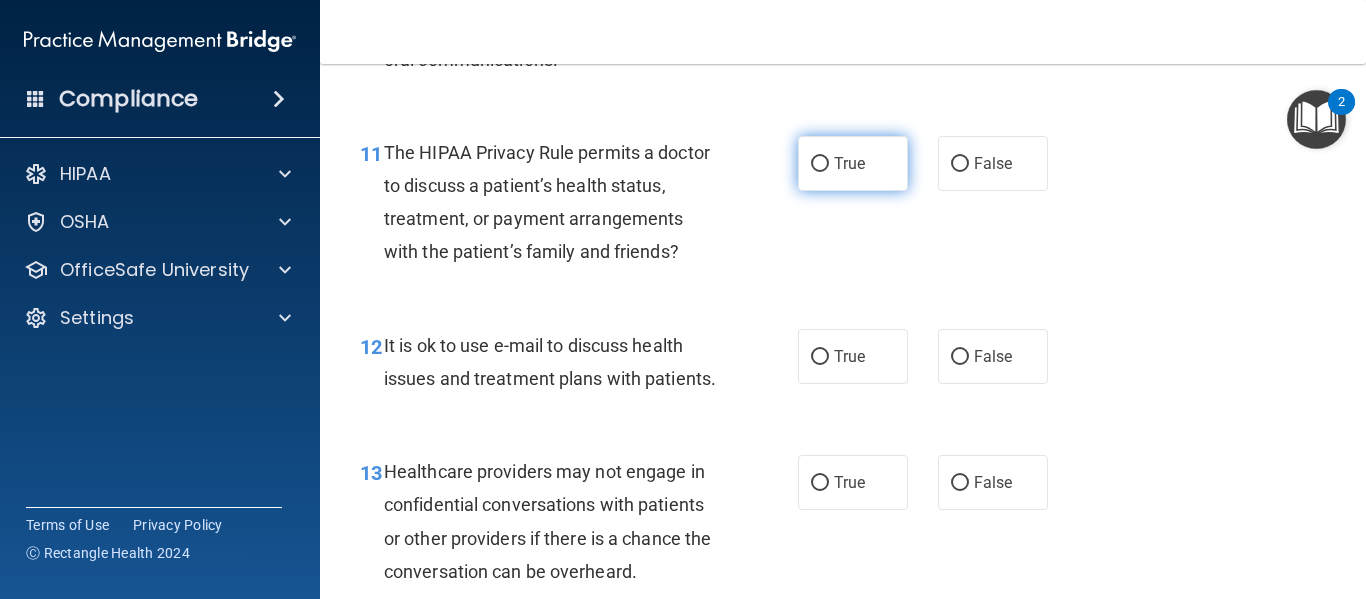click on "True" at bounding box center (853, 163) 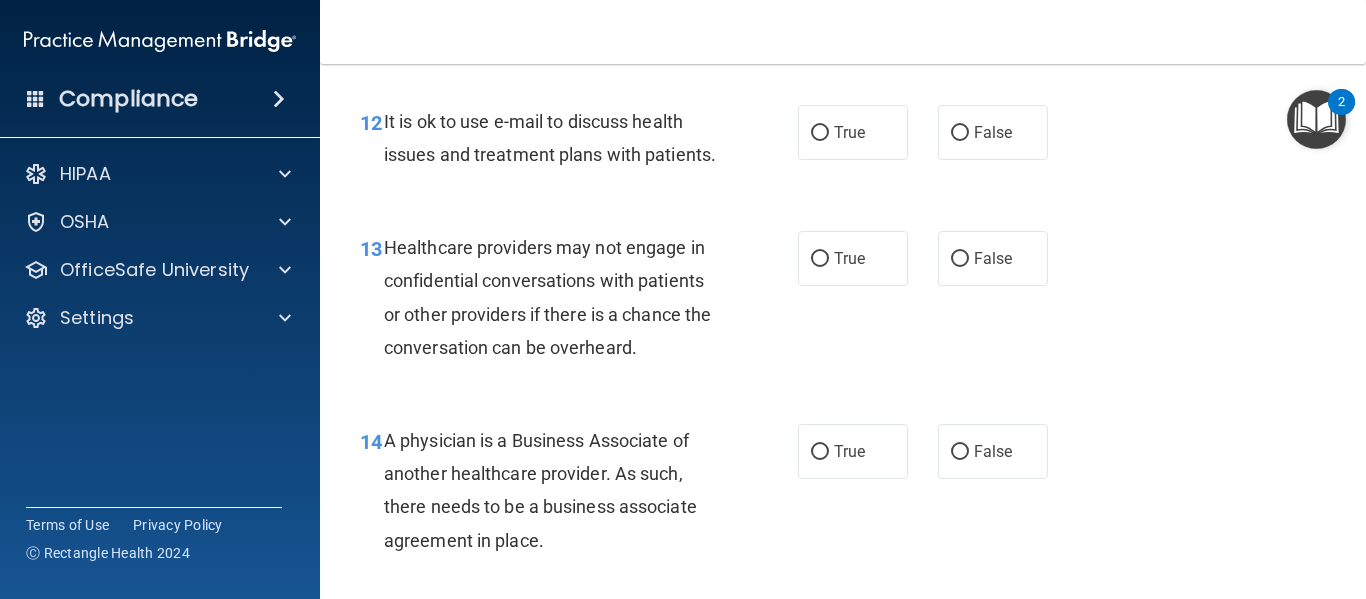 scroll, scrollTop: 2275, scrollLeft: 0, axis: vertical 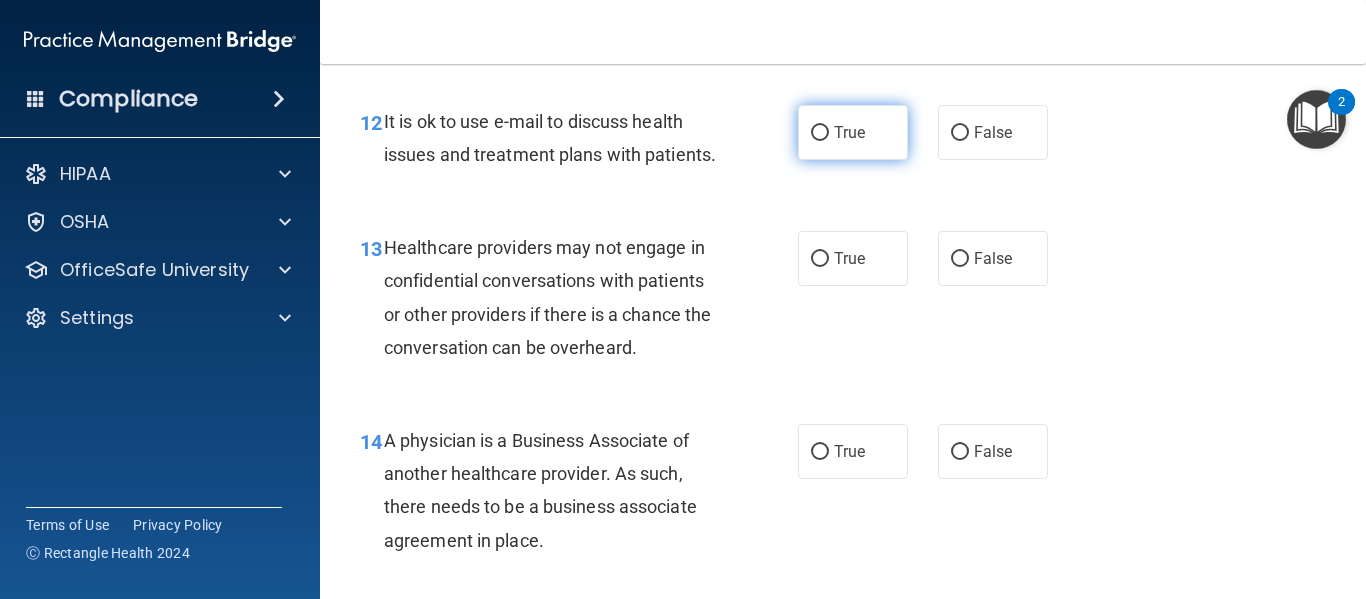 click on "True" at bounding box center (853, 132) 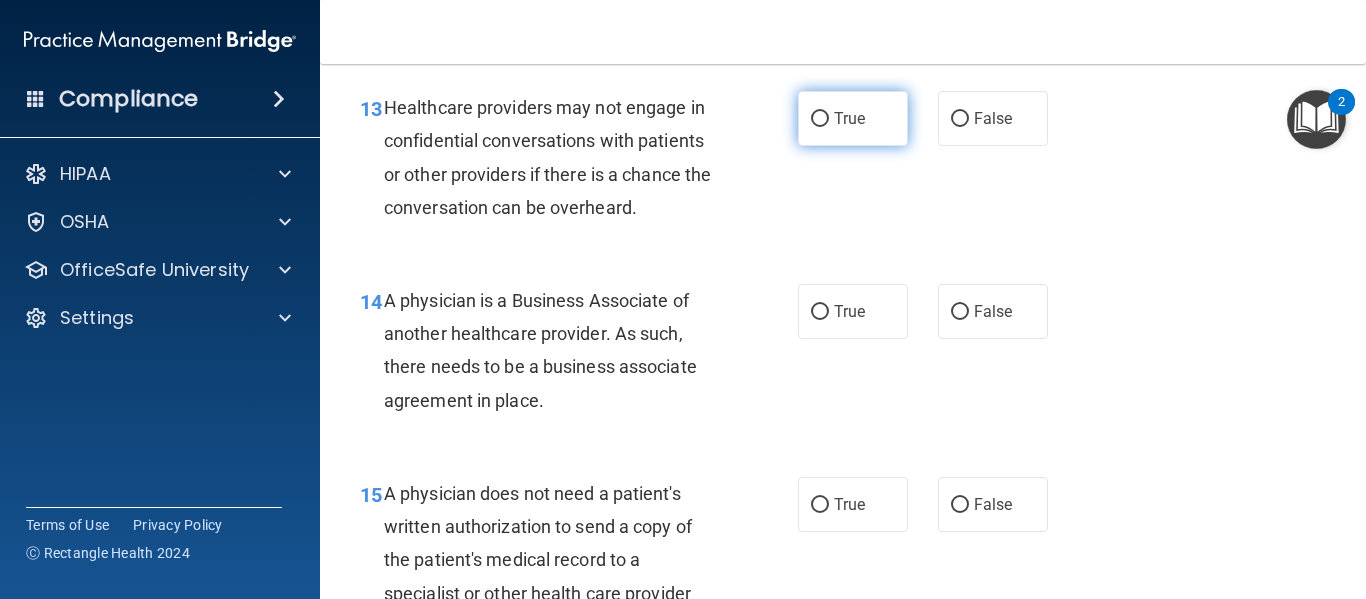 scroll, scrollTop: 2416, scrollLeft: 0, axis: vertical 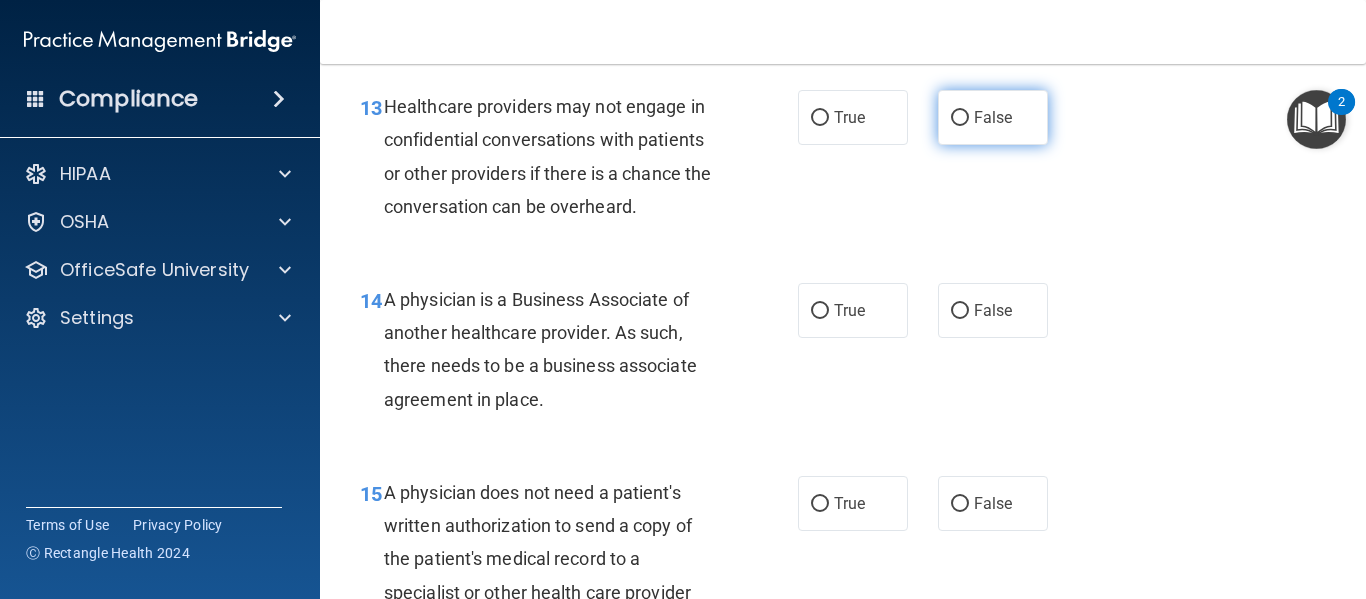 click on "False" at bounding box center (993, 117) 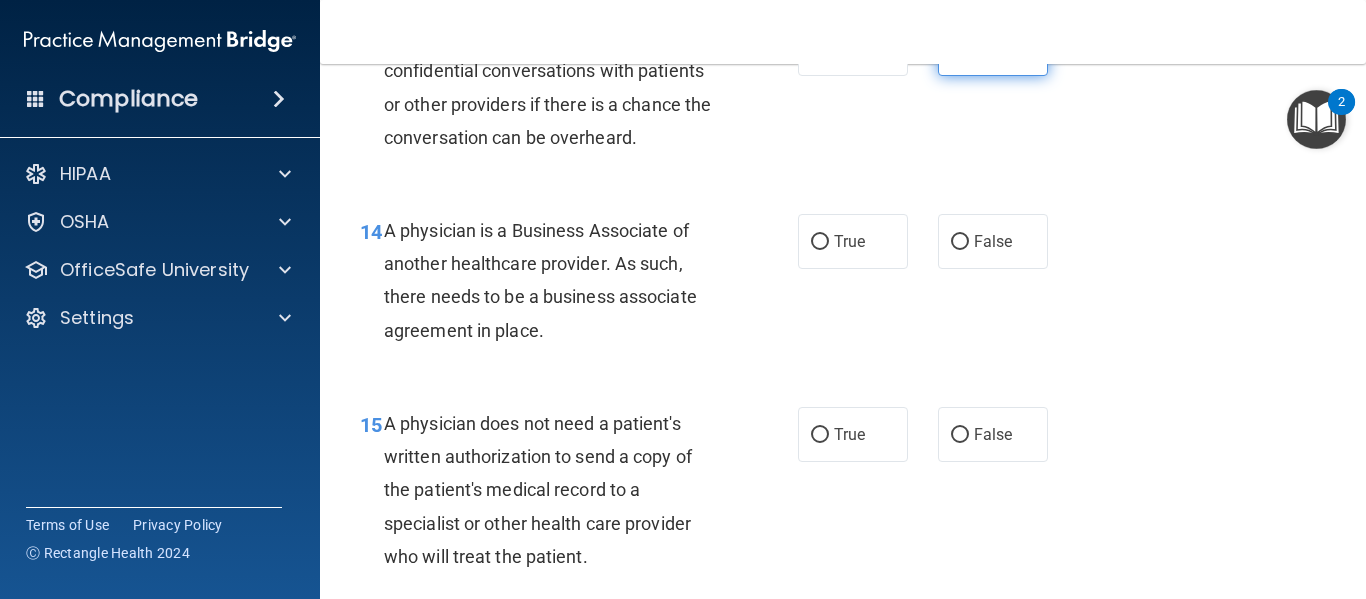 scroll, scrollTop: 2484, scrollLeft: 0, axis: vertical 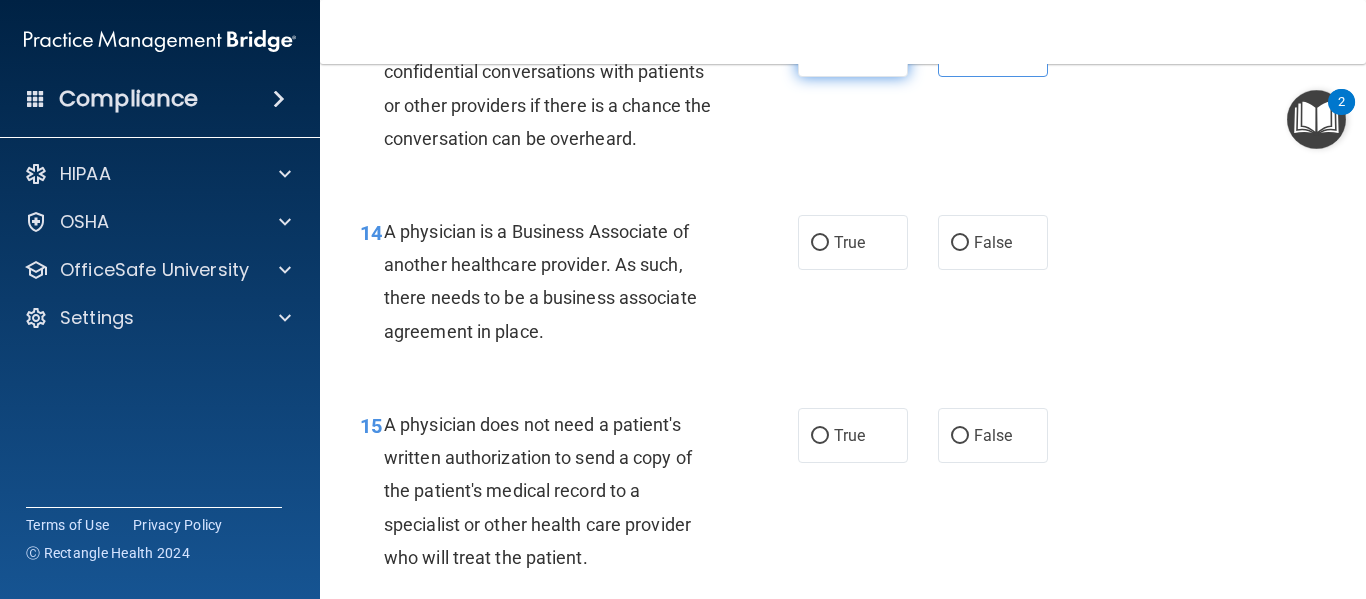 click on "True" at bounding box center (849, 49) 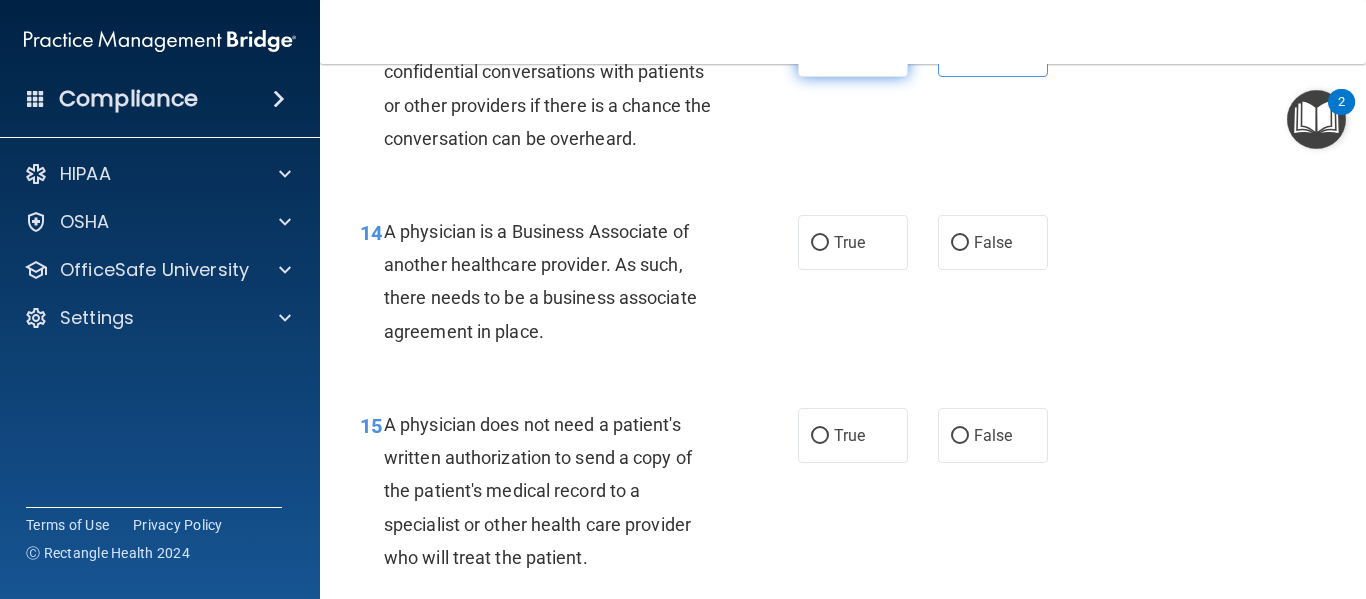 radio on "false" 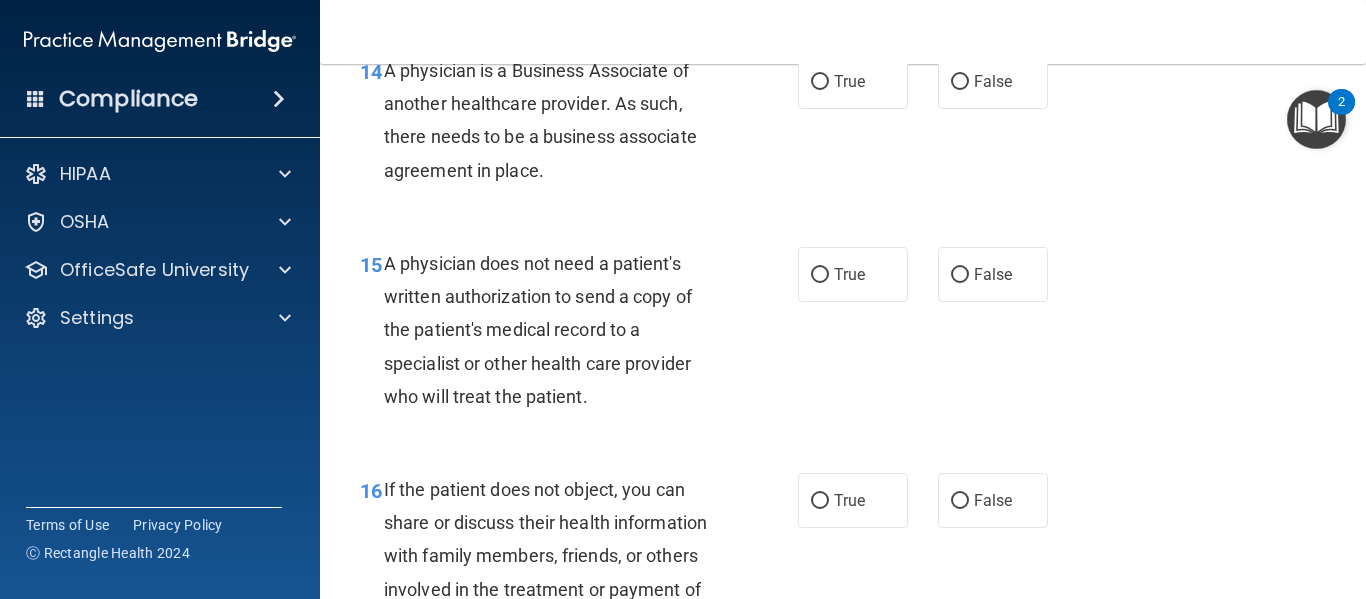 scroll, scrollTop: 2646, scrollLeft: 0, axis: vertical 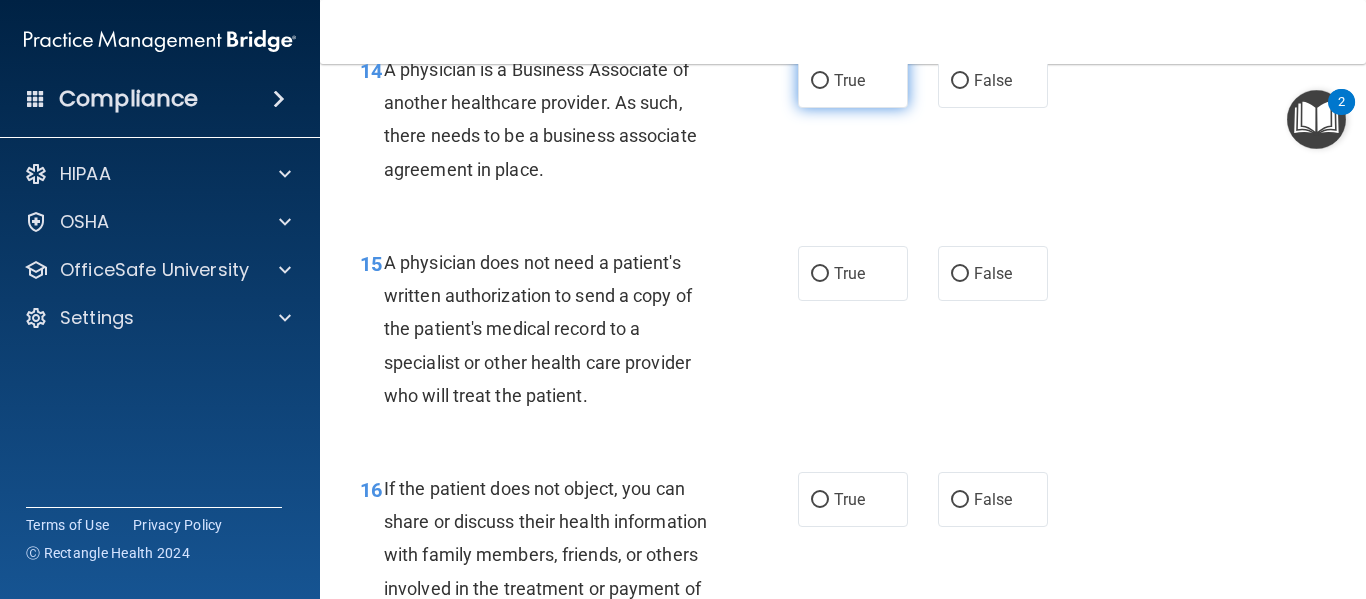 click on "True" at bounding box center (853, 80) 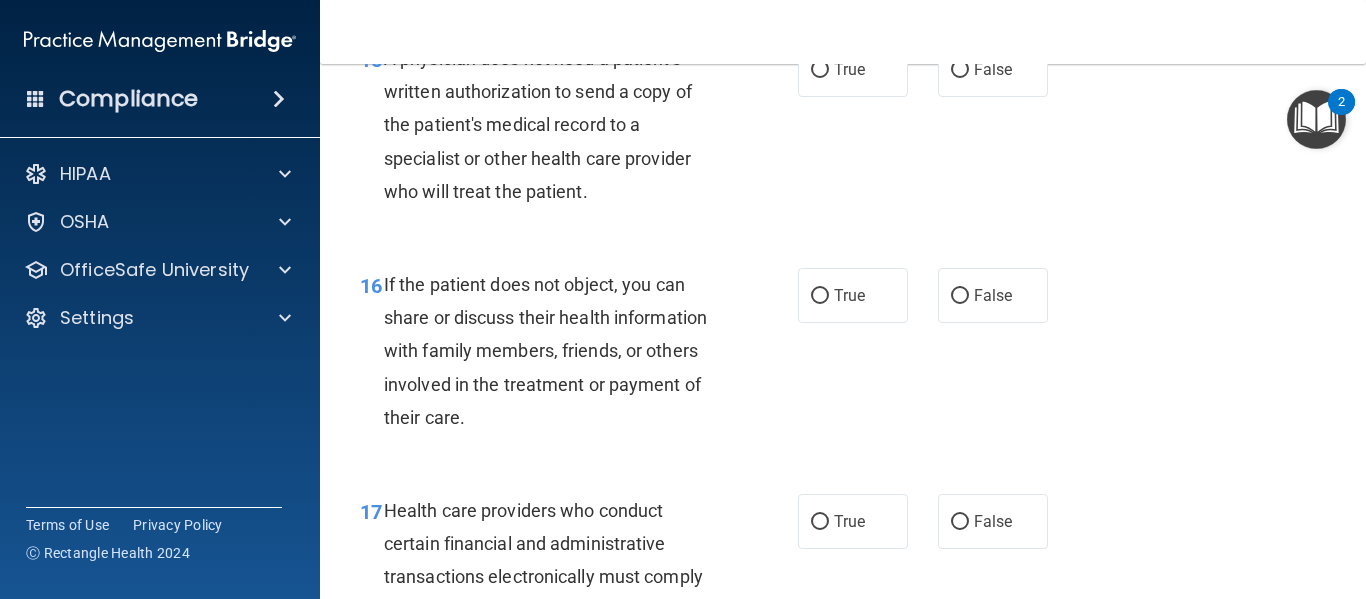 scroll, scrollTop: 2848, scrollLeft: 0, axis: vertical 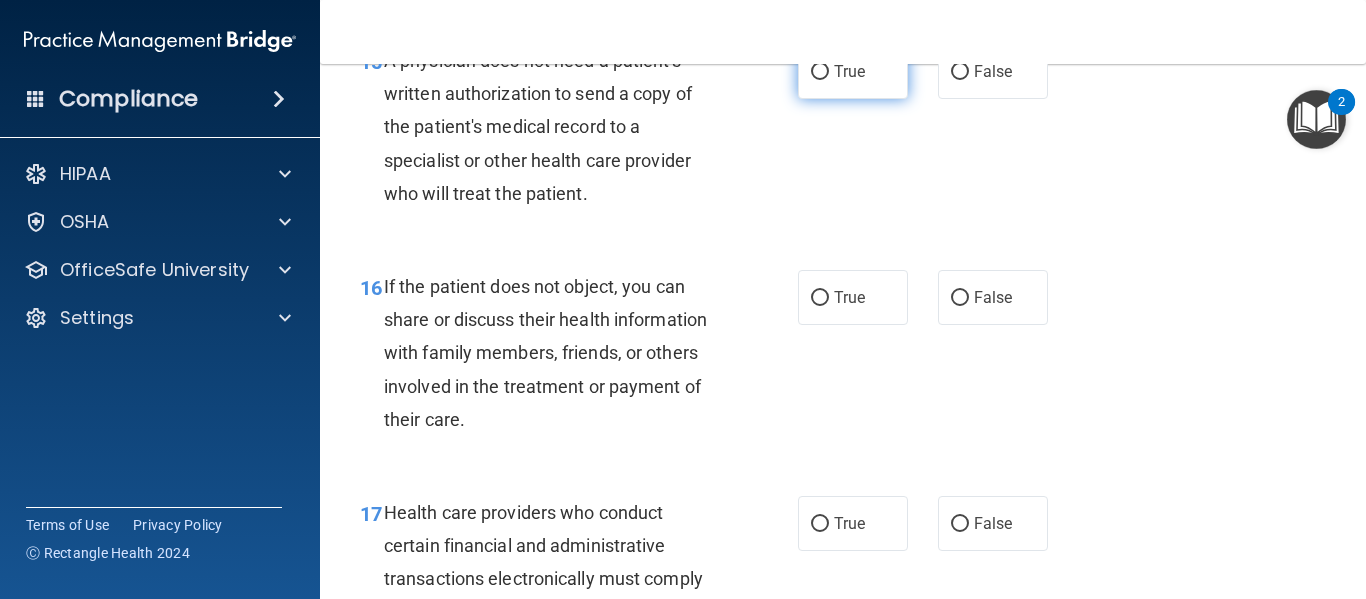click on "True" at bounding box center (849, 71) 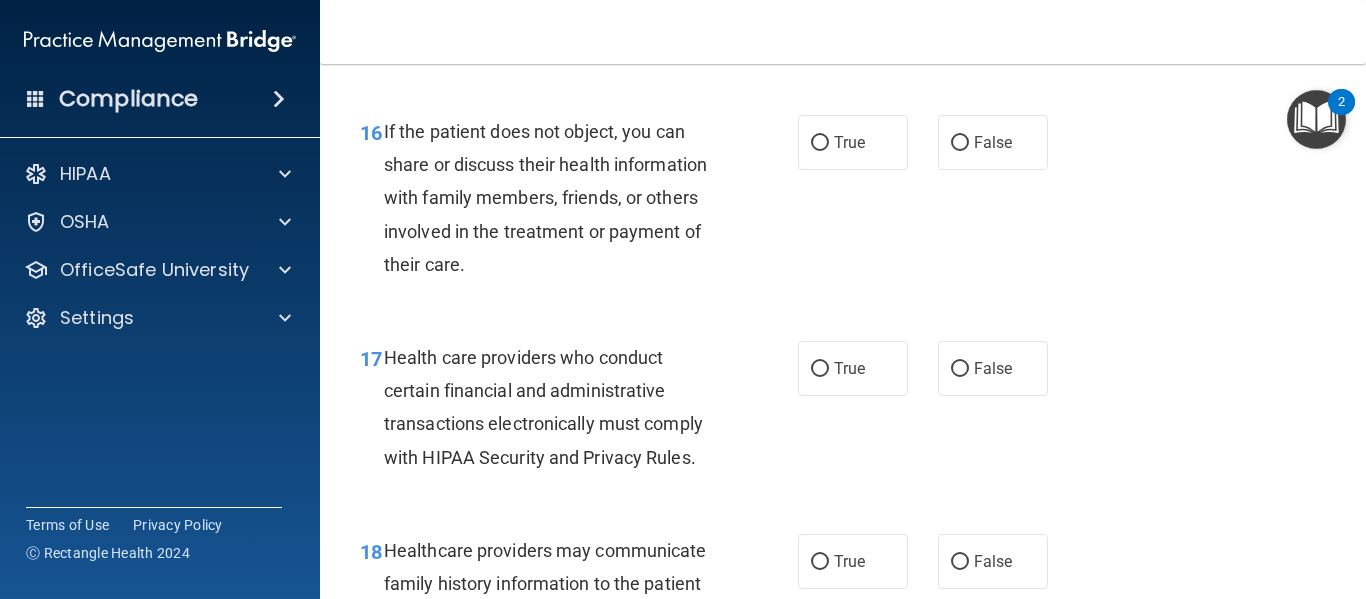 scroll, scrollTop: 3004, scrollLeft: 0, axis: vertical 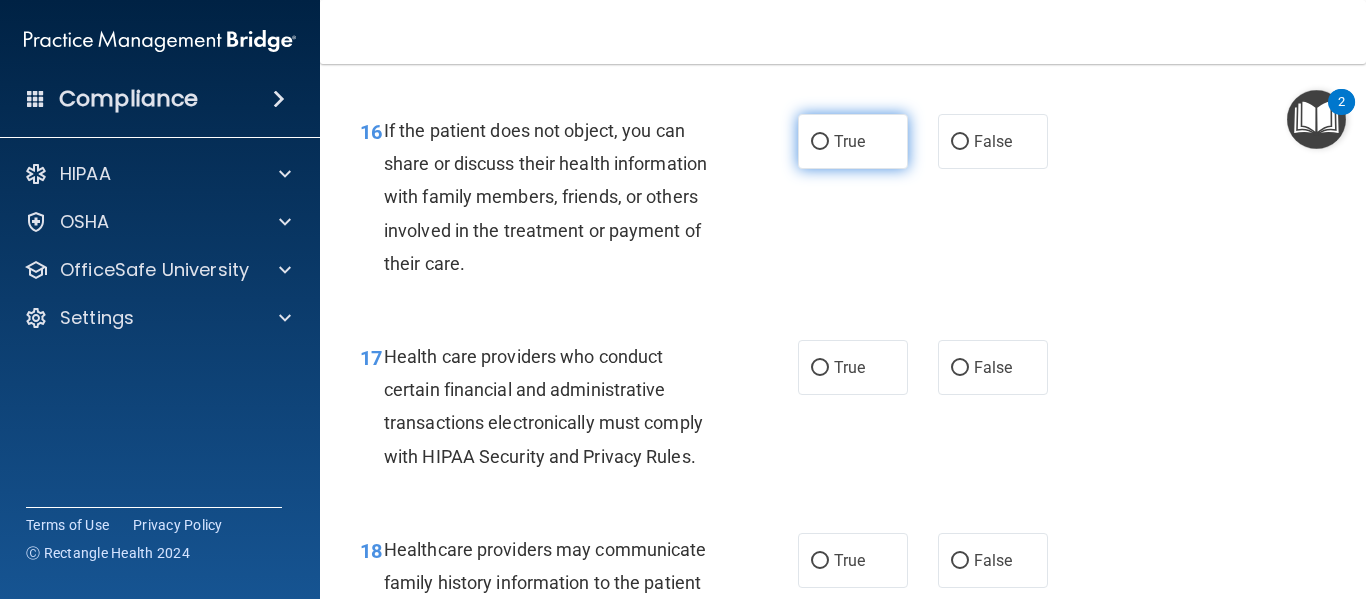 click on "True" at bounding box center [849, 141] 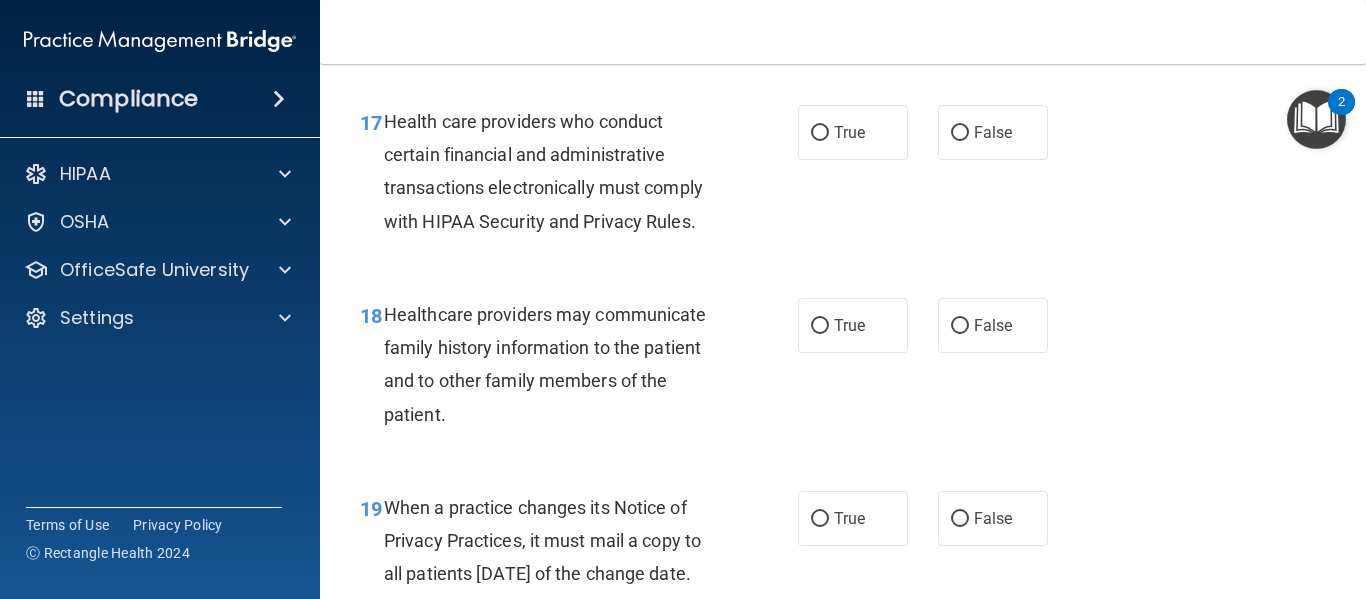 scroll, scrollTop: 3240, scrollLeft: 0, axis: vertical 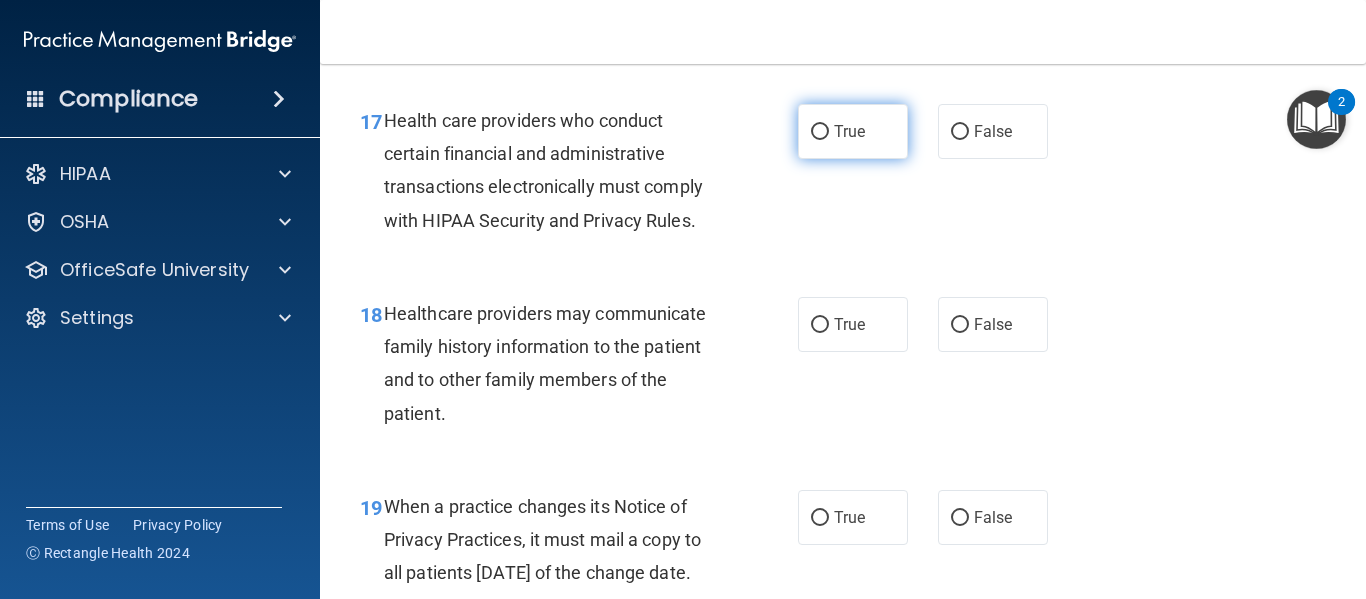 click on "True" at bounding box center (849, 131) 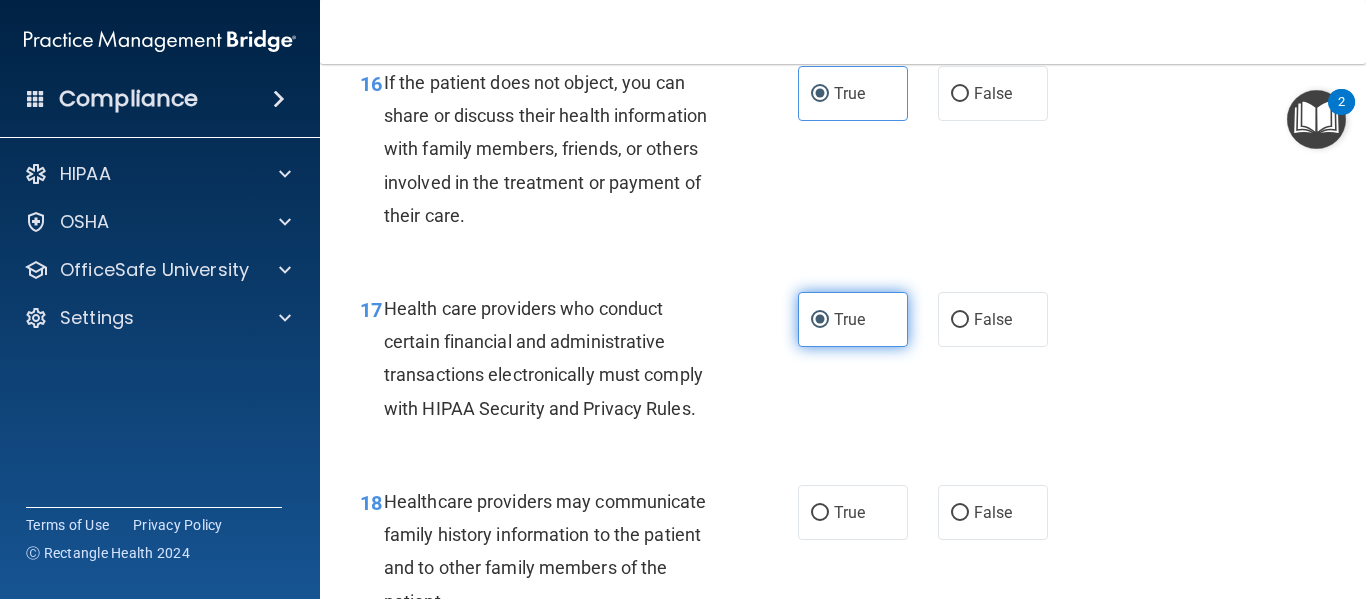 scroll, scrollTop: 3051, scrollLeft: 0, axis: vertical 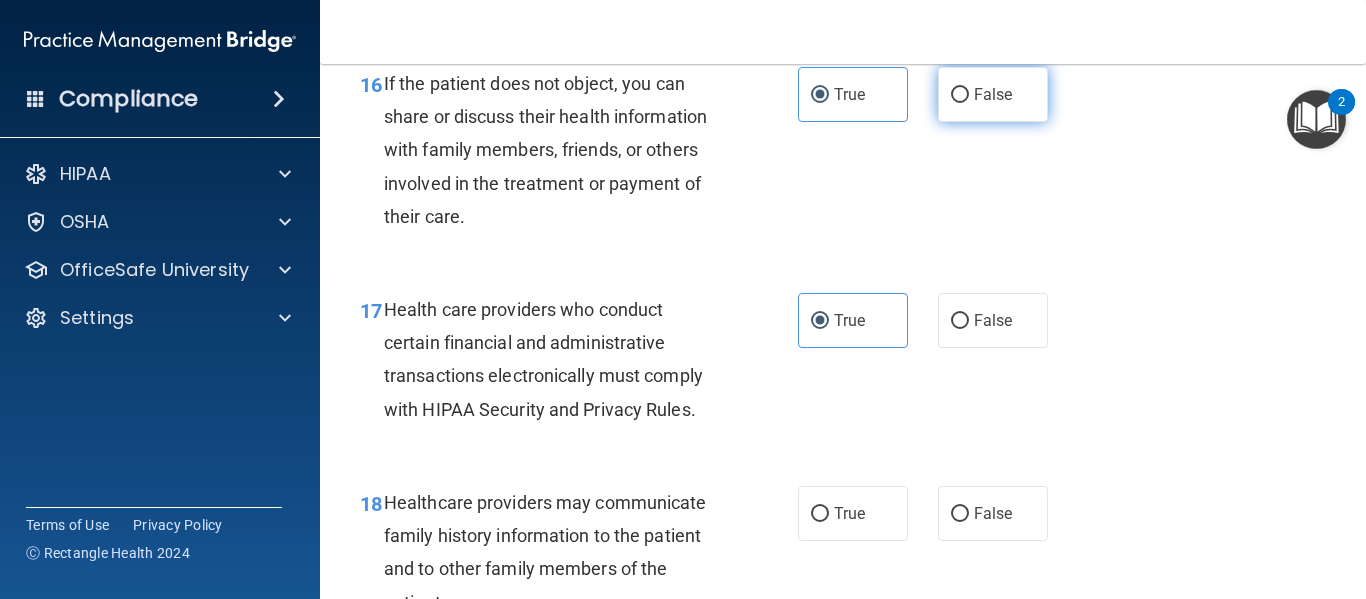 click on "False" at bounding box center (993, 94) 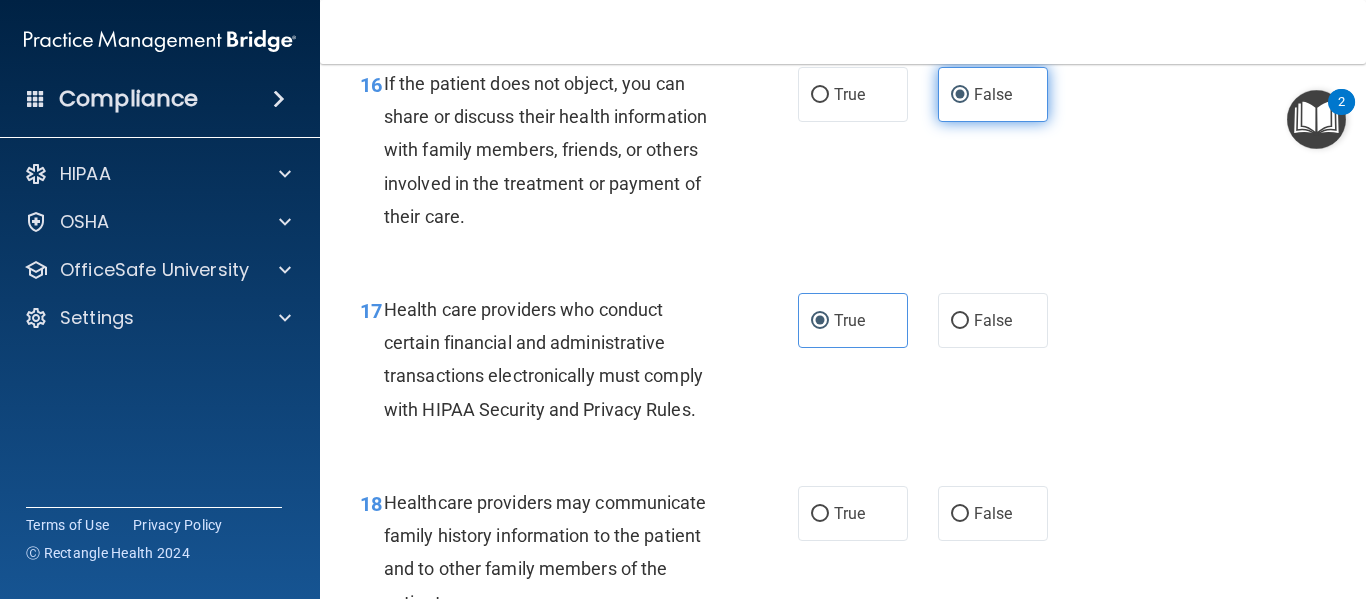 click on "False" at bounding box center (993, 94) 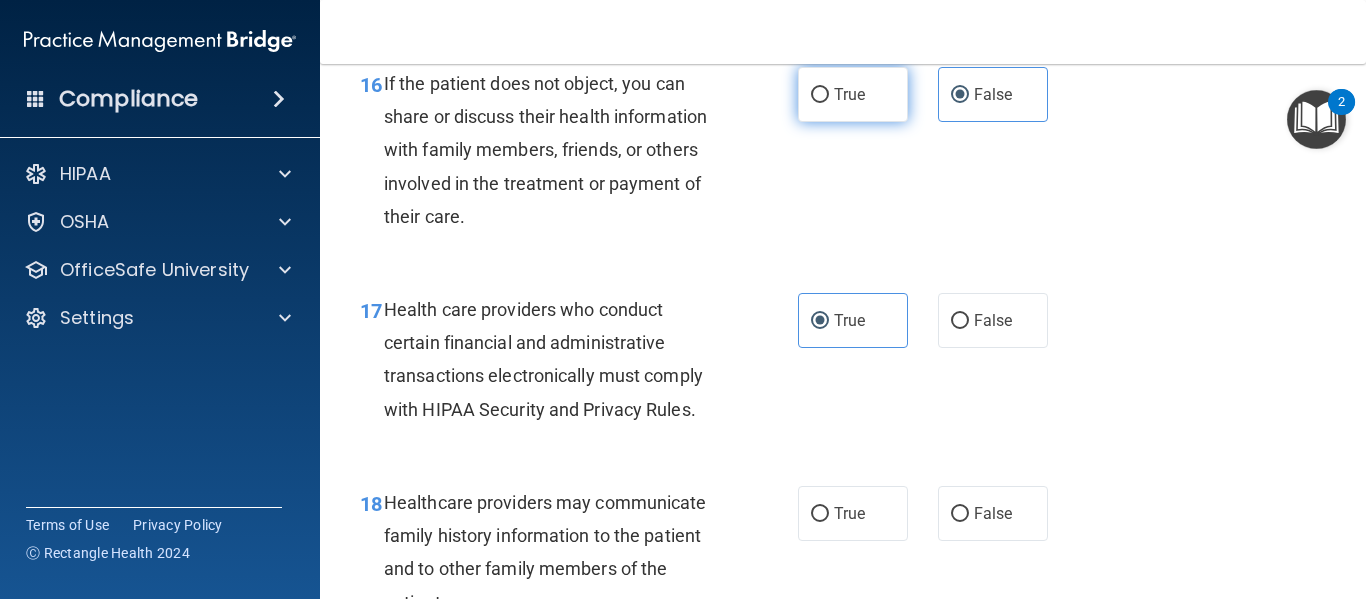 click on "True" at bounding box center (853, 94) 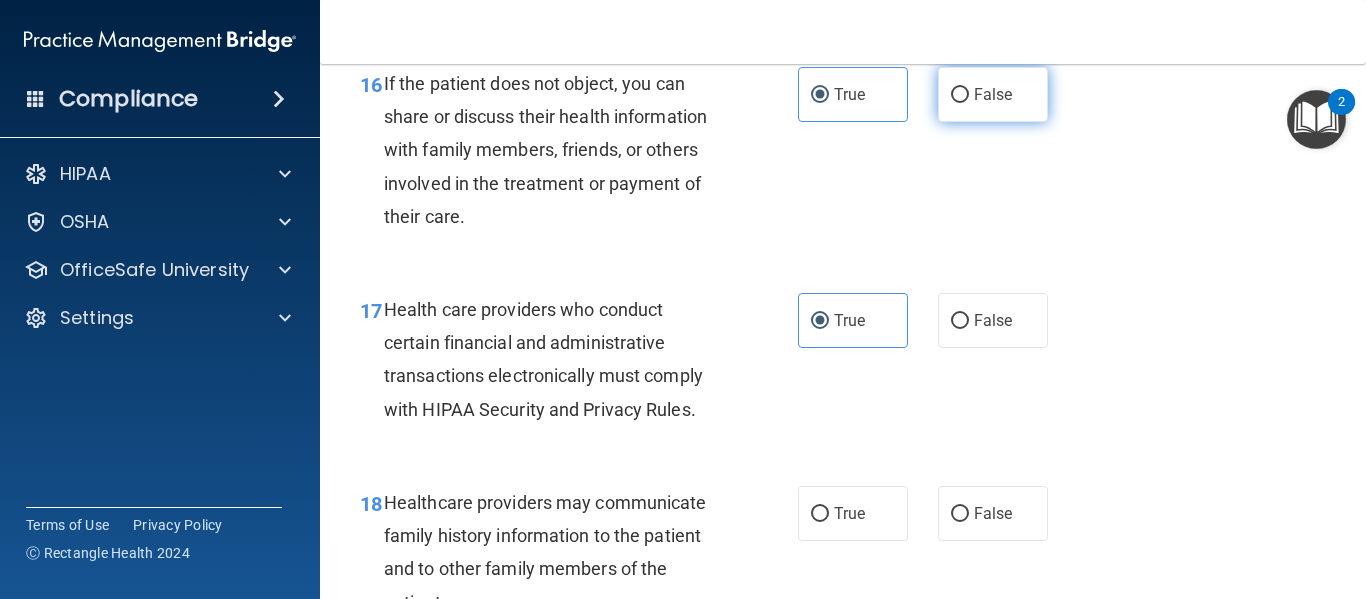 click on "False" at bounding box center (993, 94) 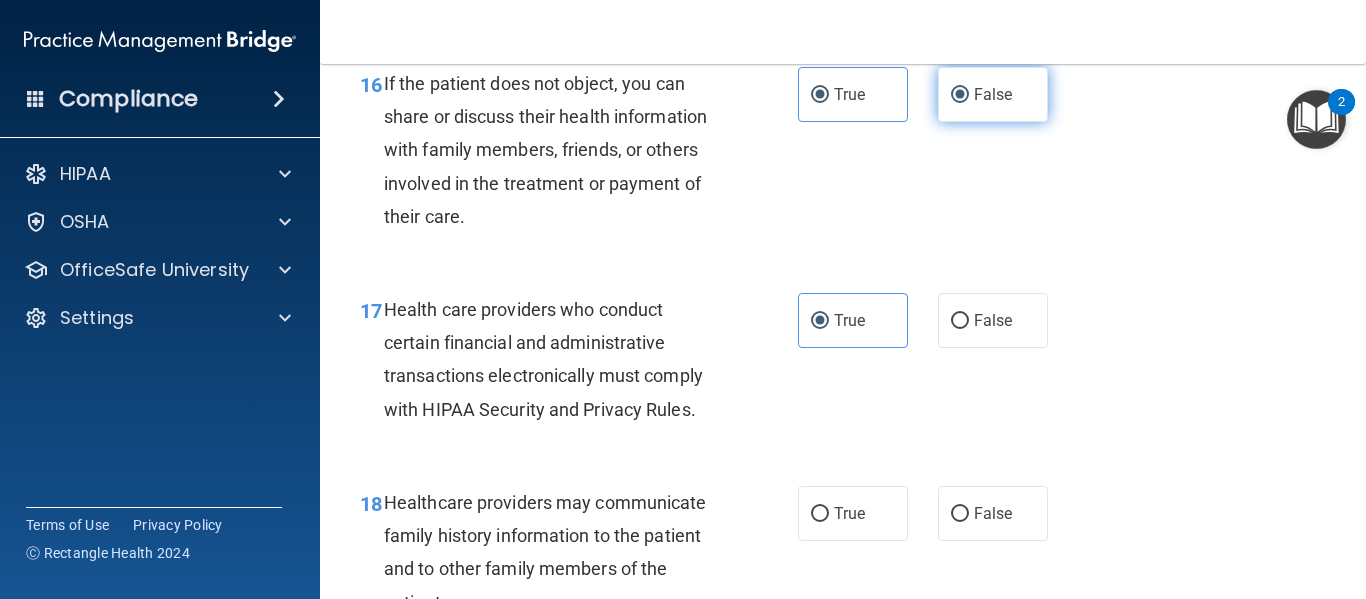 radio on "false" 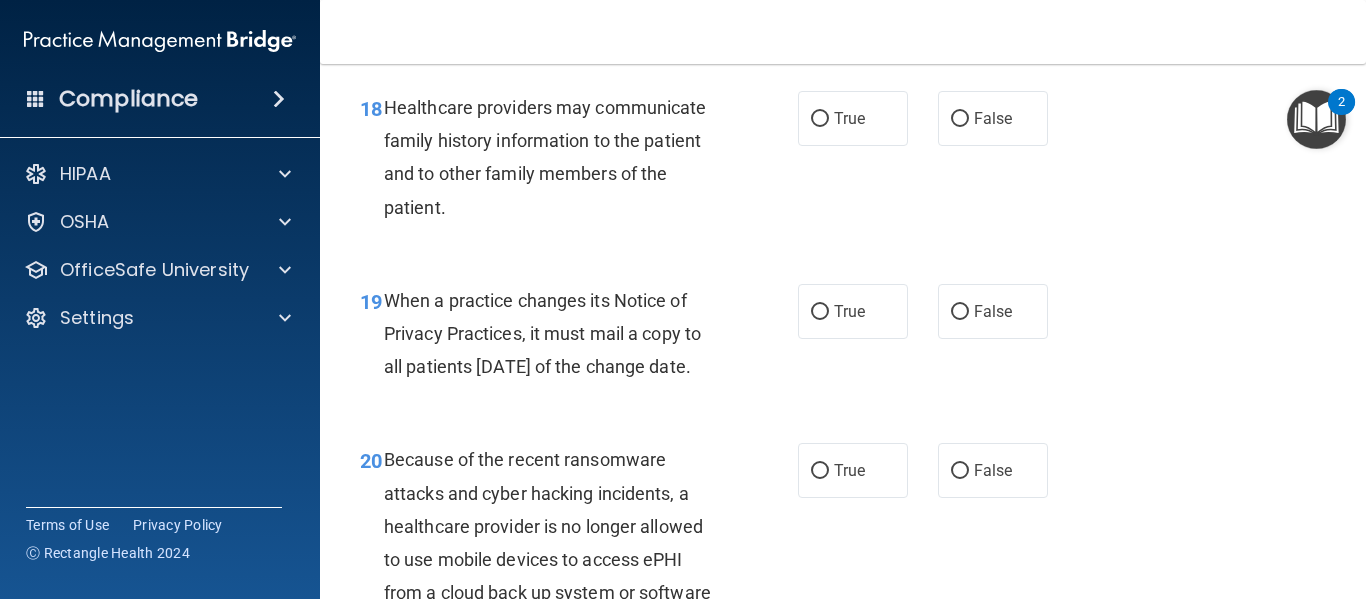scroll, scrollTop: 3447, scrollLeft: 0, axis: vertical 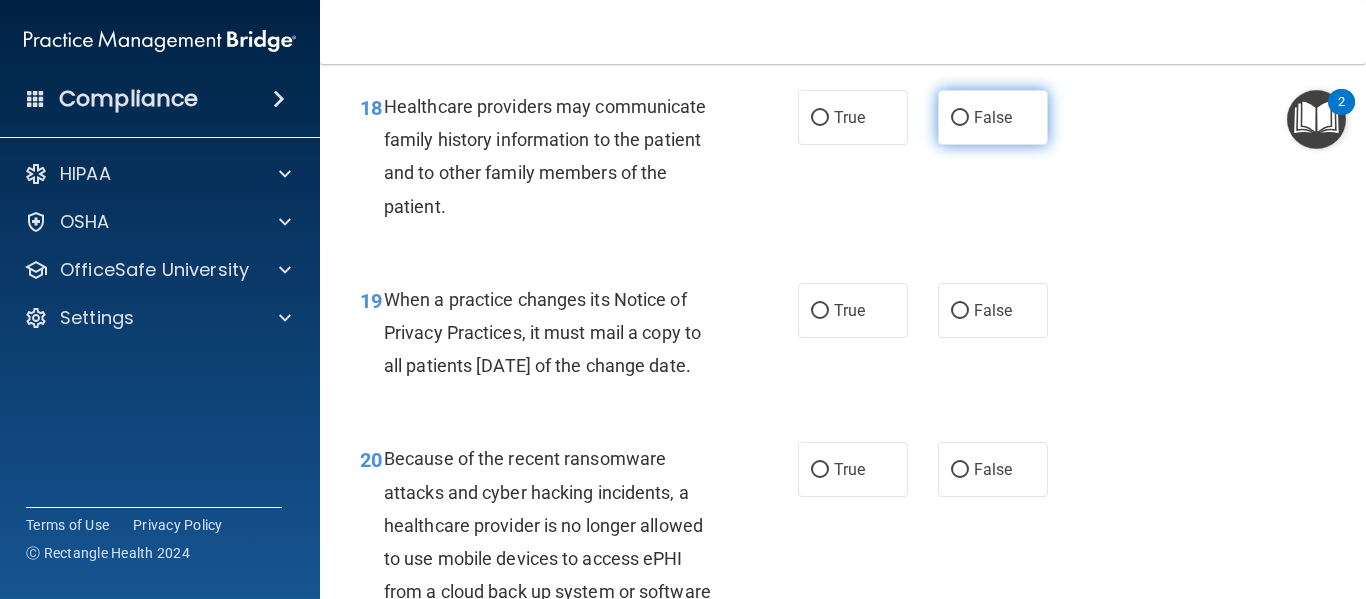 click on "False" at bounding box center [993, 117] 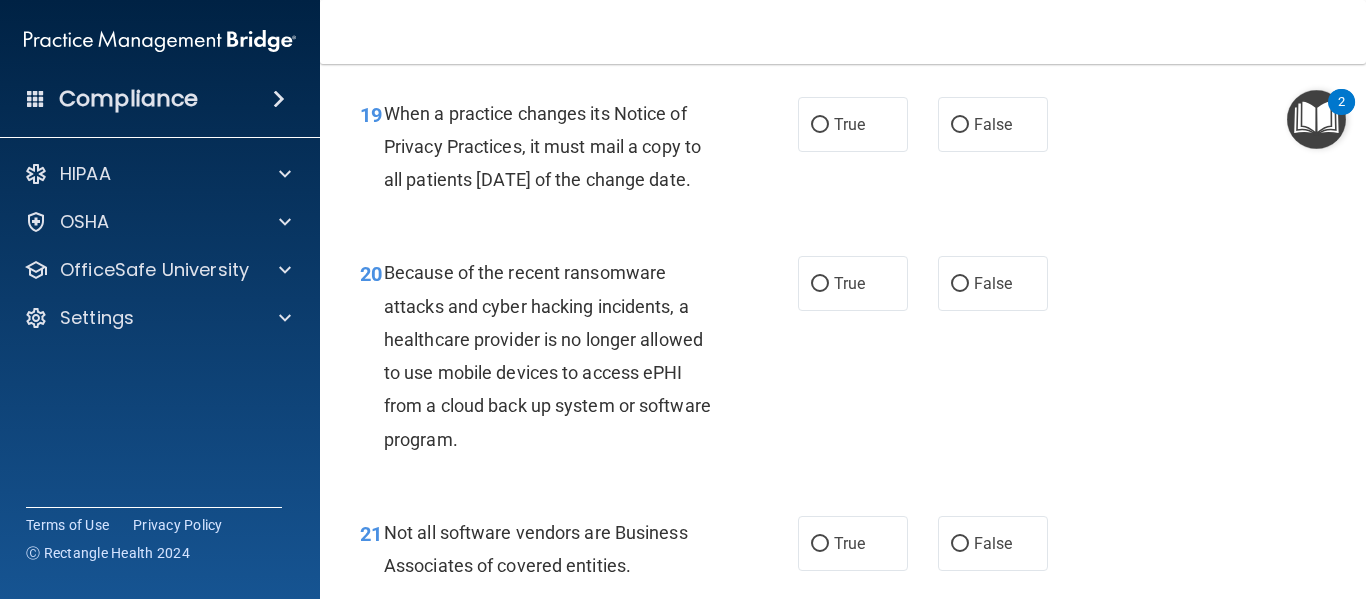scroll, scrollTop: 3634, scrollLeft: 0, axis: vertical 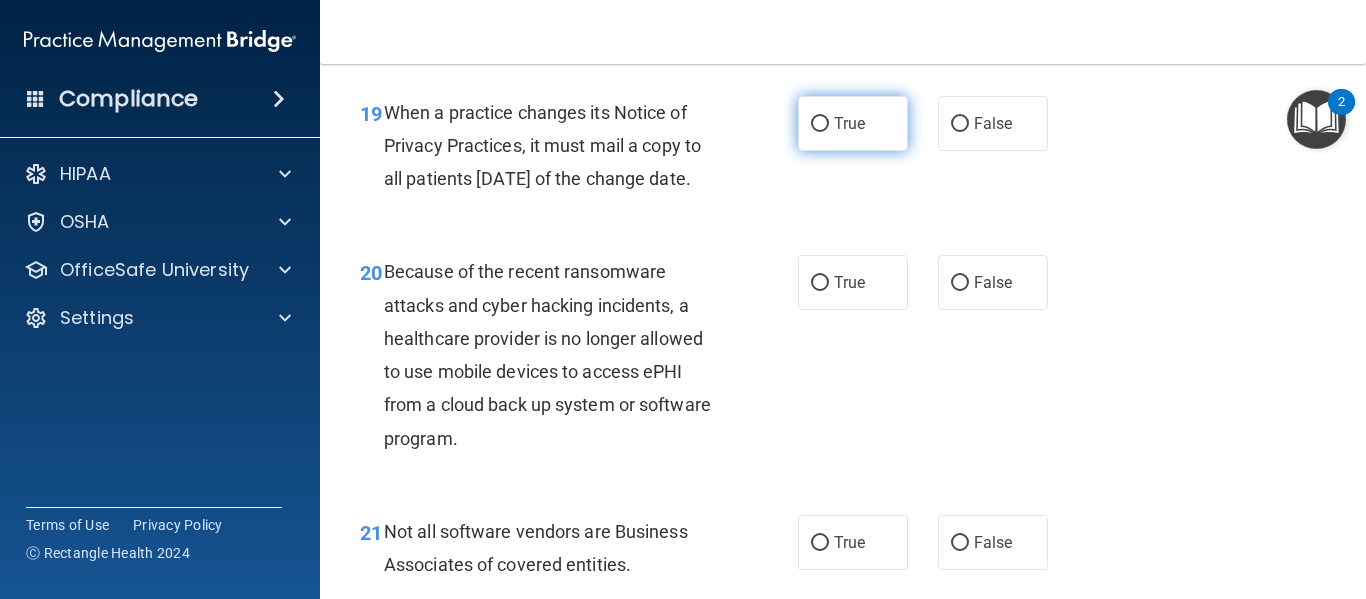 click on "True" at bounding box center [849, 123] 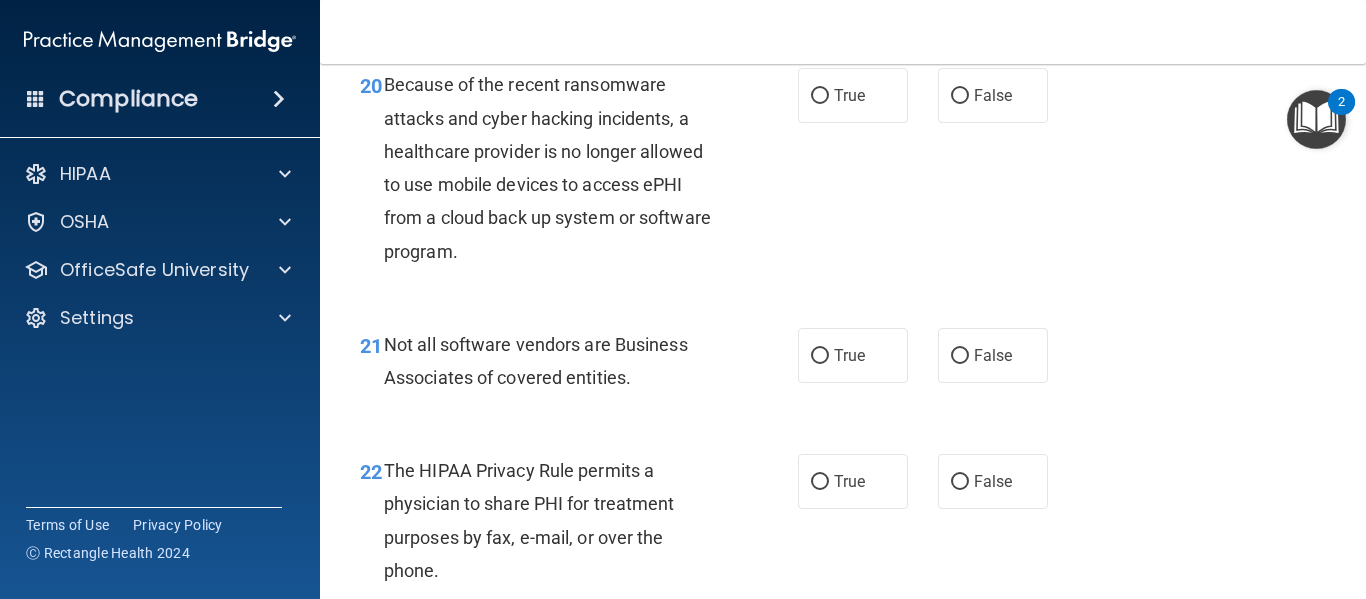 click on "True" at bounding box center [849, 95] 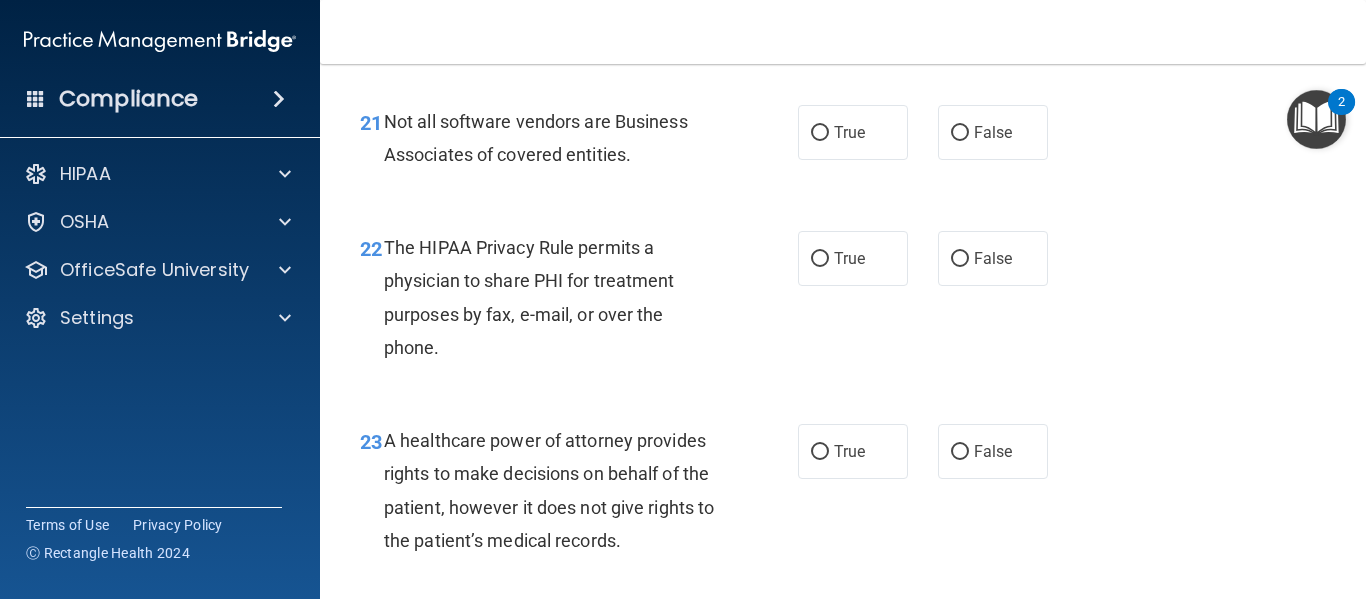 scroll, scrollTop: 4045, scrollLeft: 0, axis: vertical 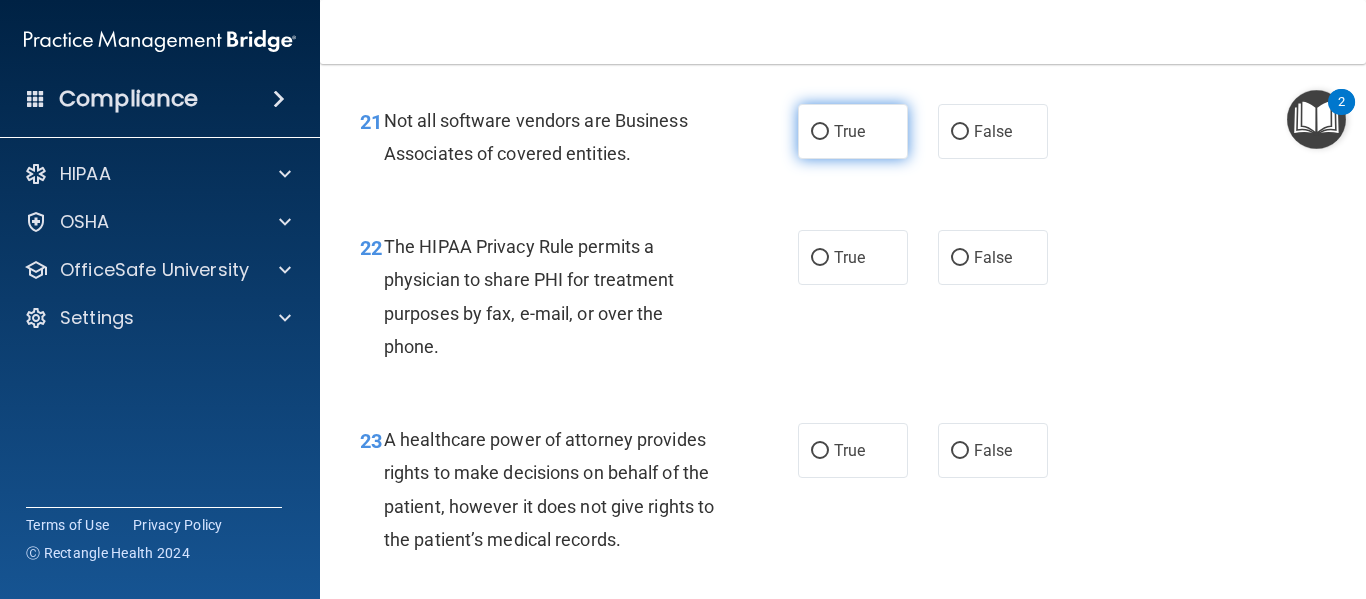 click on "True" at bounding box center (849, 131) 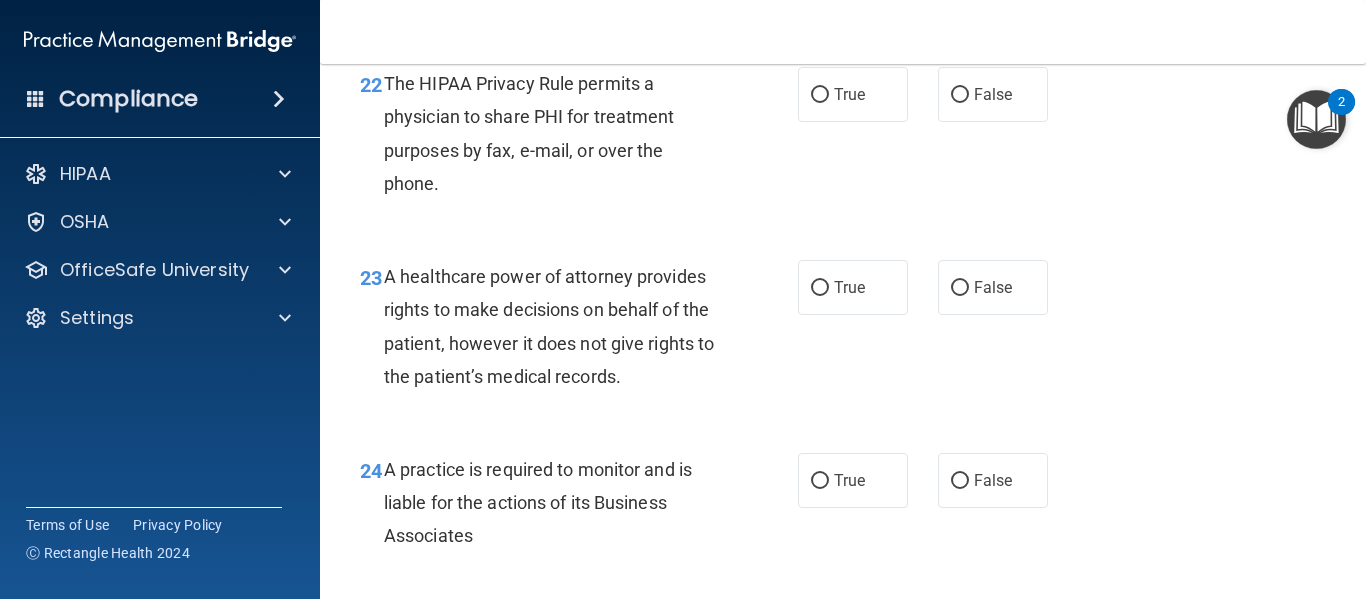 scroll, scrollTop: 4208, scrollLeft: 0, axis: vertical 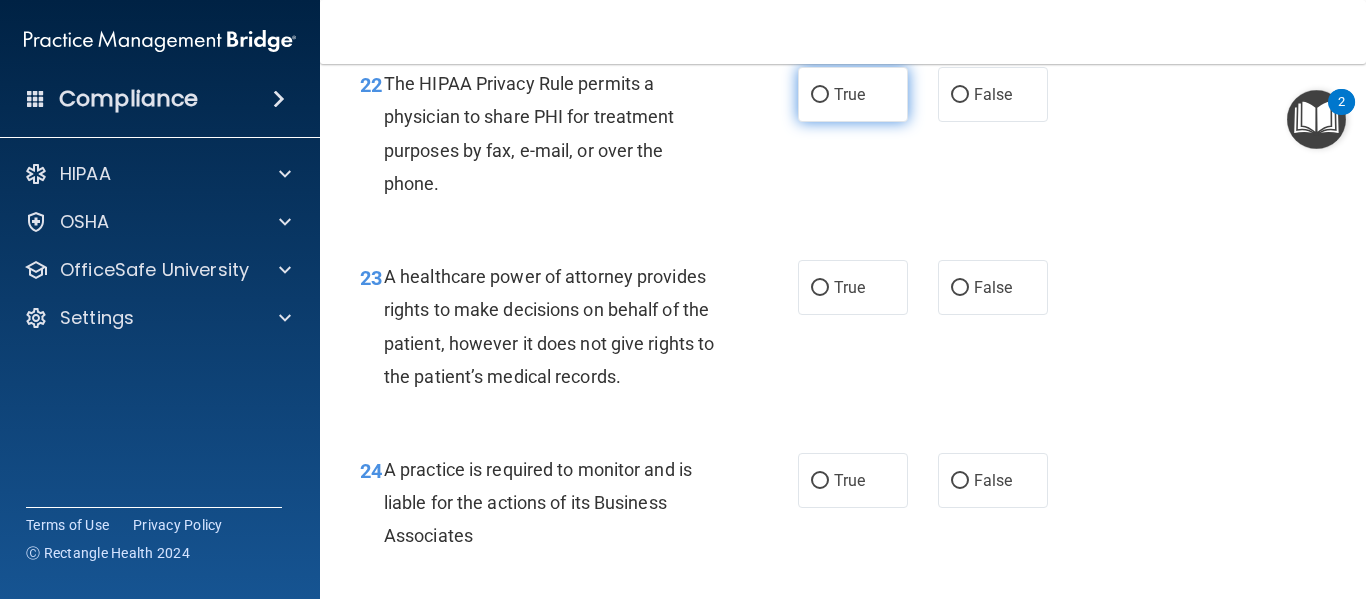 click on "True" at bounding box center (849, 94) 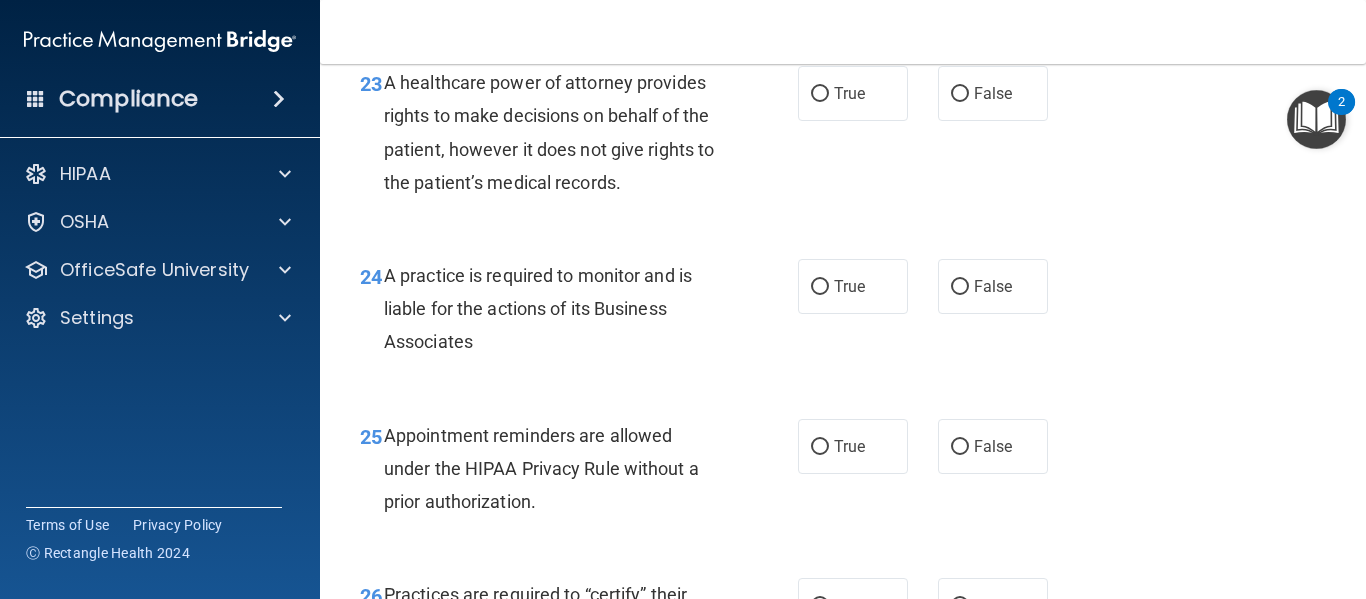 scroll, scrollTop: 4403, scrollLeft: 0, axis: vertical 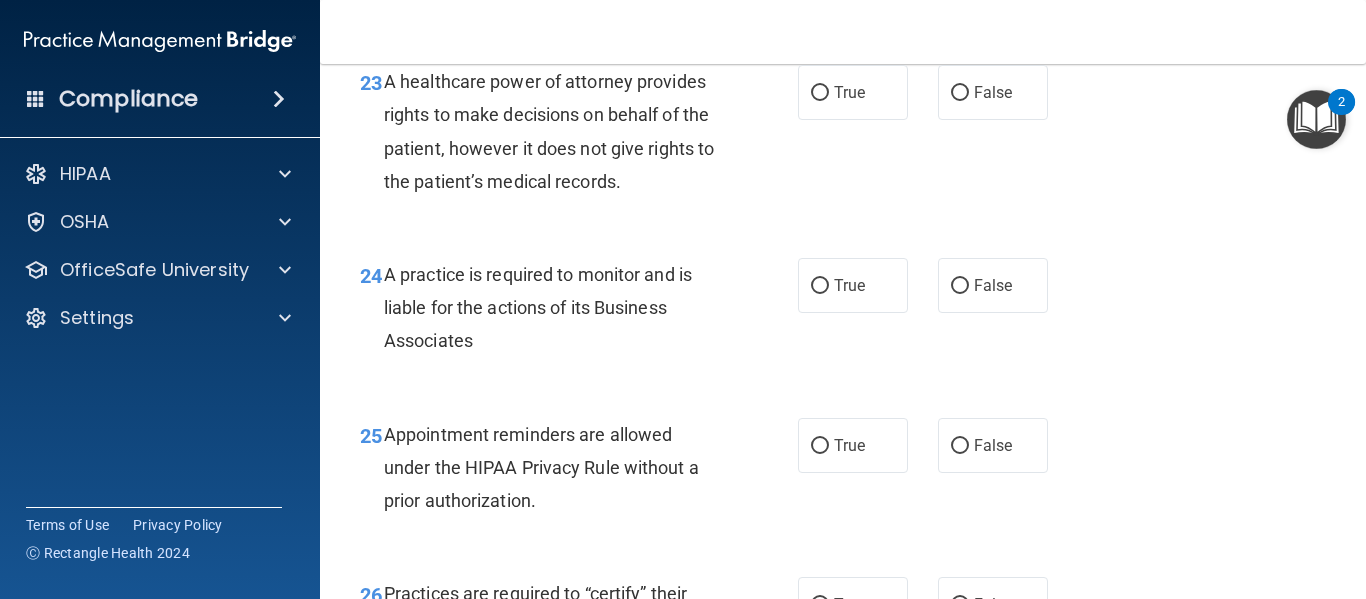 click on "True" at bounding box center [849, 92] 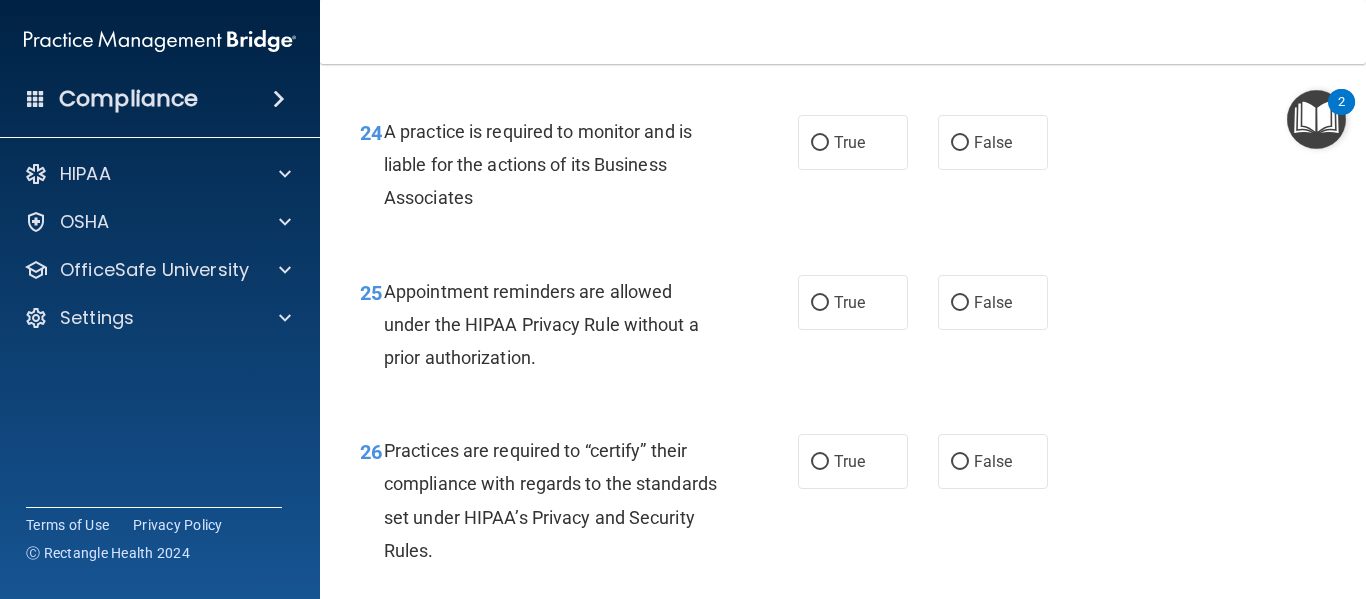 scroll, scrollTop: 4597, scrollLeft: 0, axis: vertical 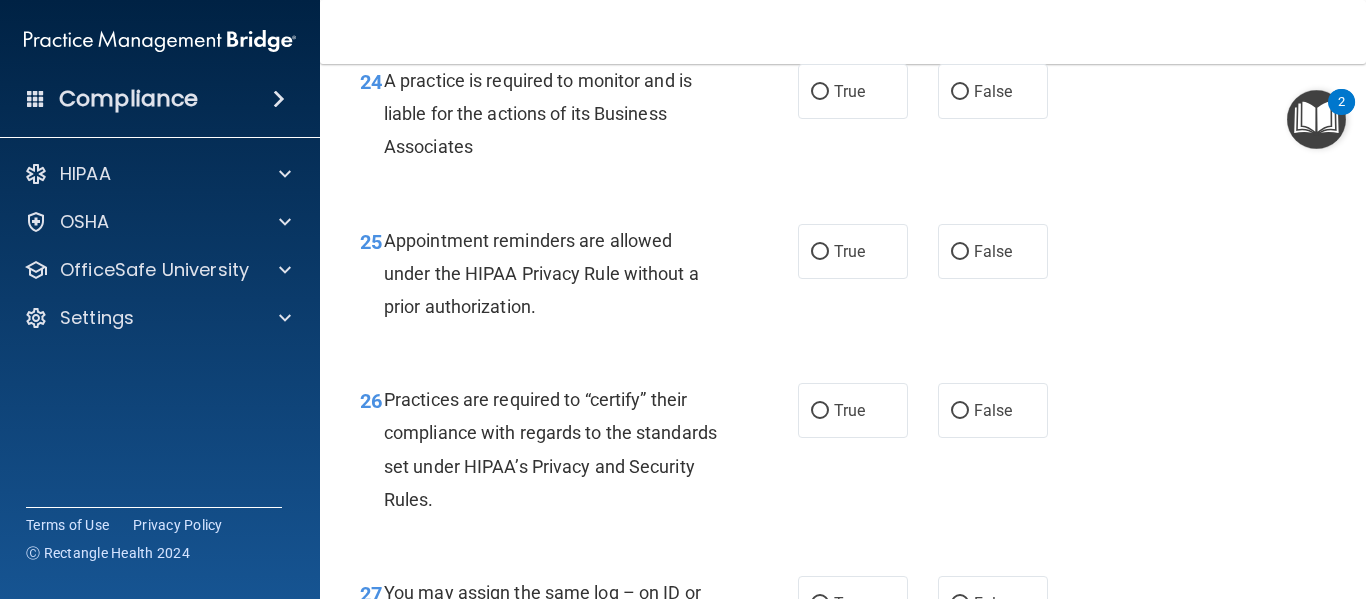 click on "True" at bounding box center [849, 91] 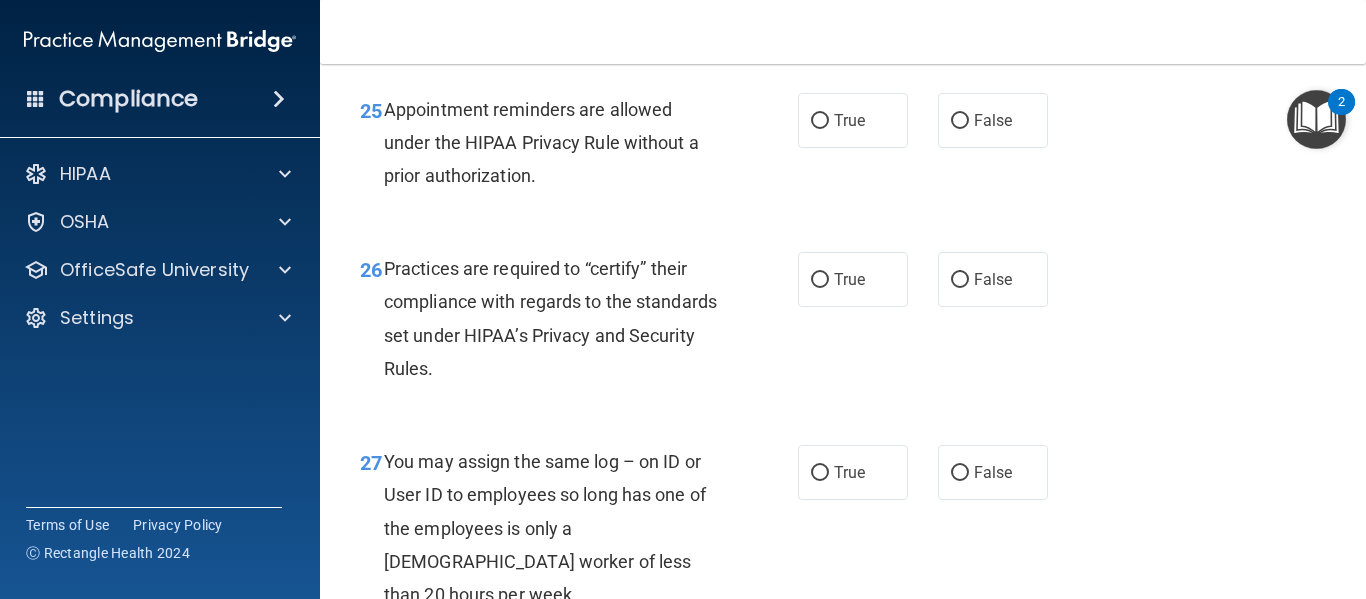 scroll, scrollTop: 4729, scrollLeft: 0, axis: vertical 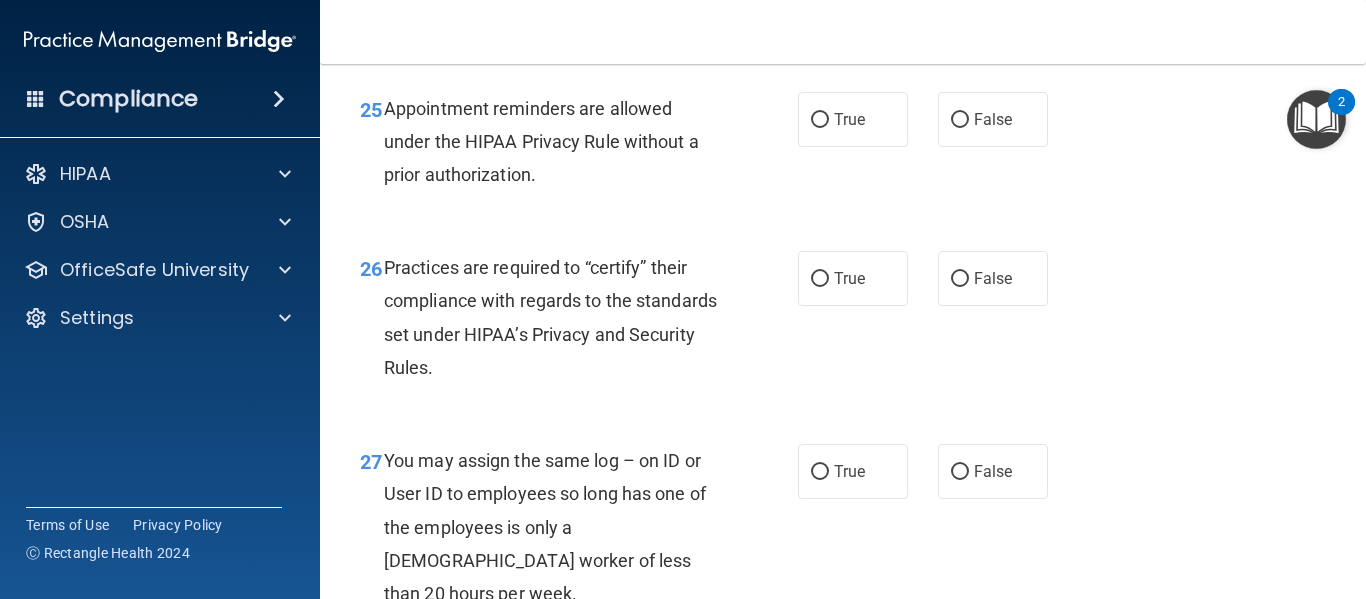 click on "True" at bounding box center [853, 119] 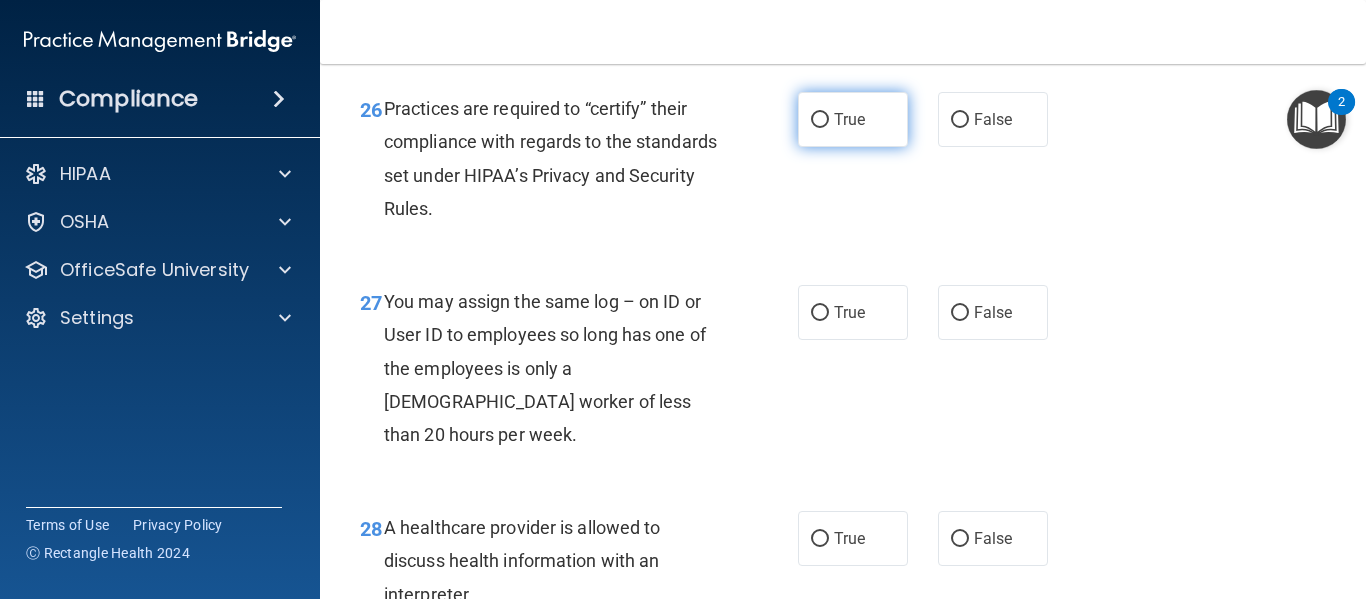 scroll, scrollTop: 4888, scrollLeft: 0, axis: vertical 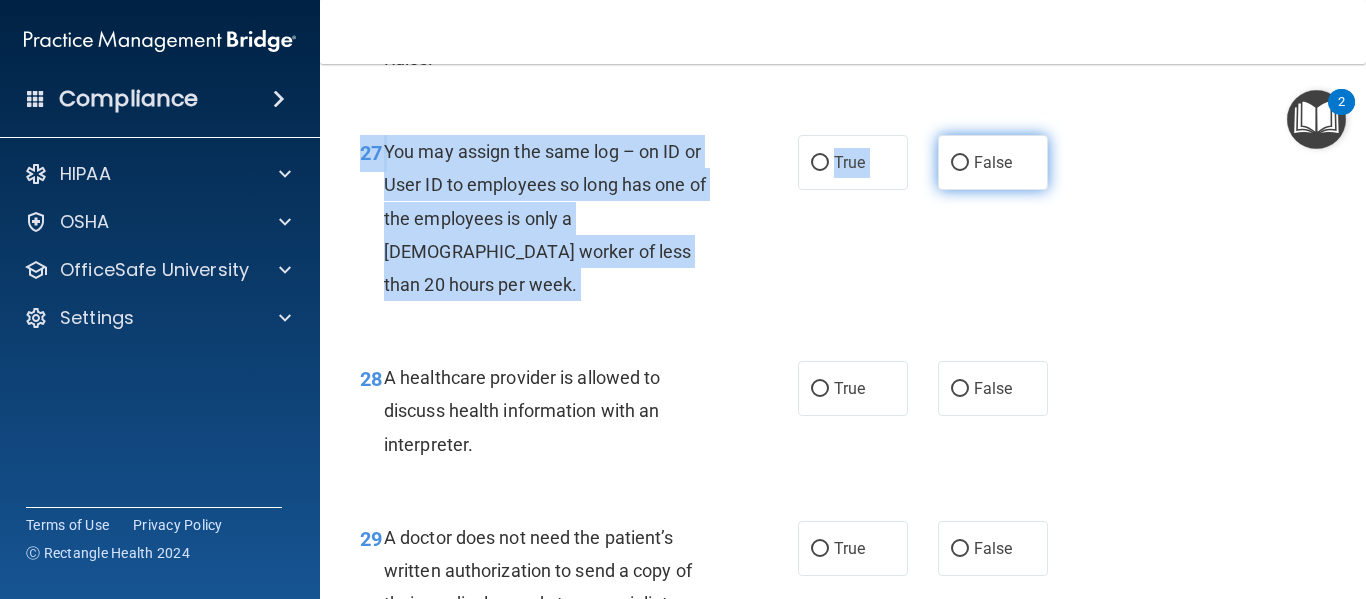 drag, startPoint x: 1036, startPoint y: 301, endPoint x: 953, endPoint y: 239, distance: 103.6002 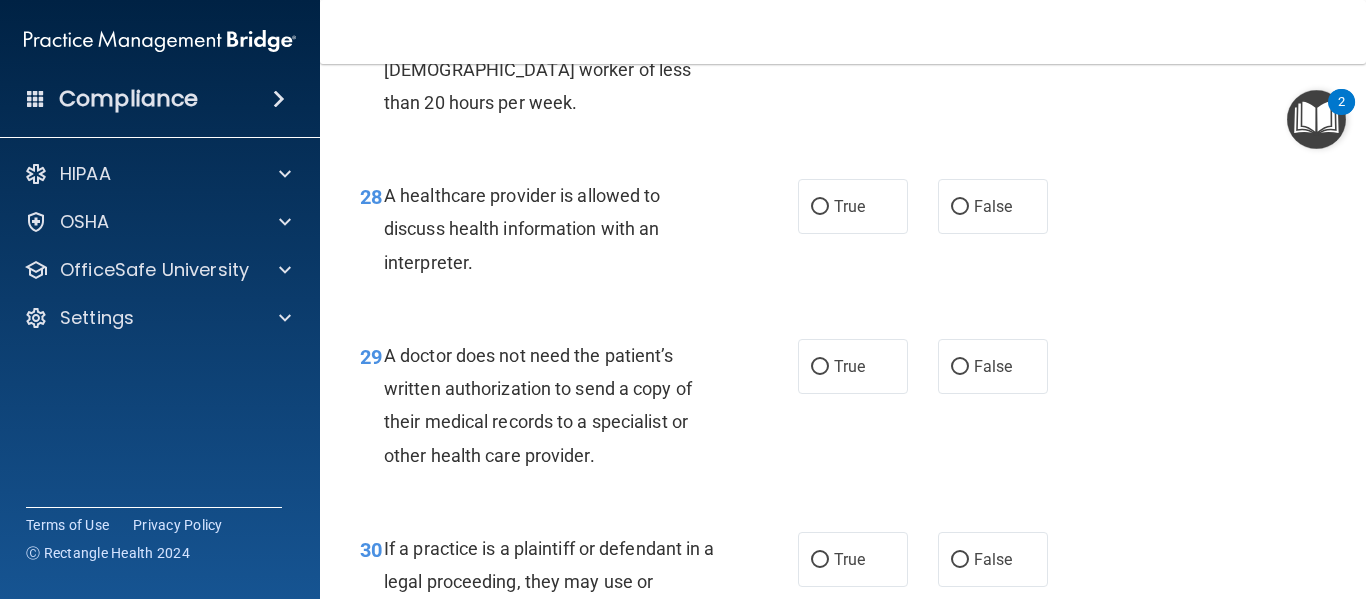 scroll, scrollTop: 5246, scrollLeft: 0, axis: vertical 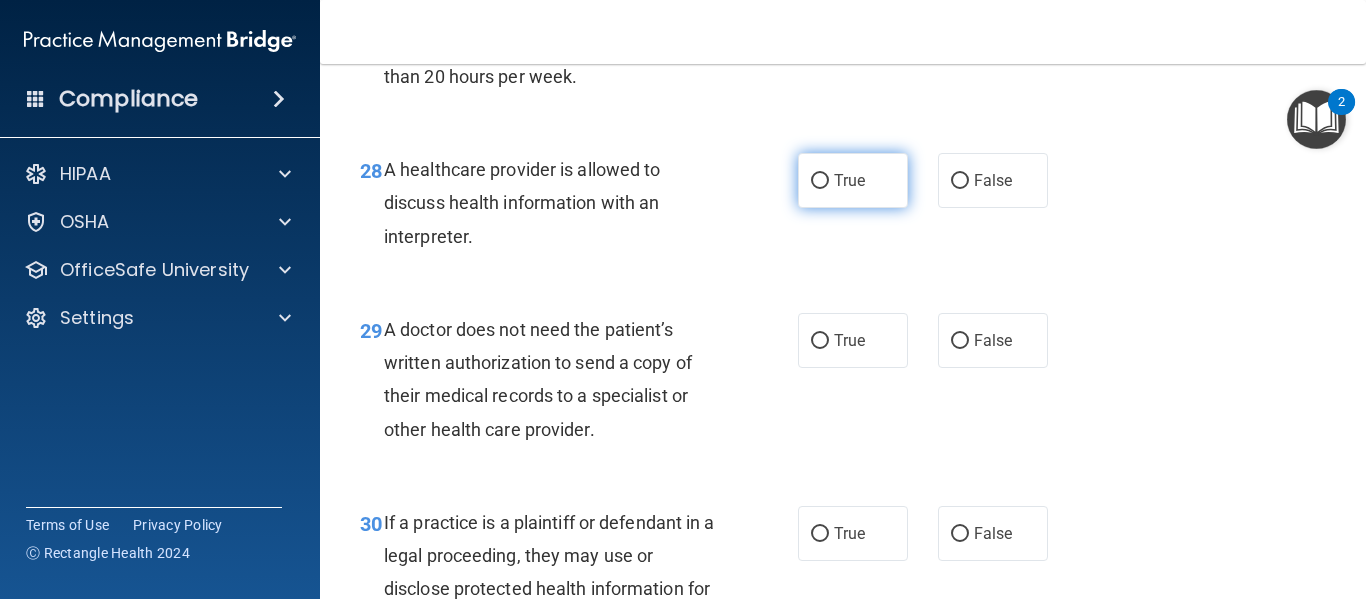 click on "True" at bounding box center [853, 180] 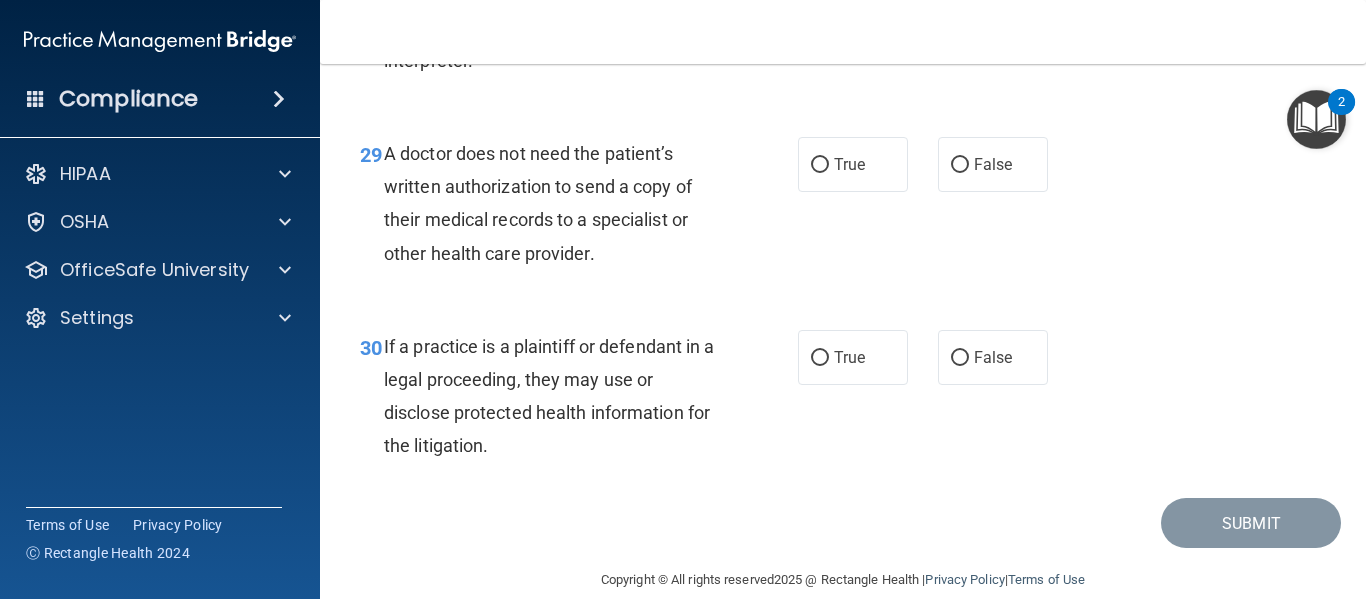 scroll, scrollTop: 5428, scrollLeft: 0, axis: vertical 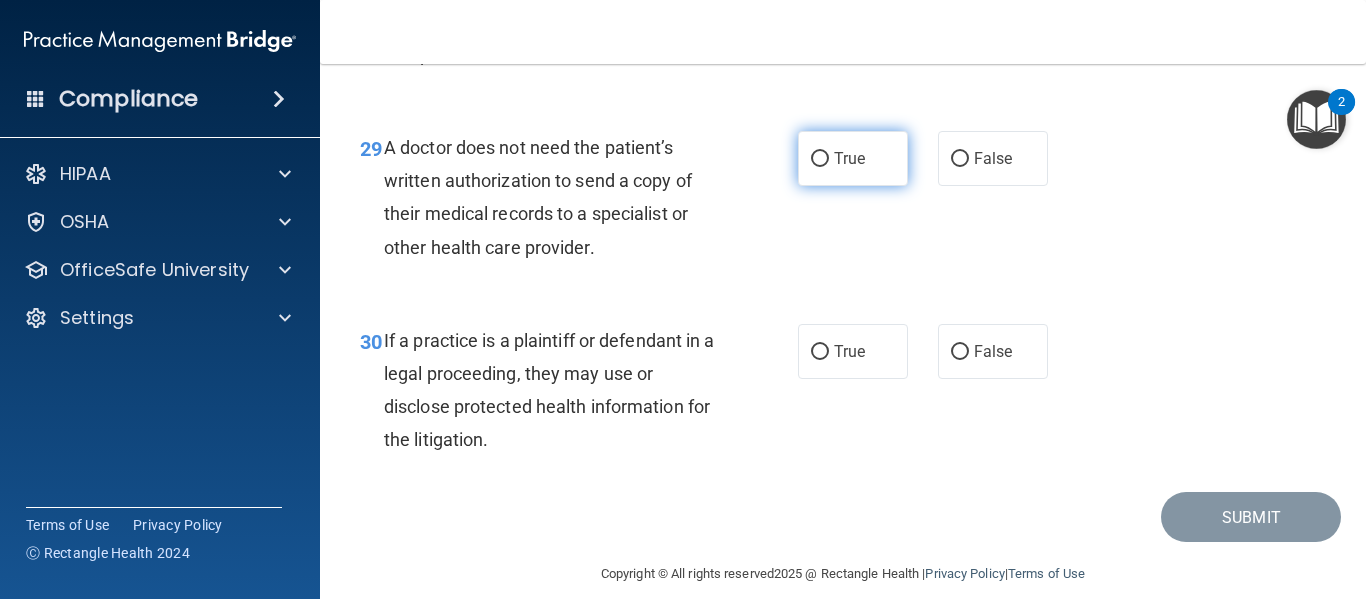 click on "True" at bounding box center [853, 158] 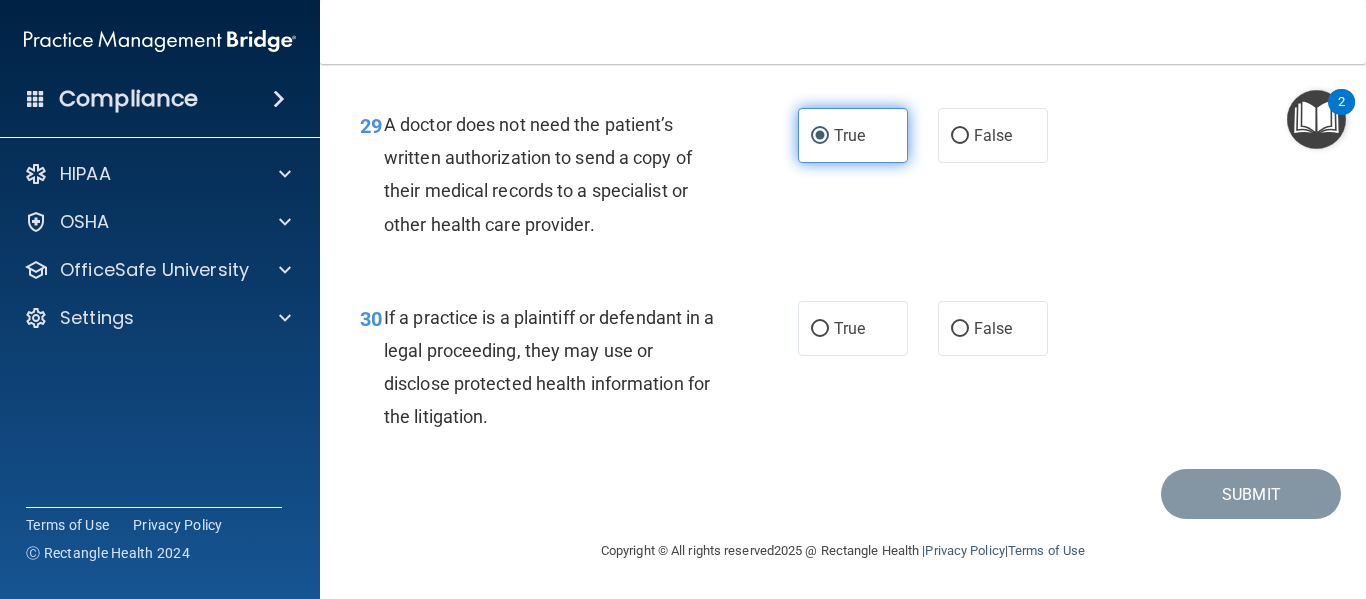 scroll, scrollTop: 5518, scrollLeft: 0, axis: vertical 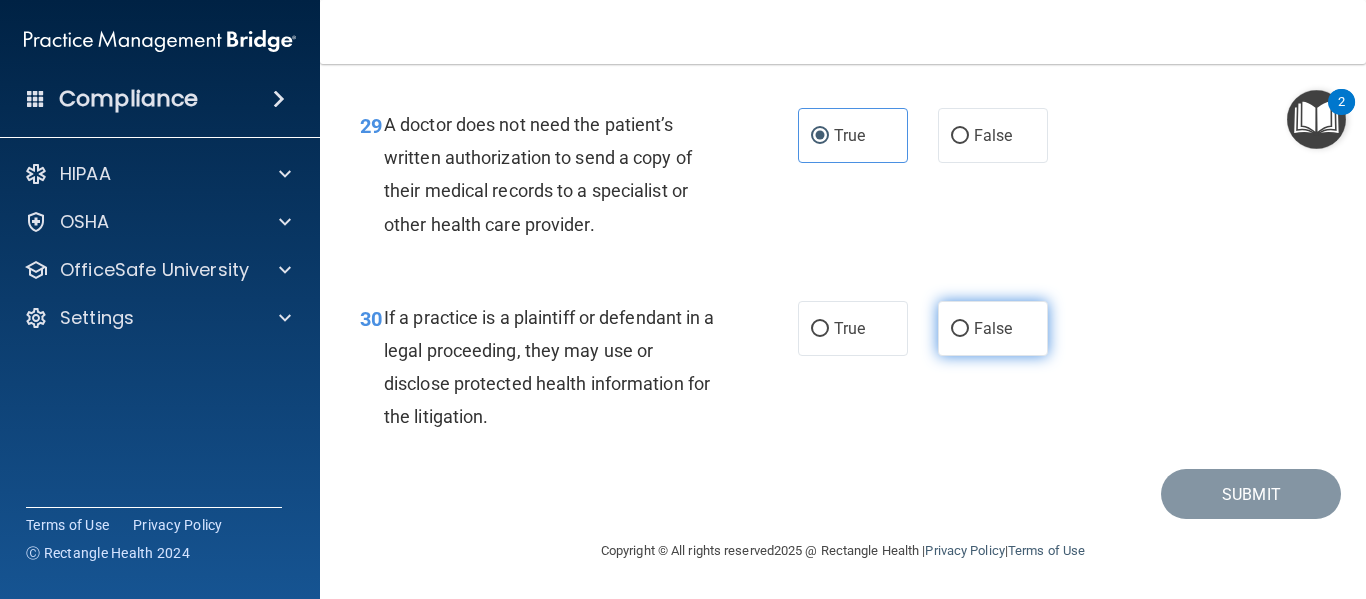 click on "False" at bounding box center (993, 328) 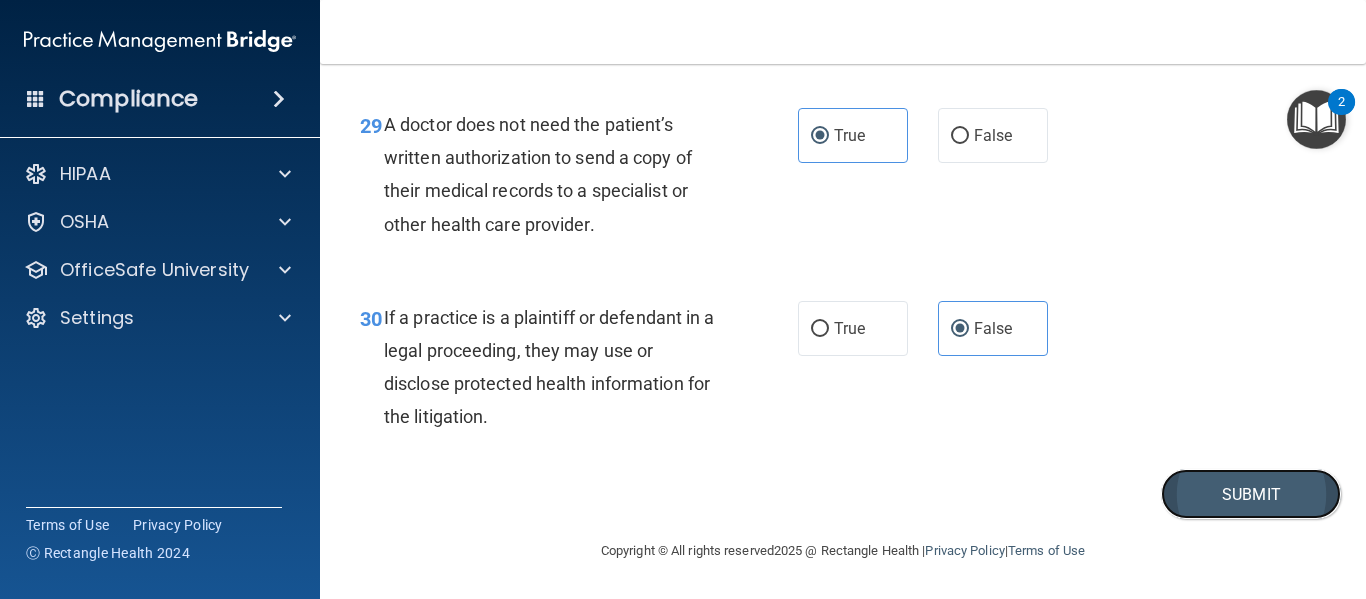 click on "Submit" at bounding box center [1251, 494] 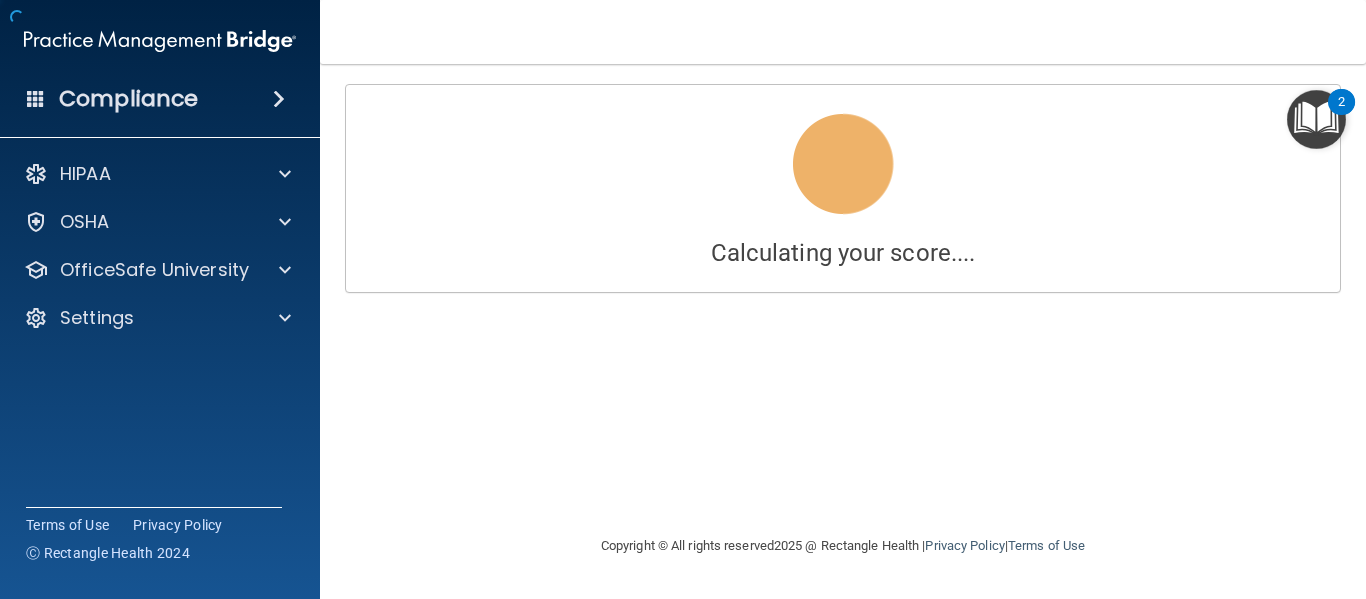 scroll, scrollTop: 0, scrollLeft: 0, axis: both 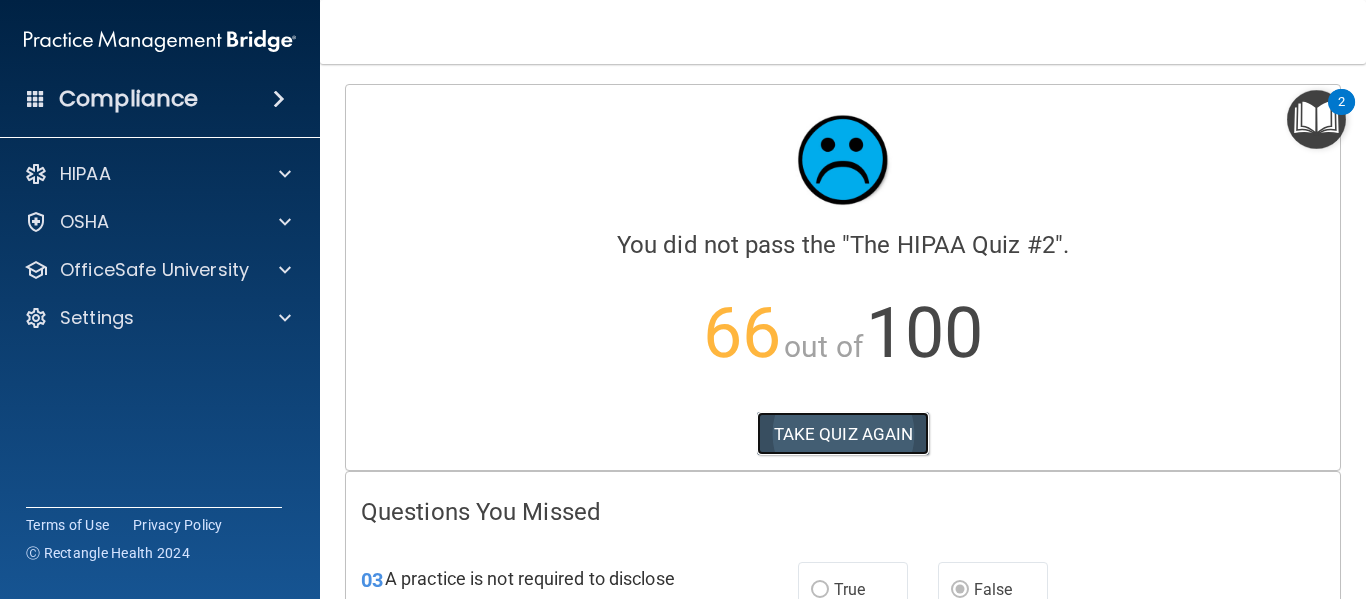 click on "TAKE QUIZ AGAIN" at bounding box center [843, 434] 